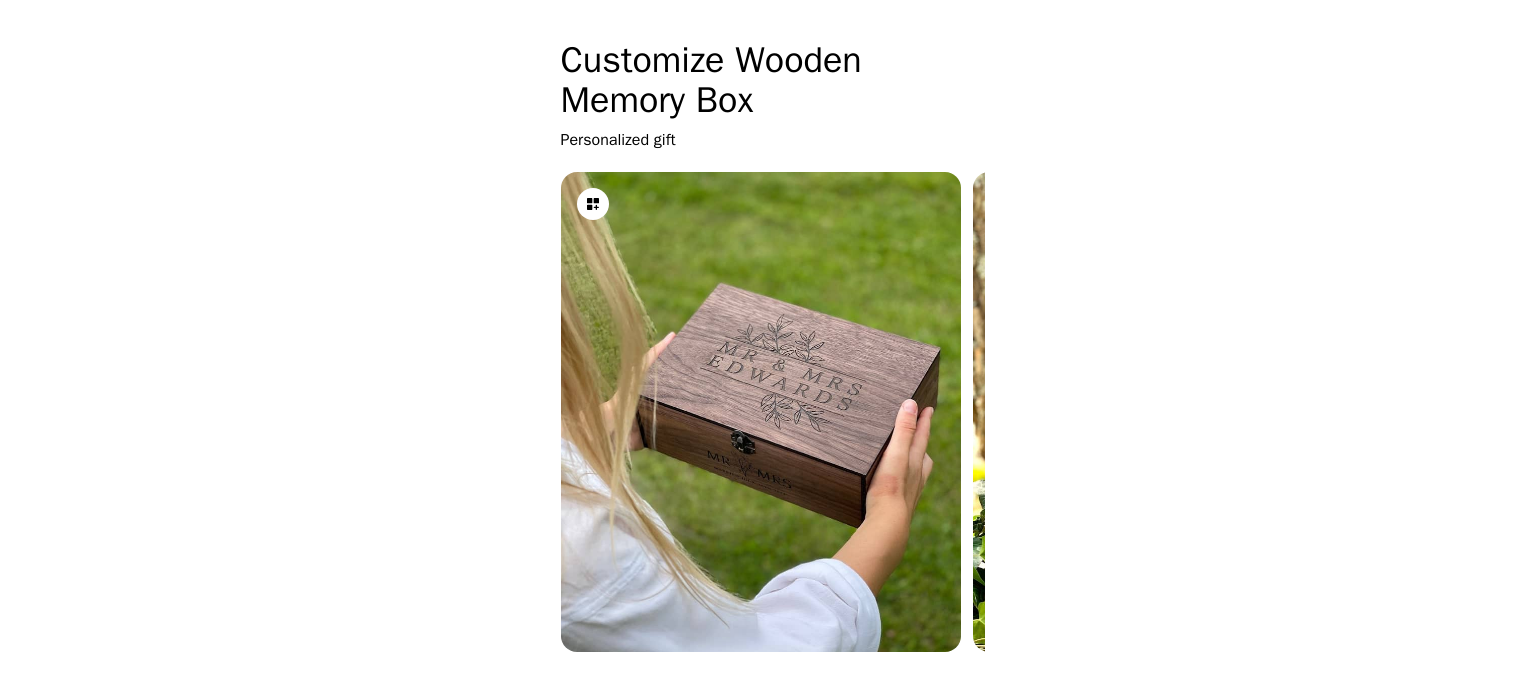 scroll, scrollTop: 662, scrollLeft: 0, axis: vertical 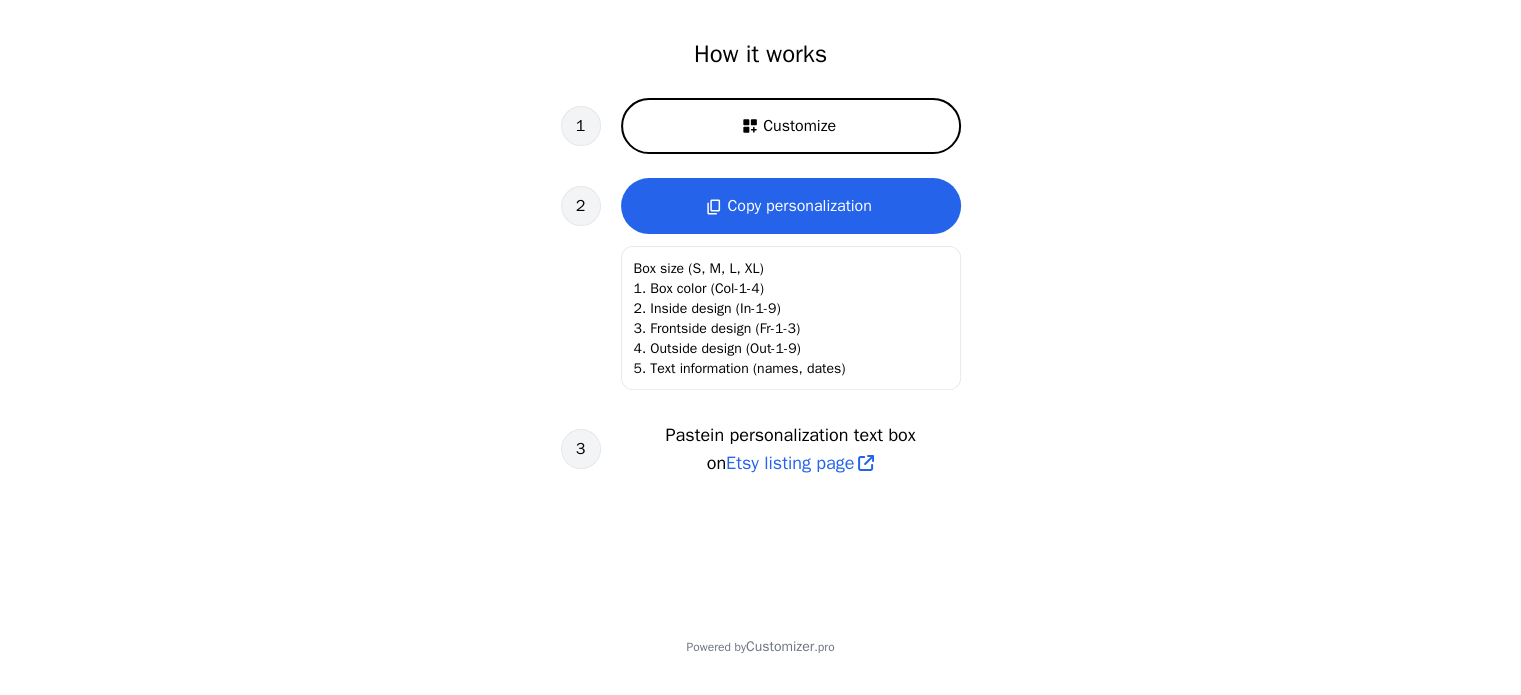 click on "Box size (S, M, L, XL)
1. Box color (Col-1-4)
2. Inside design (In-1-9)
3. Frontside design (Fr-1-3)
4. Outside design (Out-1-9)
5. Text information (names, dates)" 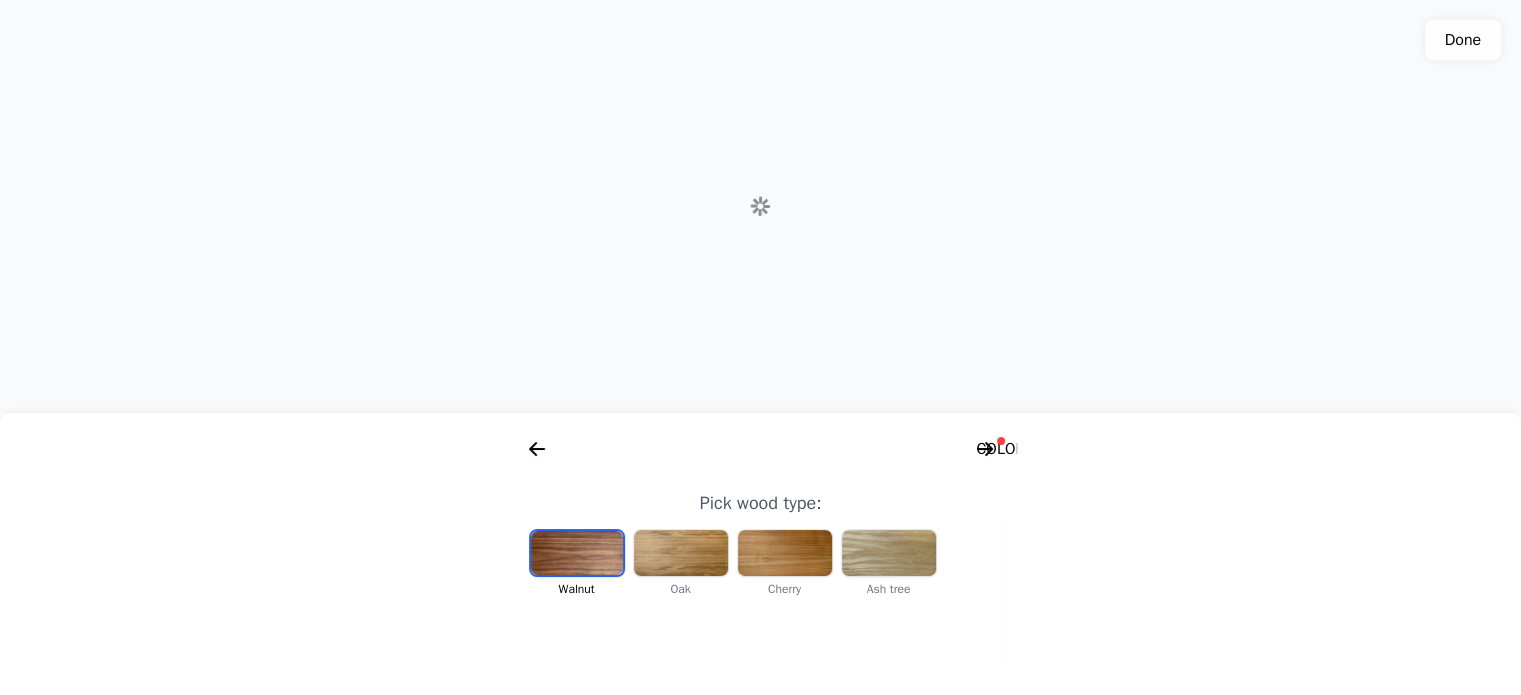 scroll, scrollTop: 0, scrollLeft: 256, axis: horizontal 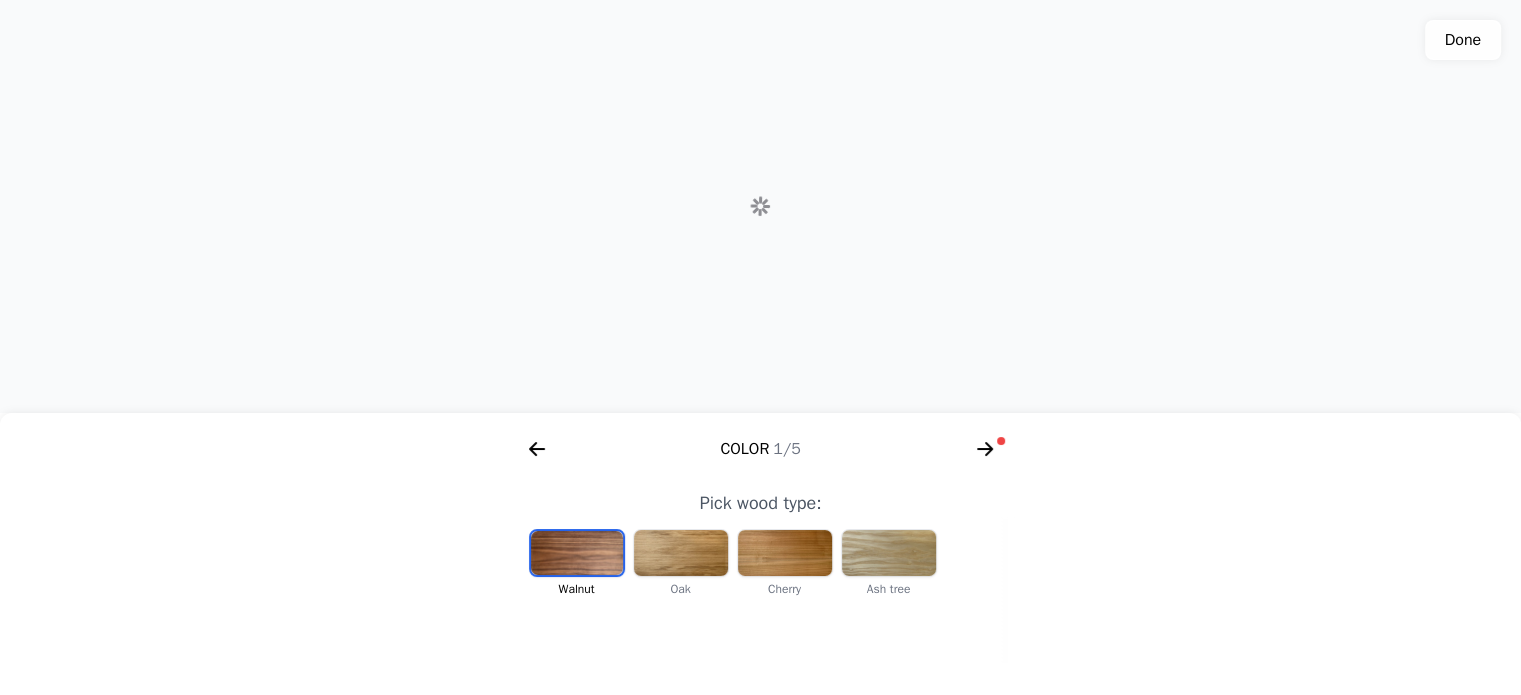 click at bounding box center [577, 553] 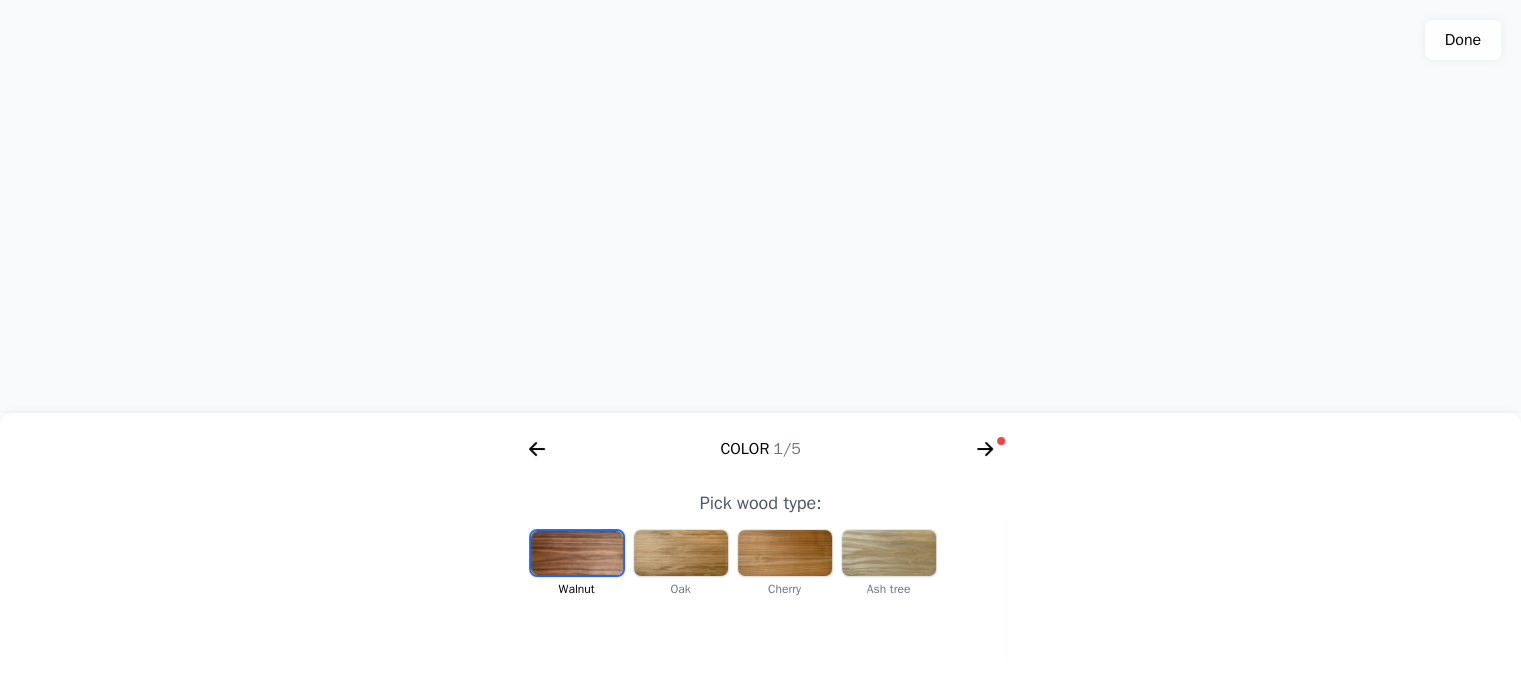 scroll, scrollTop: 0, scrollLeft: 412, axis: horizontal 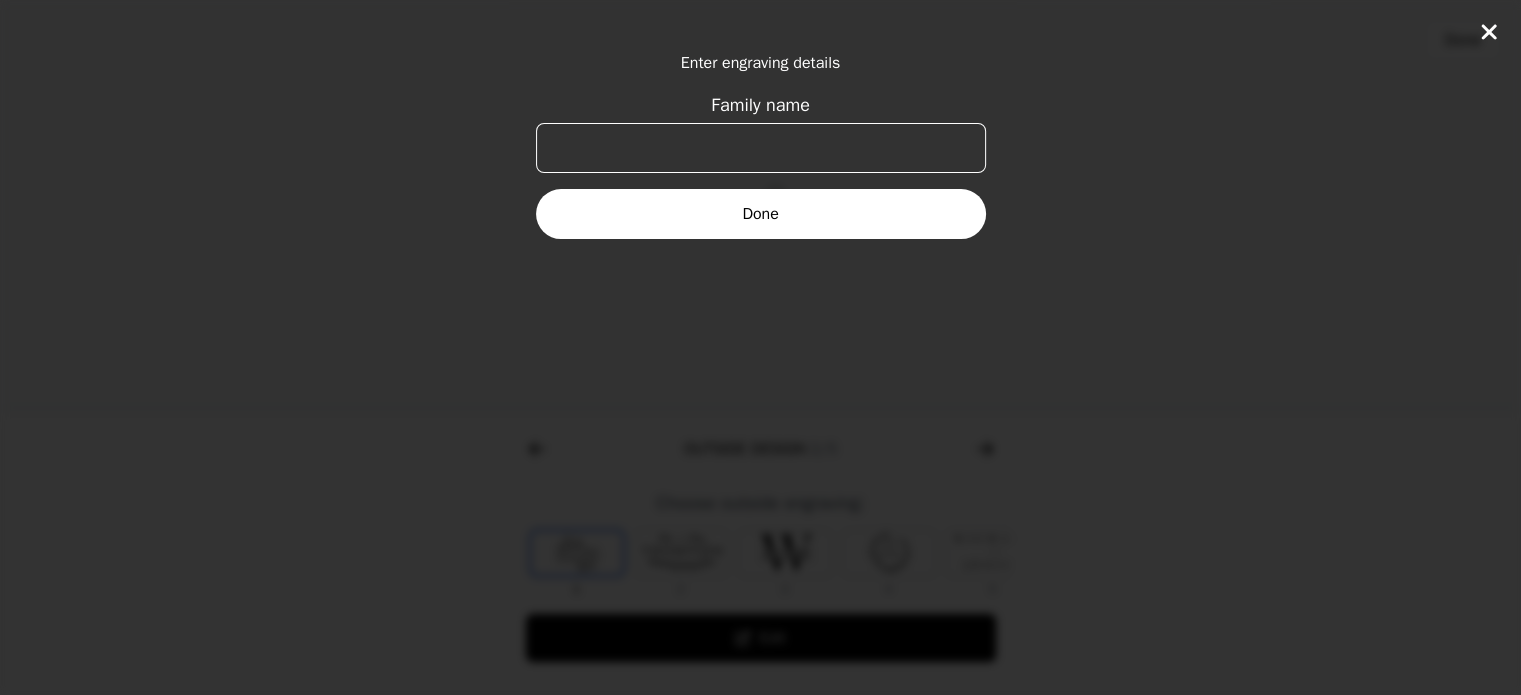 click on "Family name" at bounding box center (761, 148) 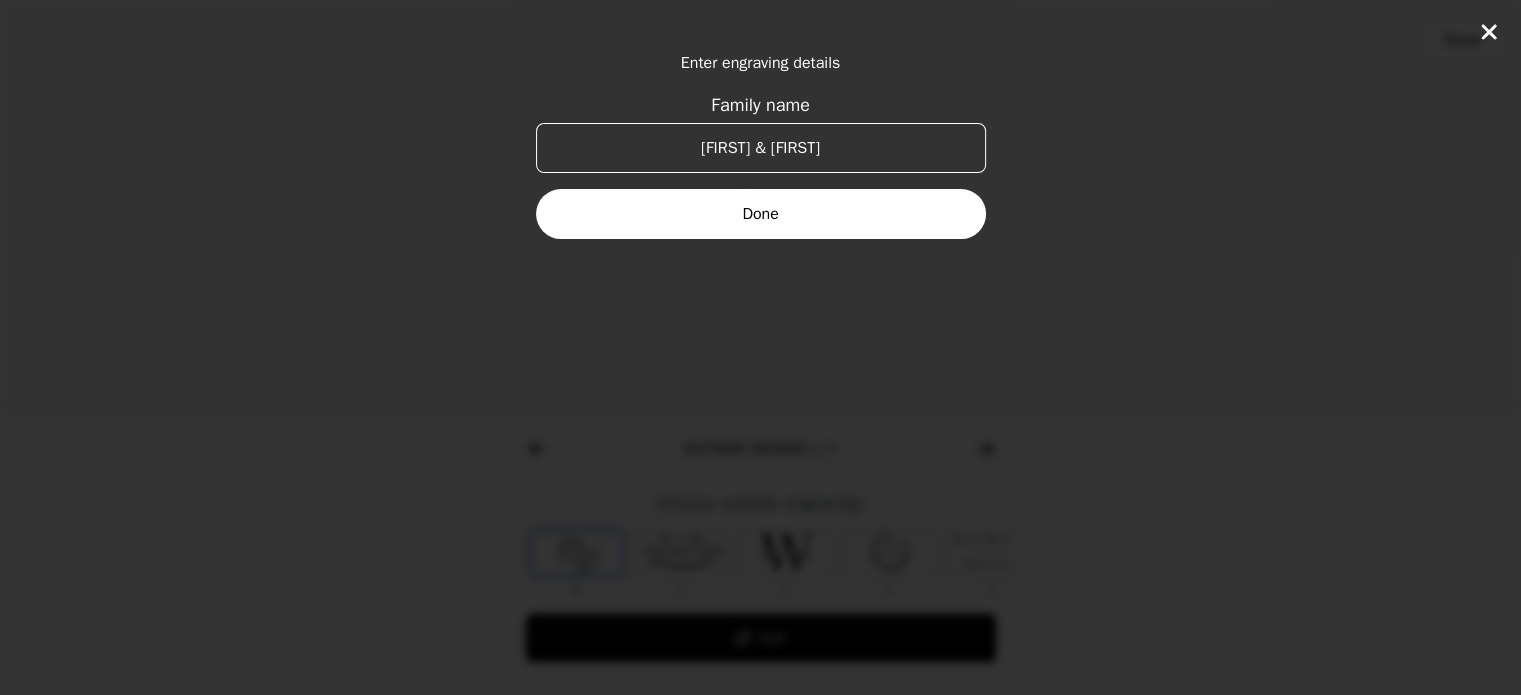 type on "[FIRST] & [FIRST]" 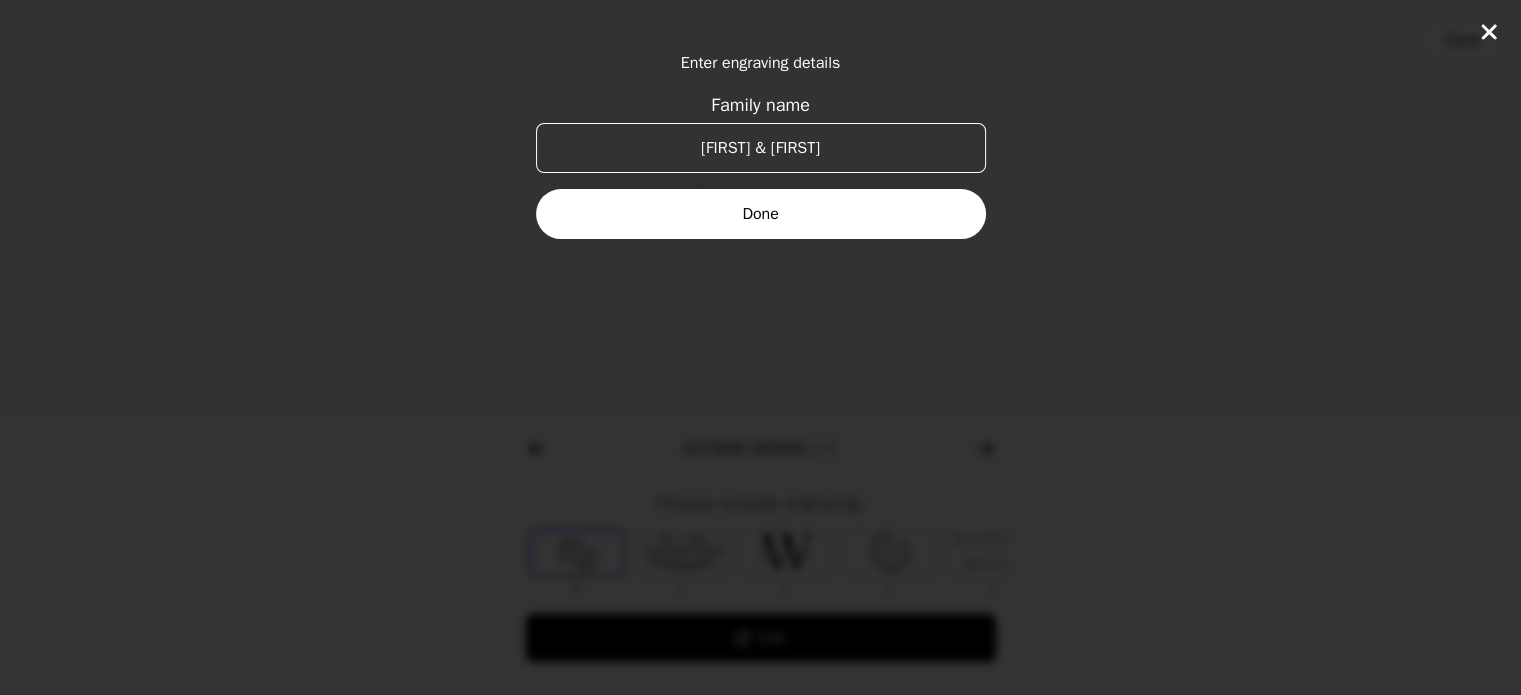 click on "Done" at bounding box center [761, 214] 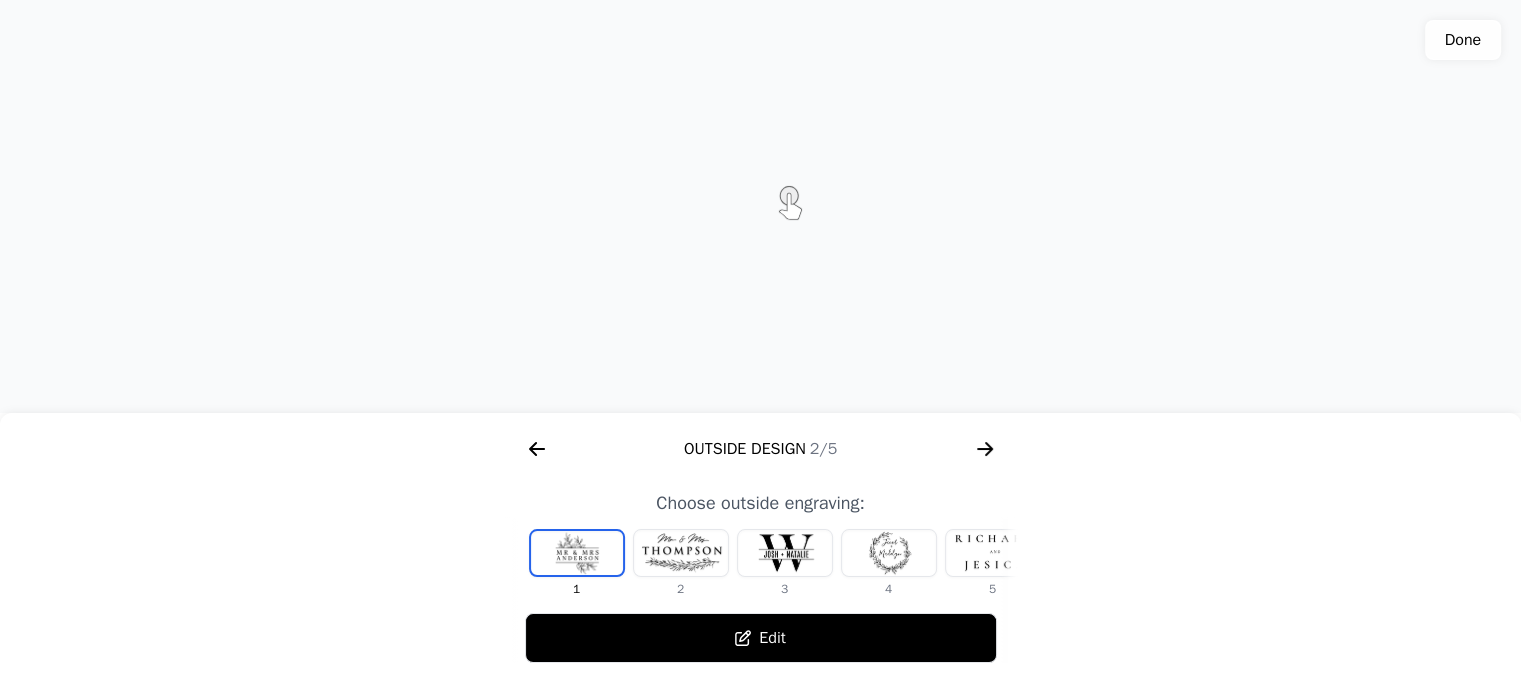 click at bounding box center [993, 553] 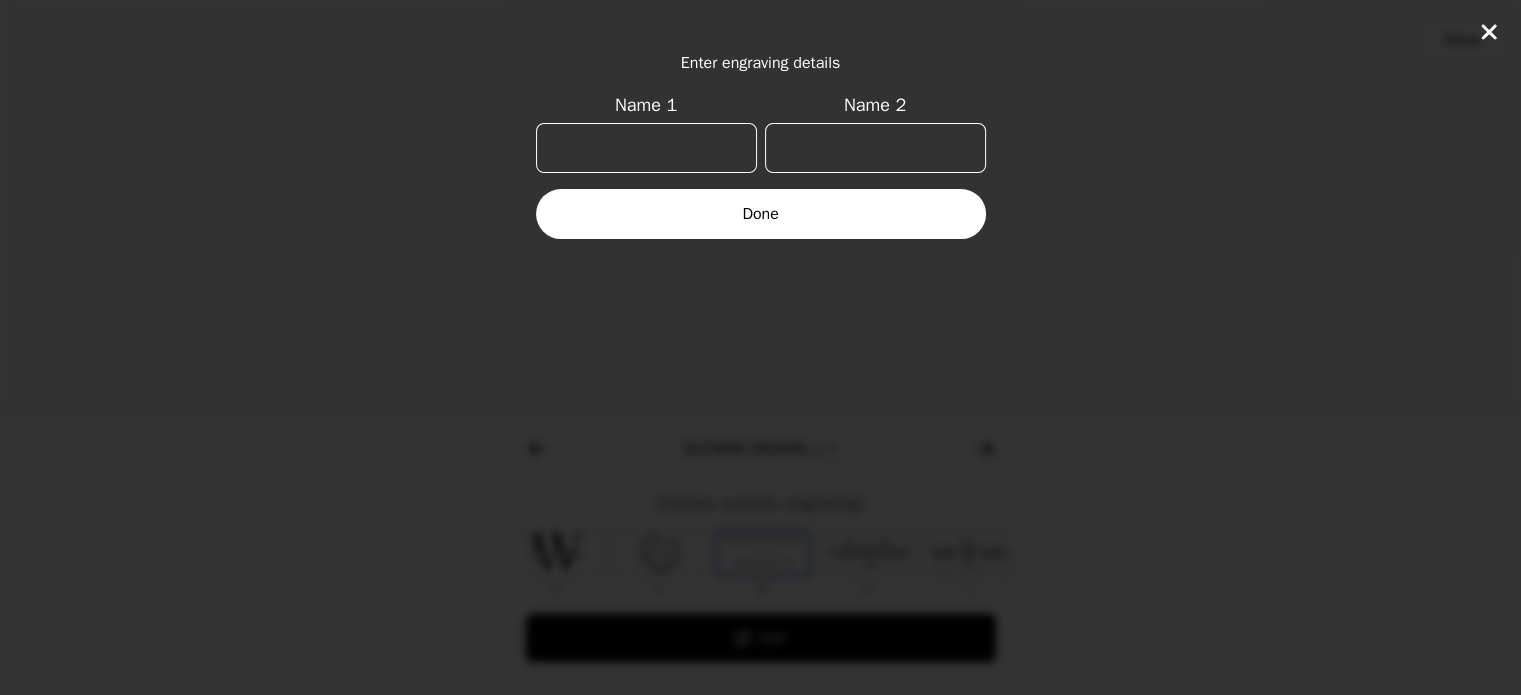 scroll, scrollTop: 0, scrollLeft: 232, axis: horizontal 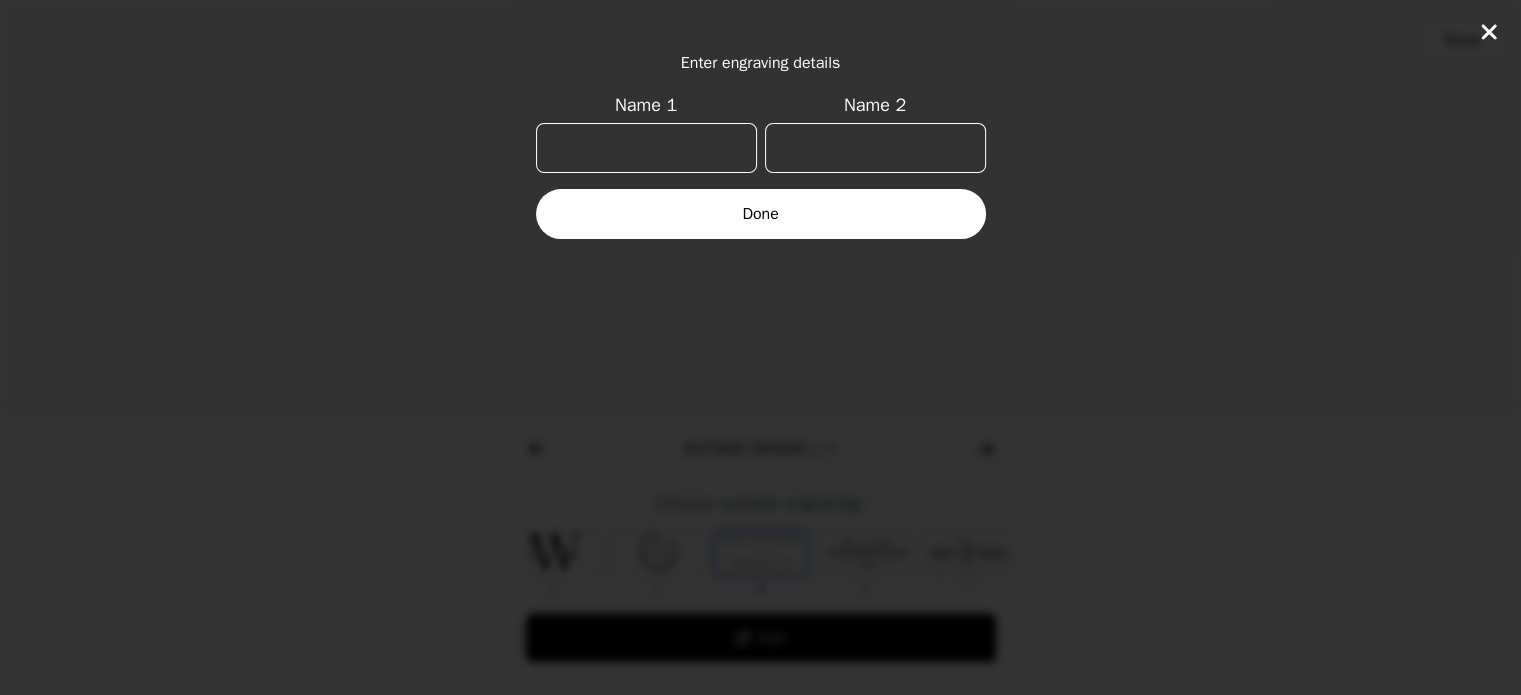 click on "Name 1" at bounding box center [646, 148] 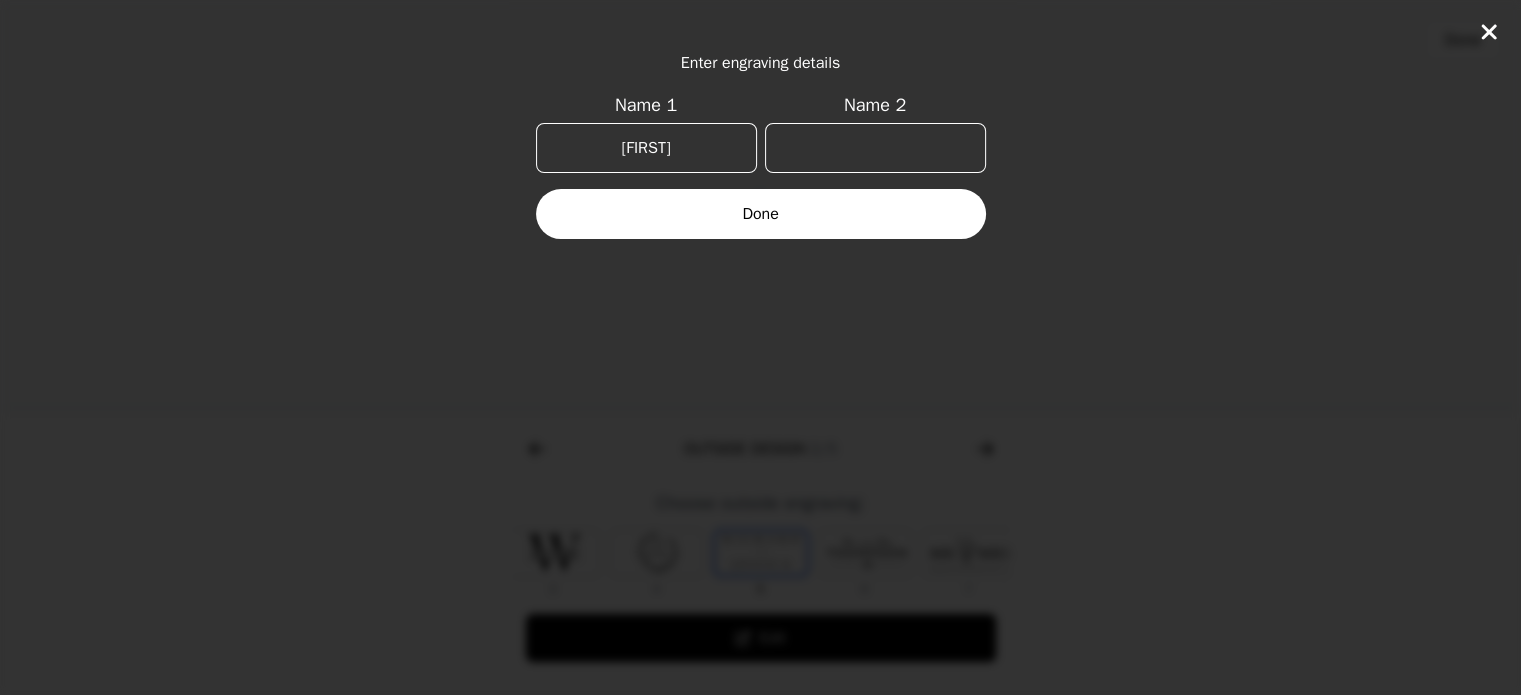 type on "[FIRST]" 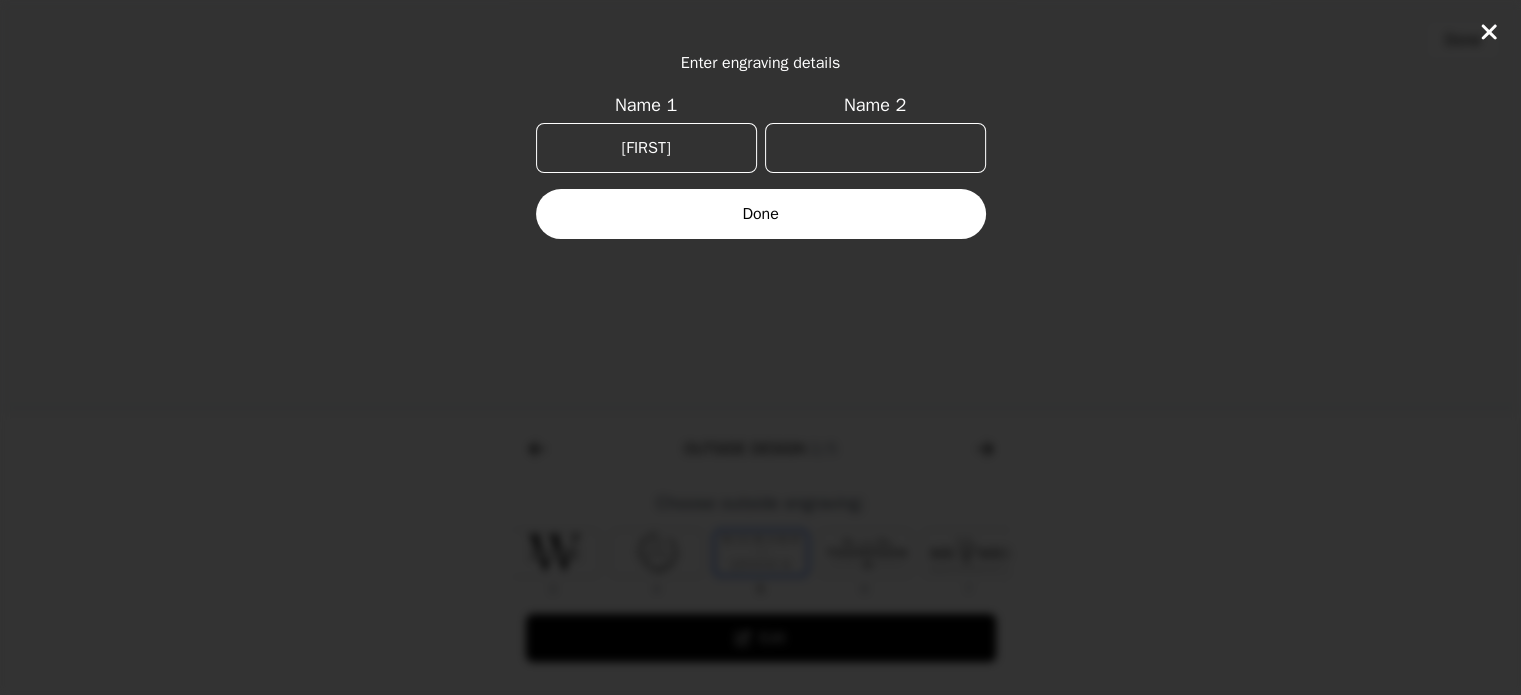 click on "Name 2" at bounding box center (875, 148) 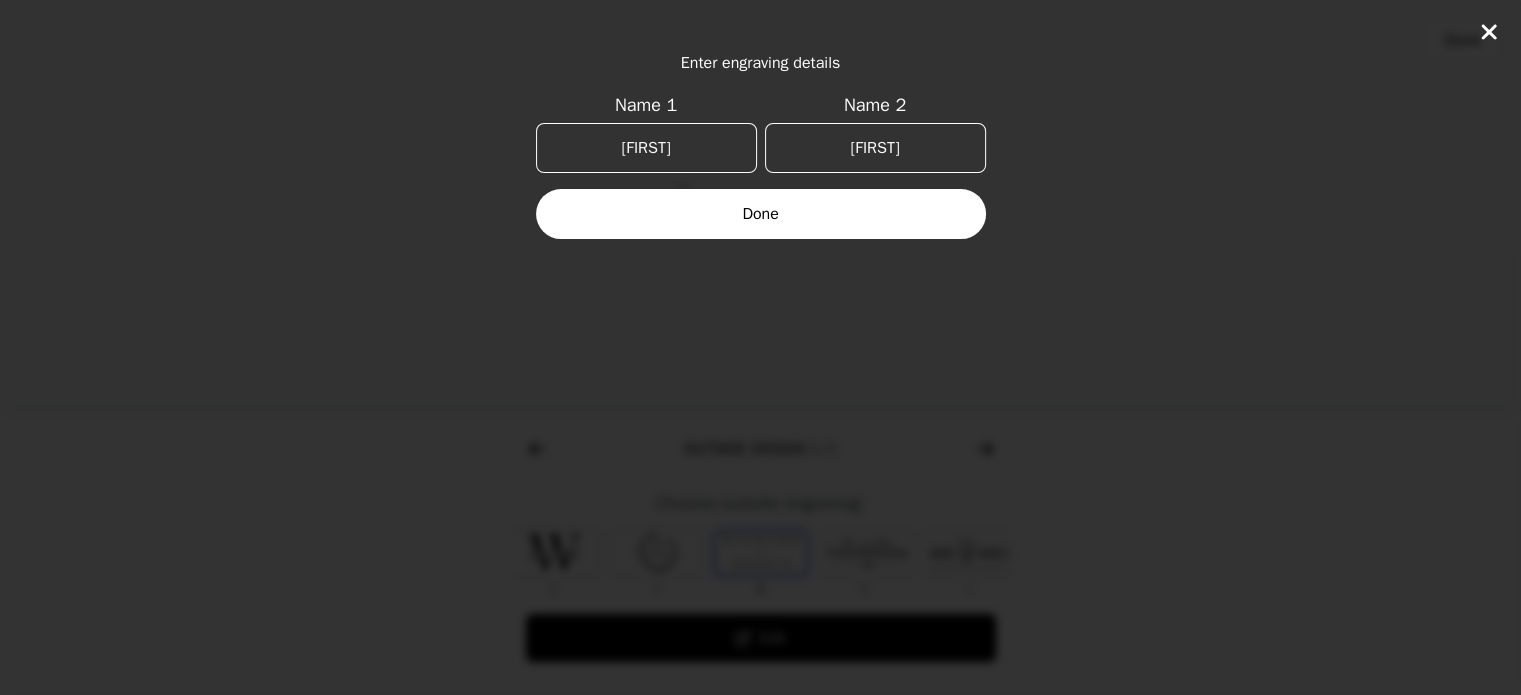 type on "[FIRST]" 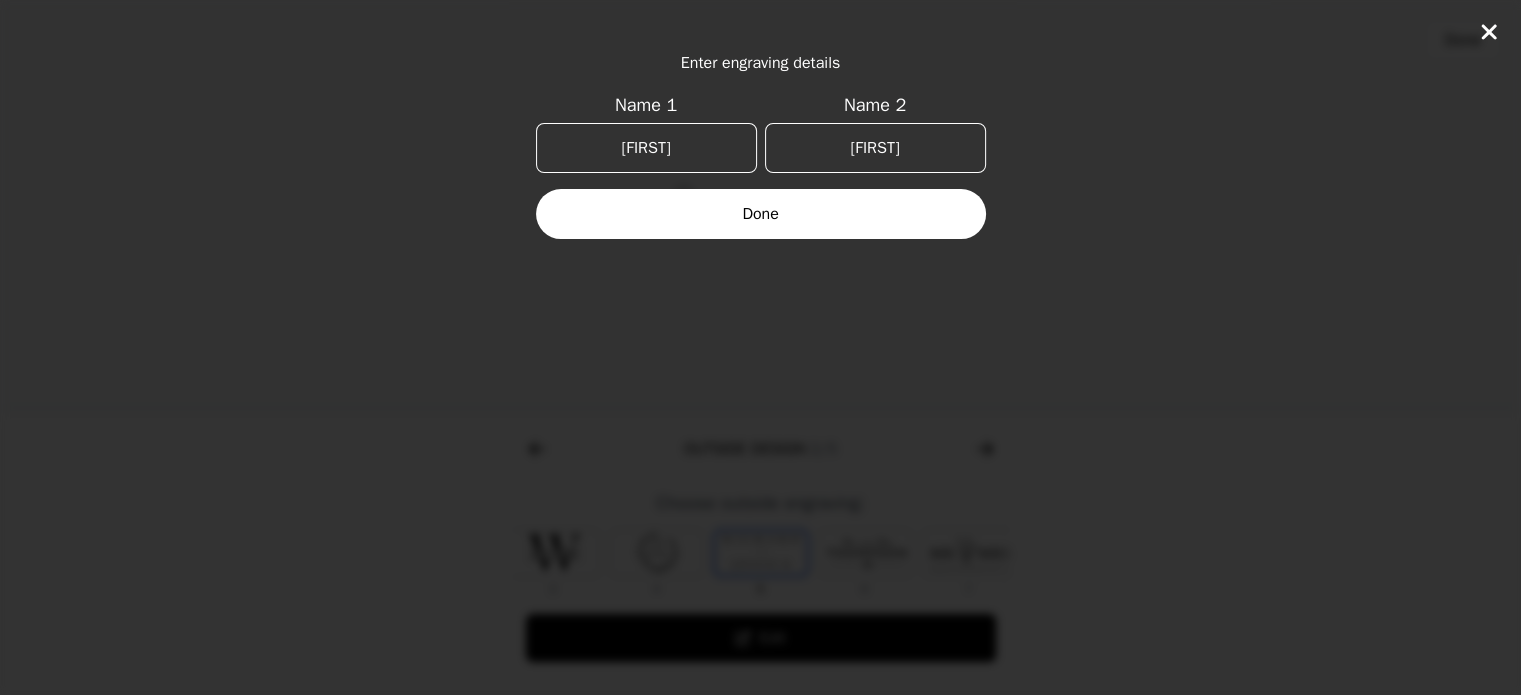 click on "Done" at bounding box center [761, 214] 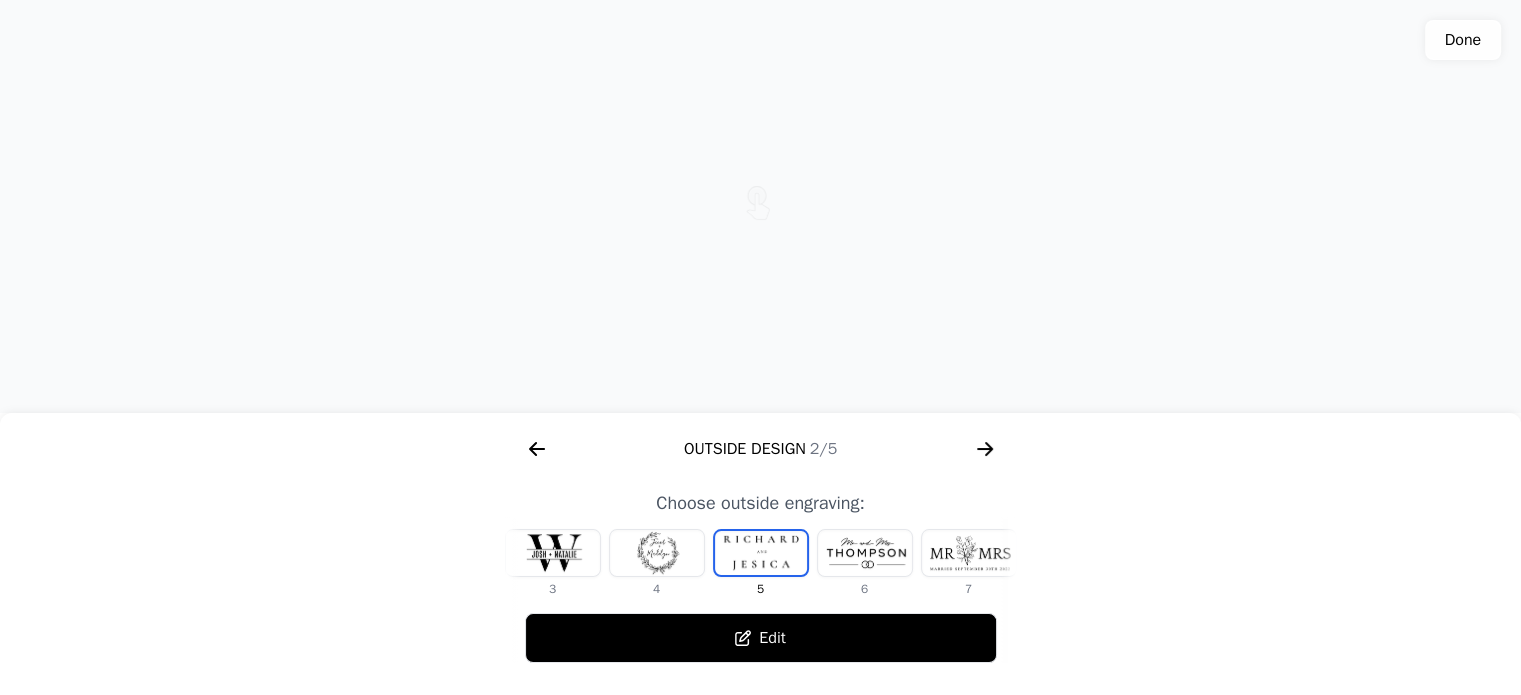 click at bounding box center (657, 553) 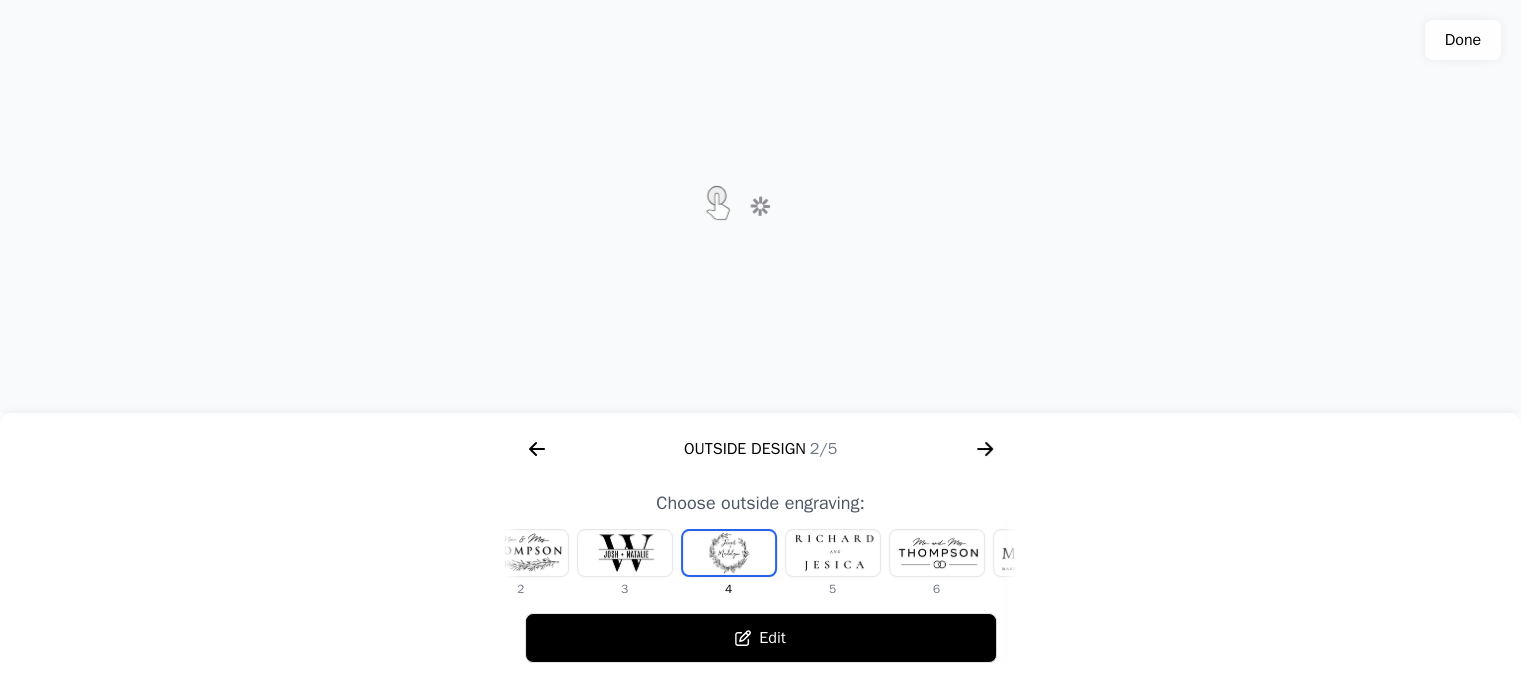 scroll, scrollTop: 0, scrollLeft: 128, axis: horizontal 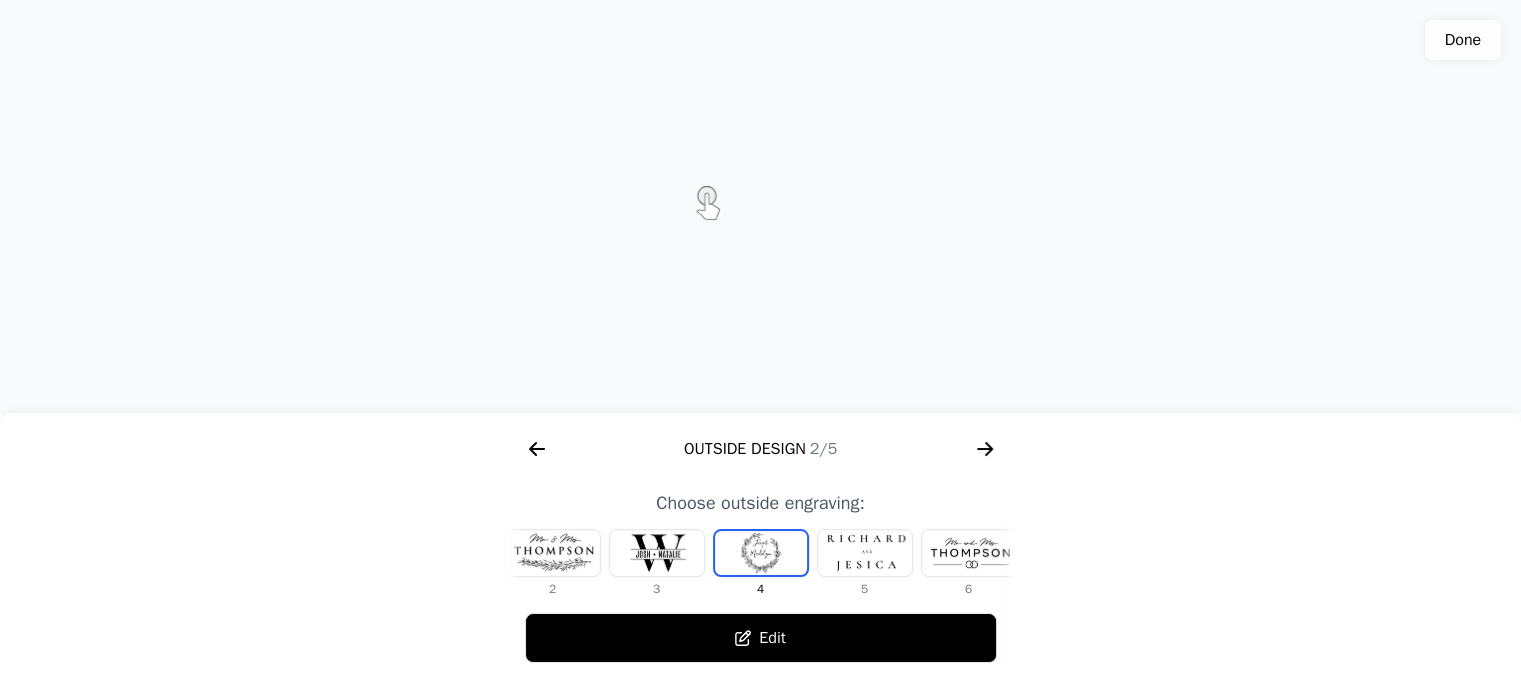 click at bounding box center [657, 553] 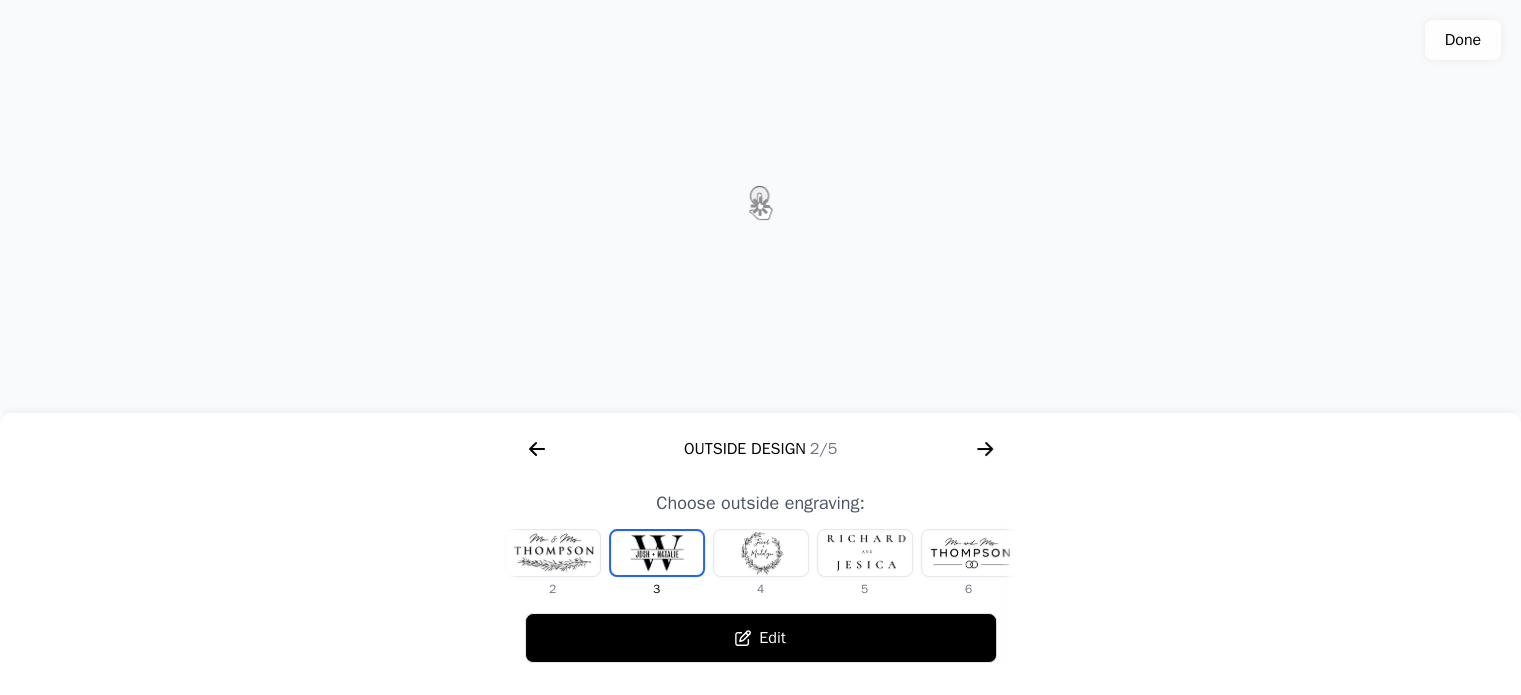 scroll, scrollTop: 0, scrollLeft: 24, axis: horizontal 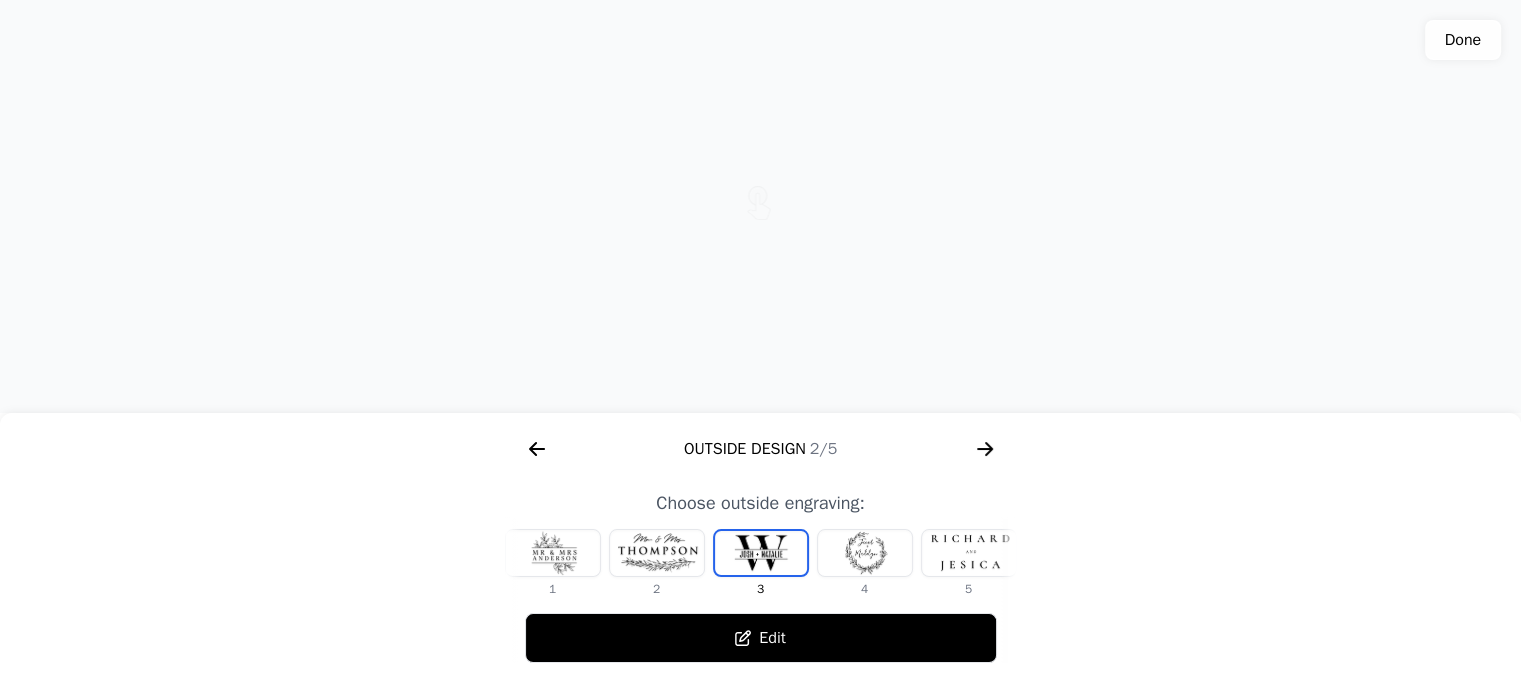 click at bounding box center (865, 553) 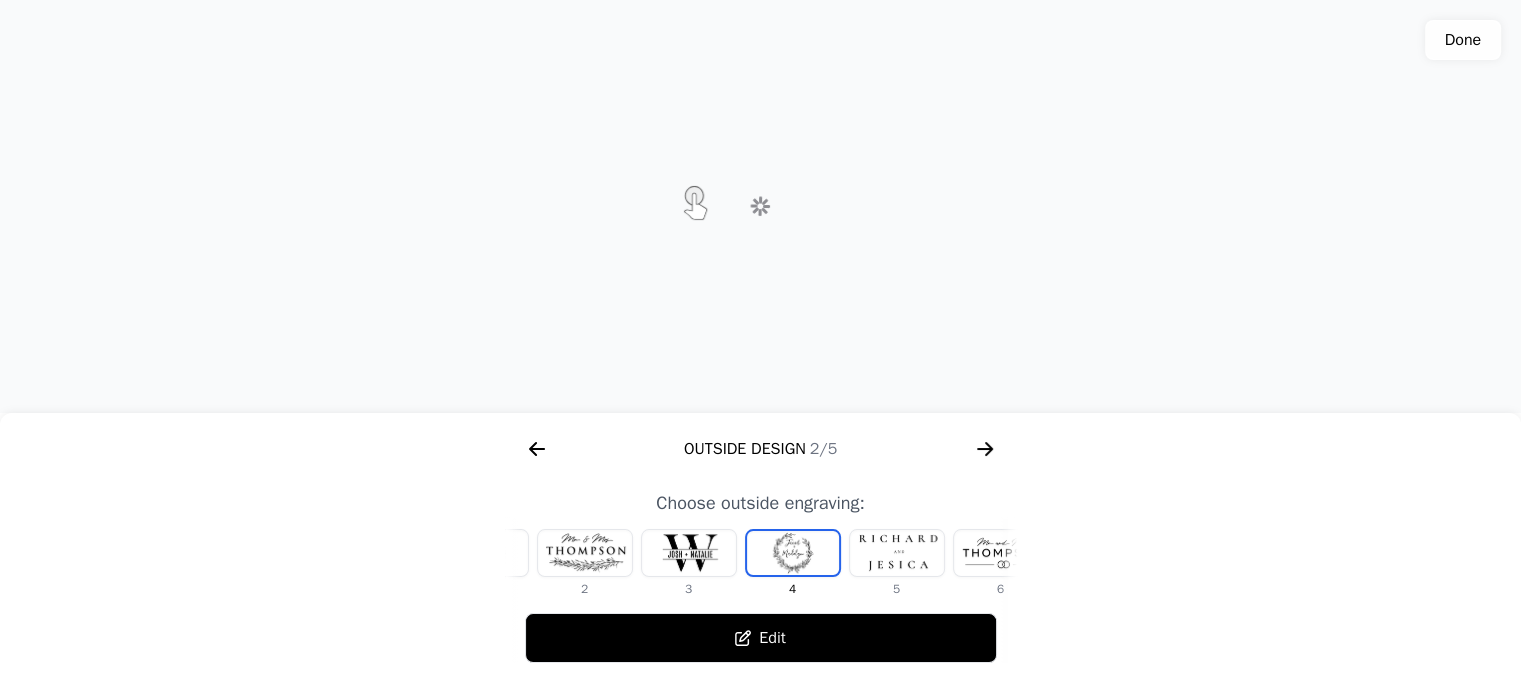scroll, scrollTop: 0, scrollLeft: 128, axis: horizontal 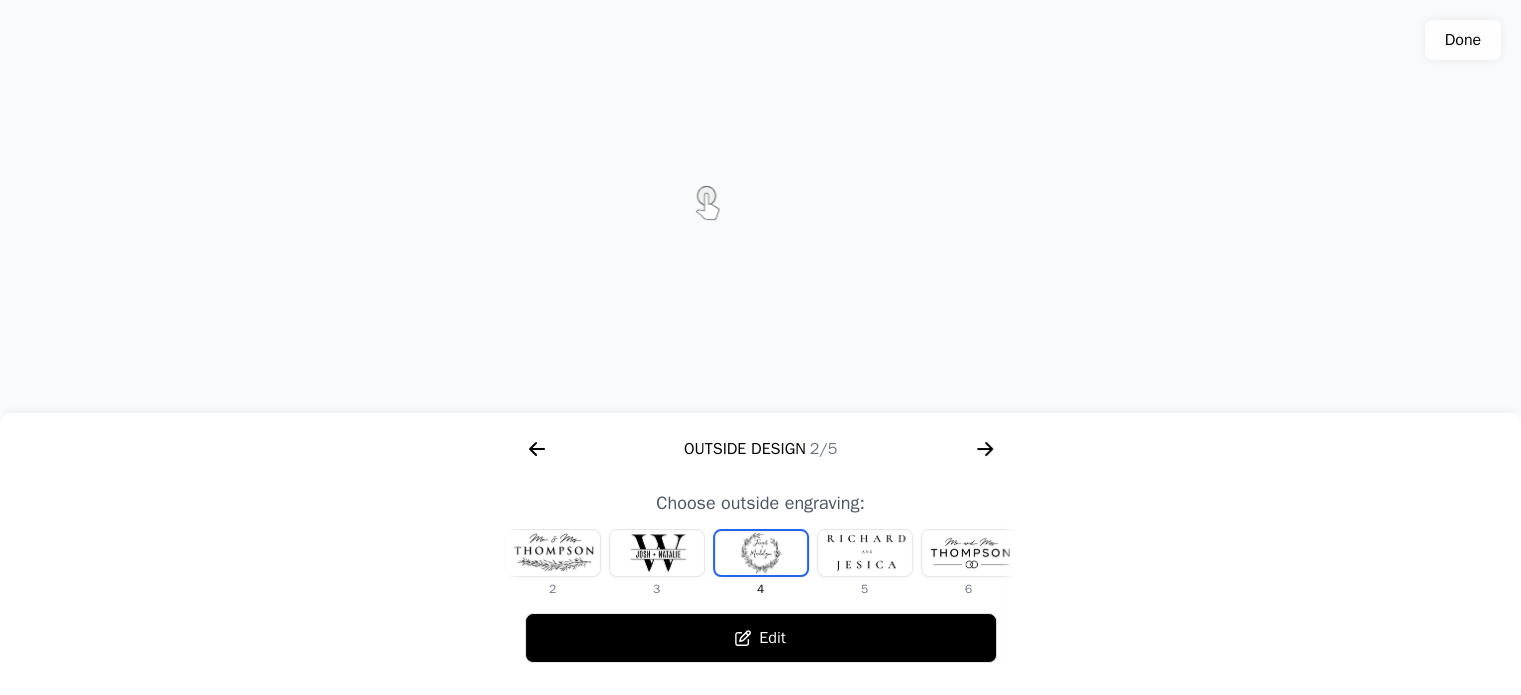 click at bounding box center (865, 553) 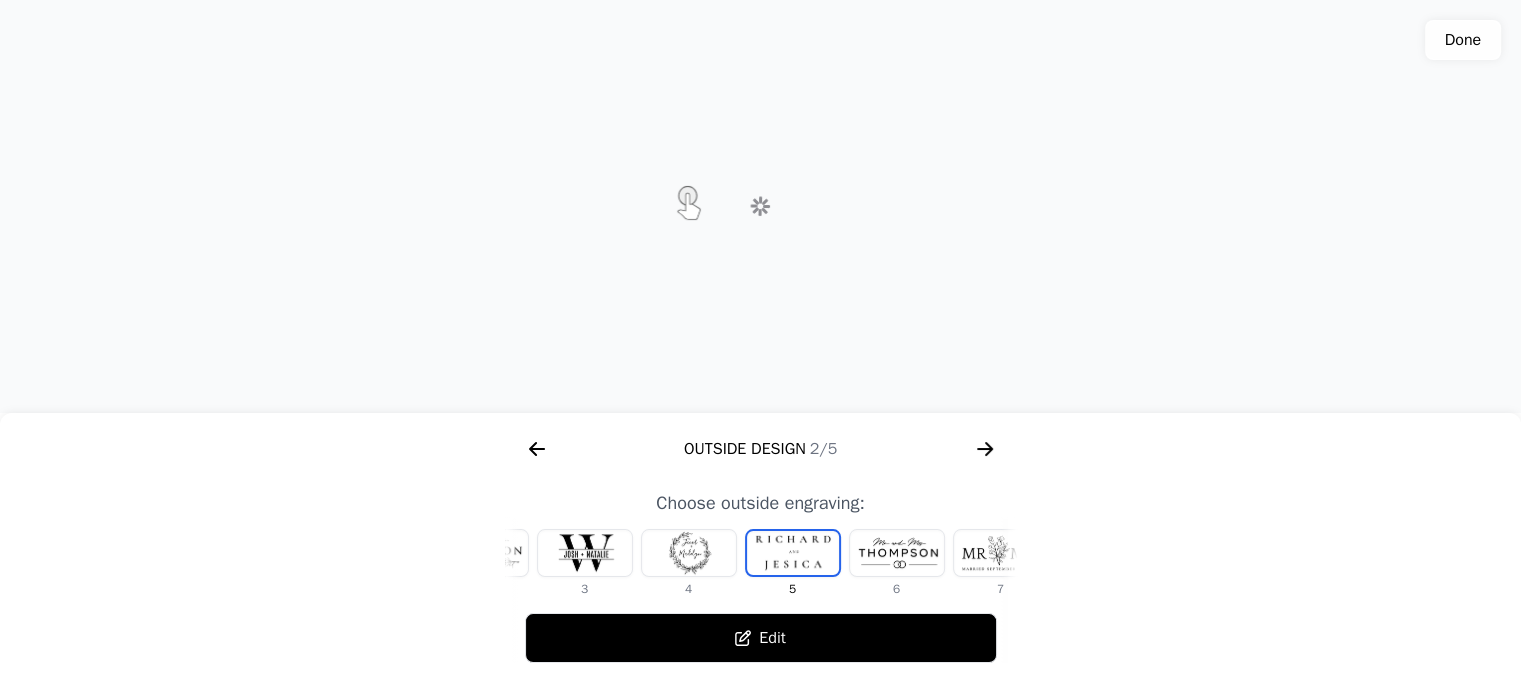 scroll, scrollTop: 0, scrollLeft: 232, axis: horizontal 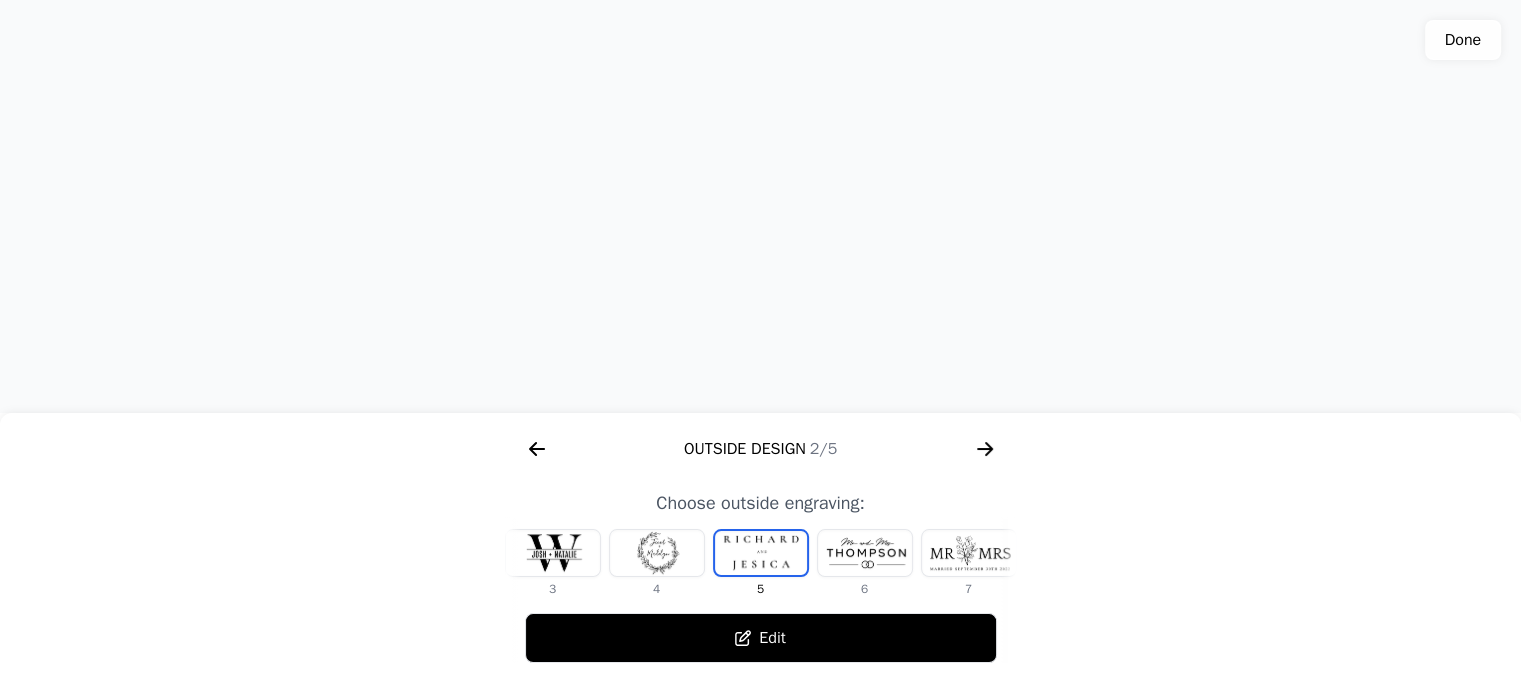 click at bounding box center (969, 553) 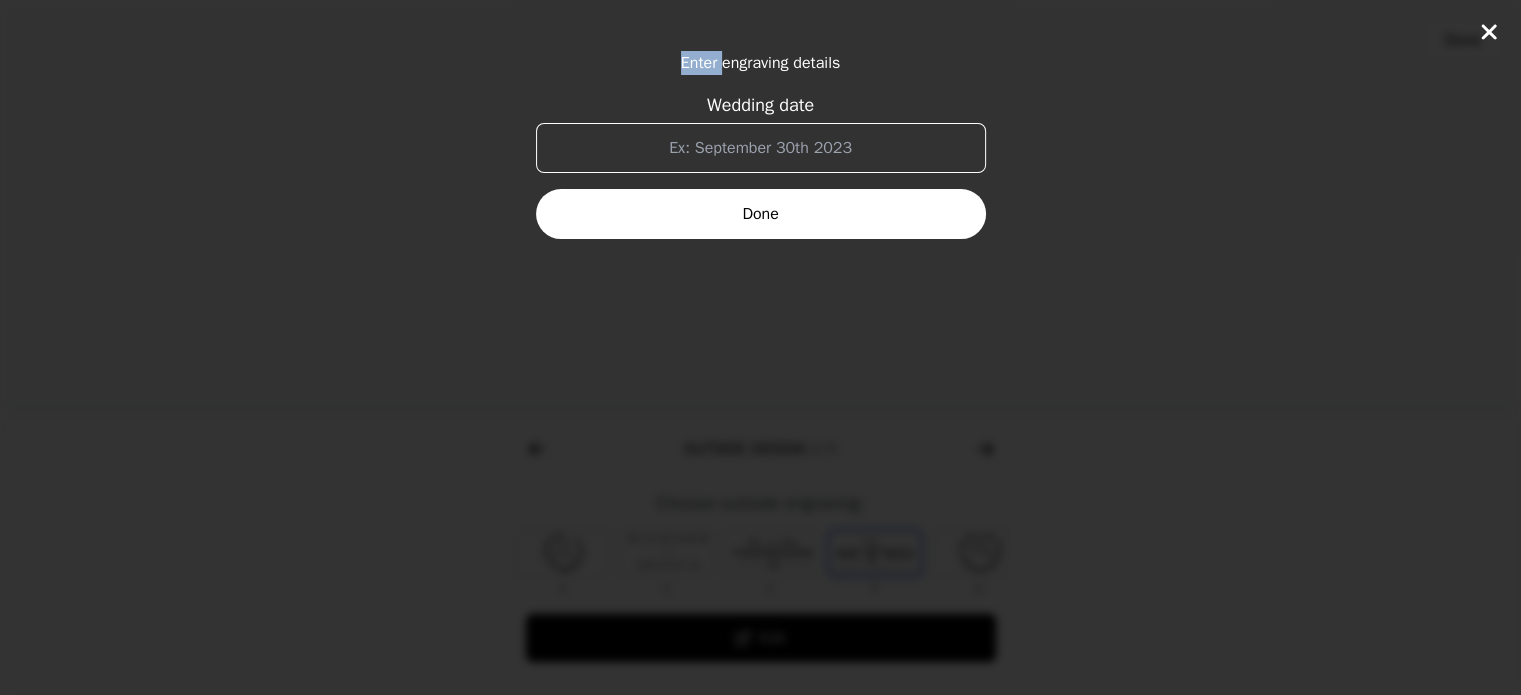 scroll, scrollTop: 0, scrollLeft: 372, axis: horizontal 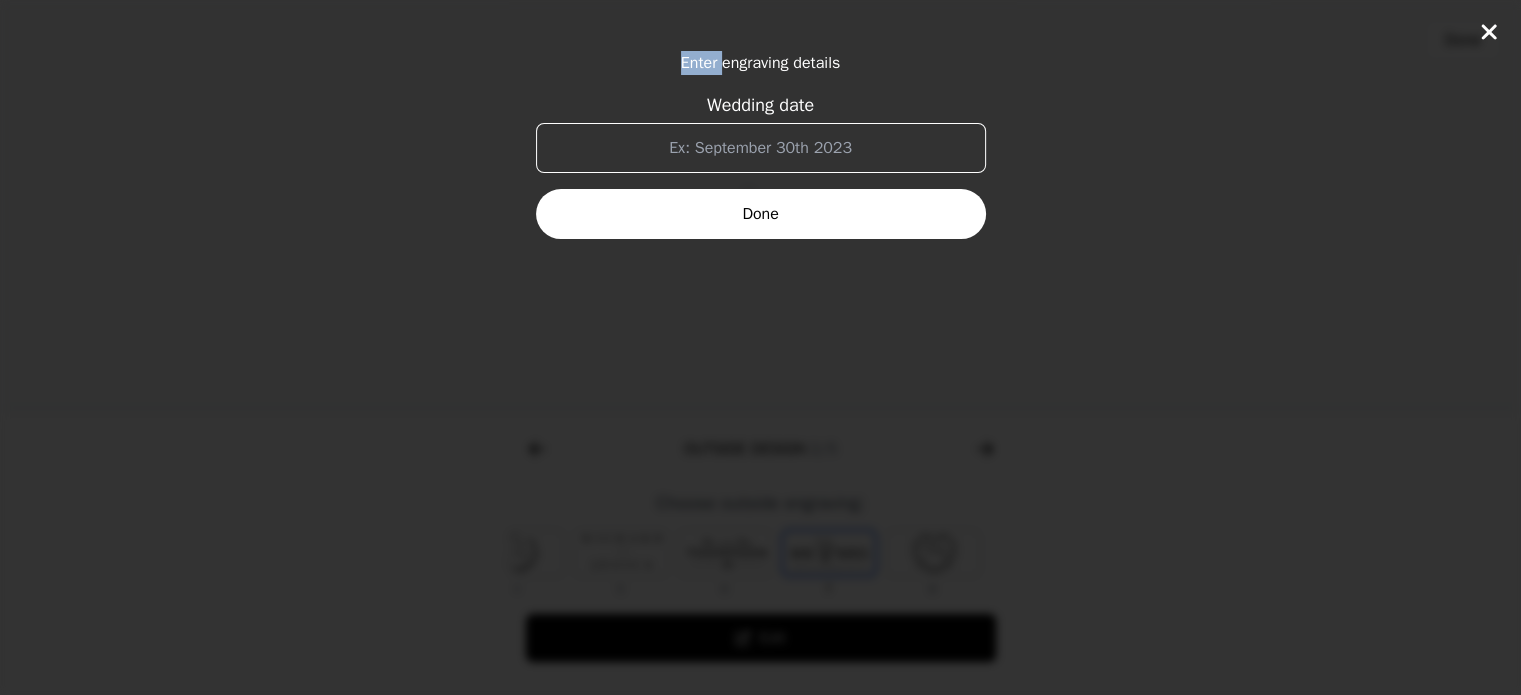 click on "Enter engraving details Wedding date Done" 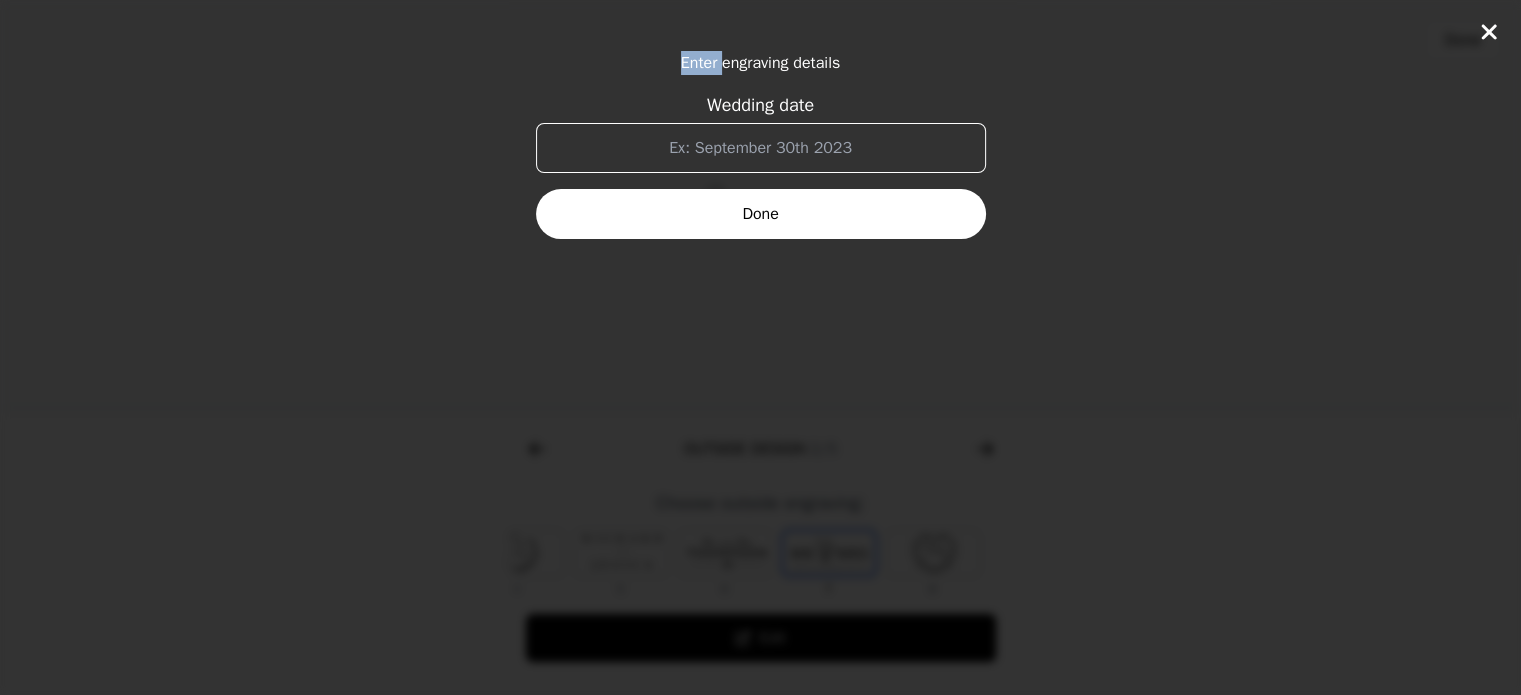 click on "Done" at bounding box center [761, 214] 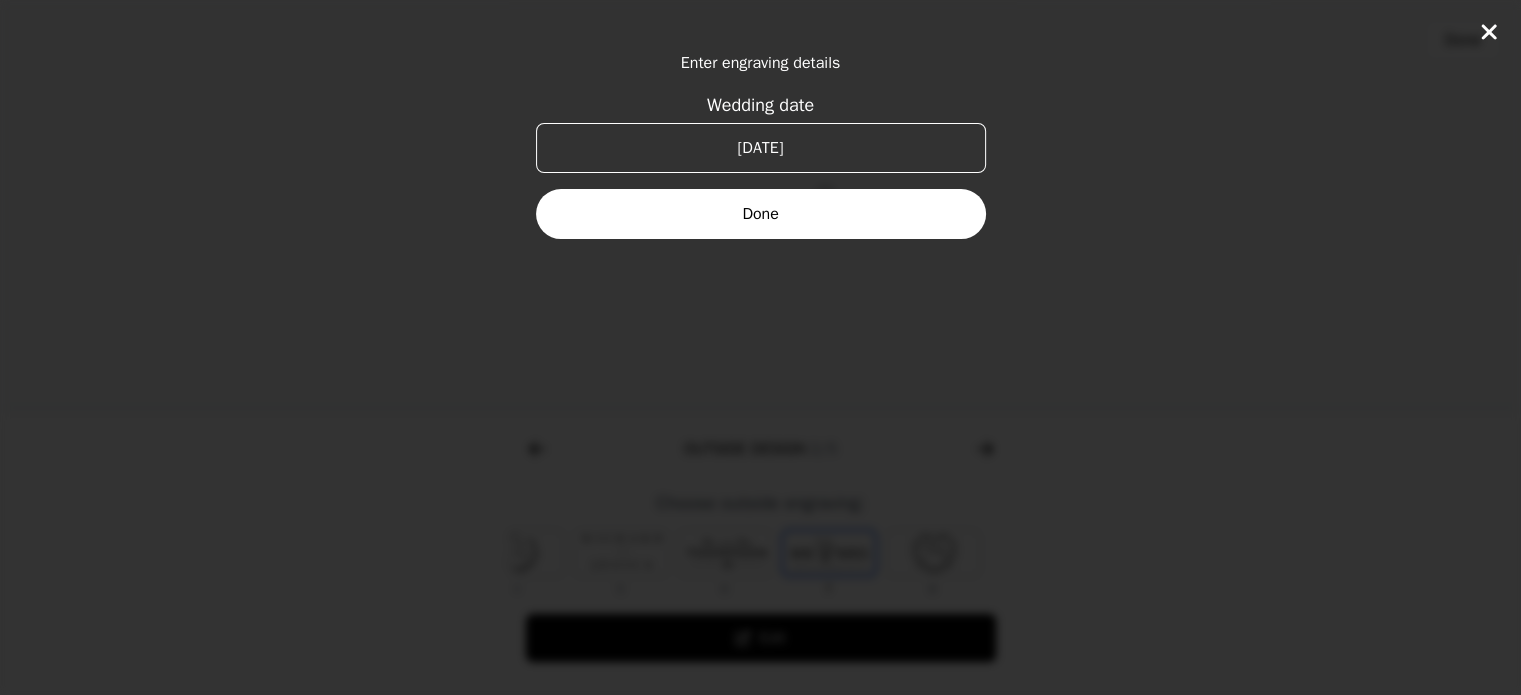 type on "[DATE]" 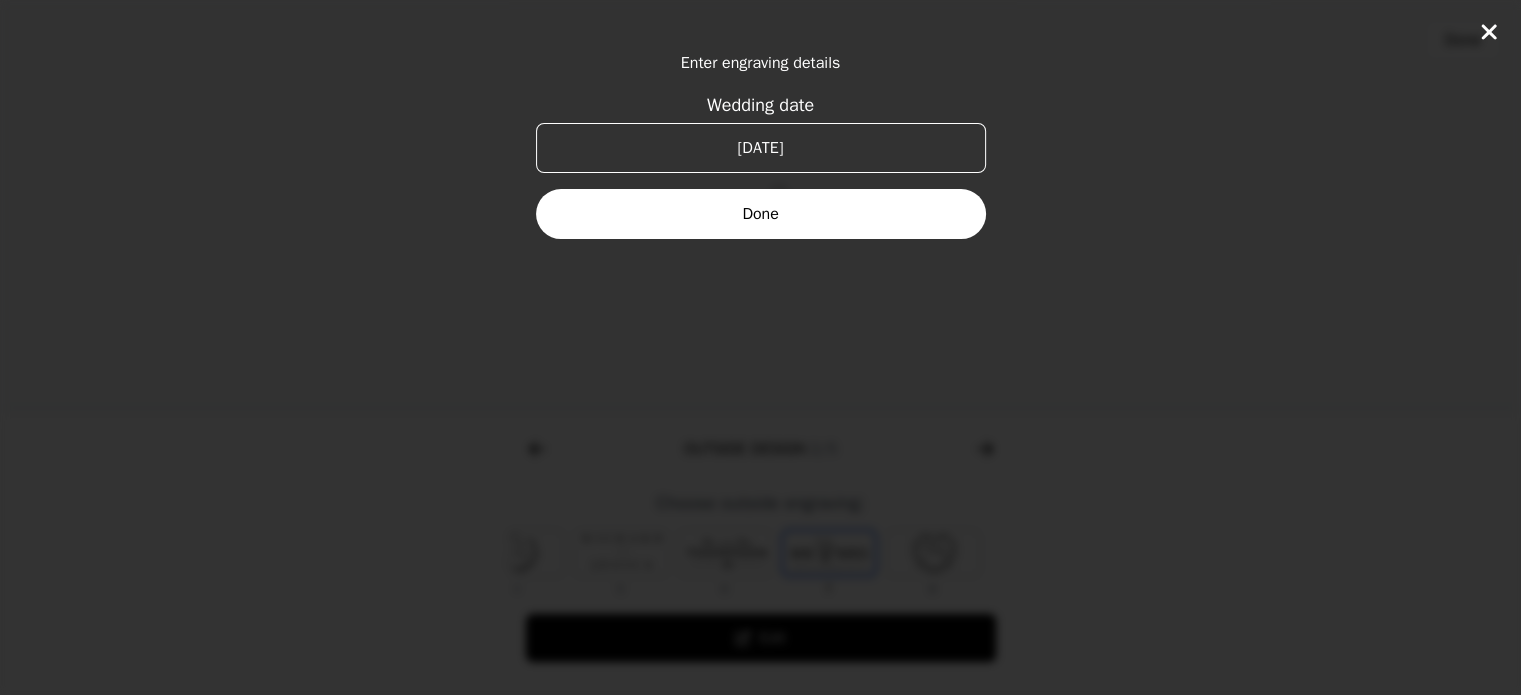 click on "Done" at bounding box center [761, 214] 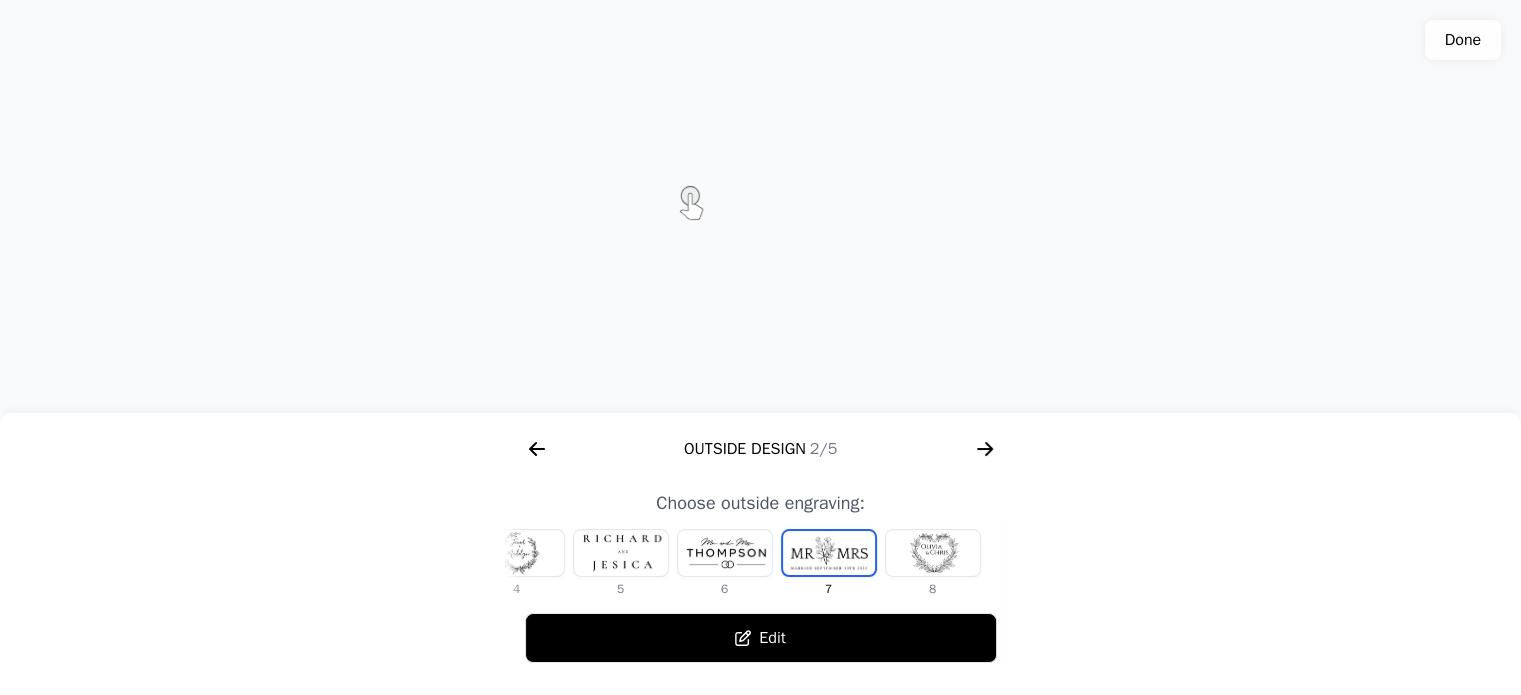 click at bounding box center [933, 553] 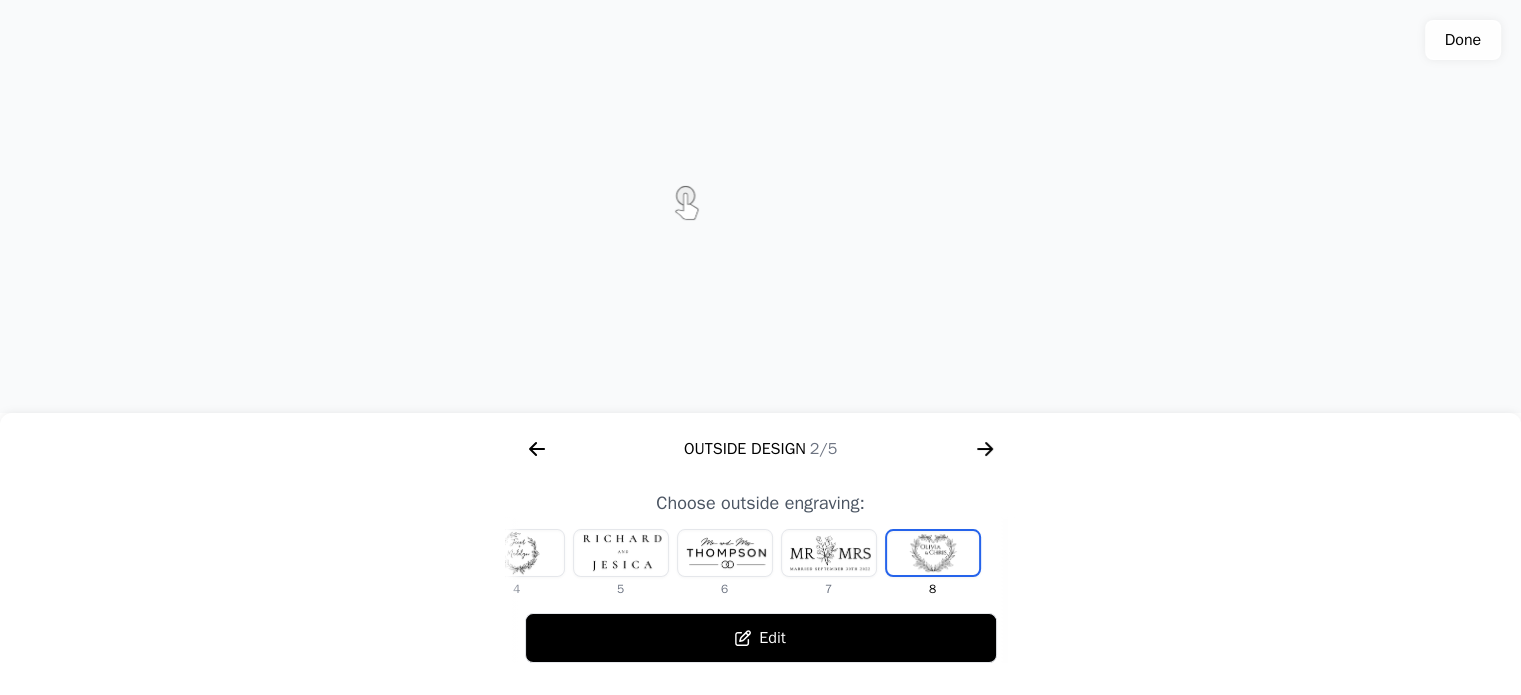 click at bounding box center [517, 553] 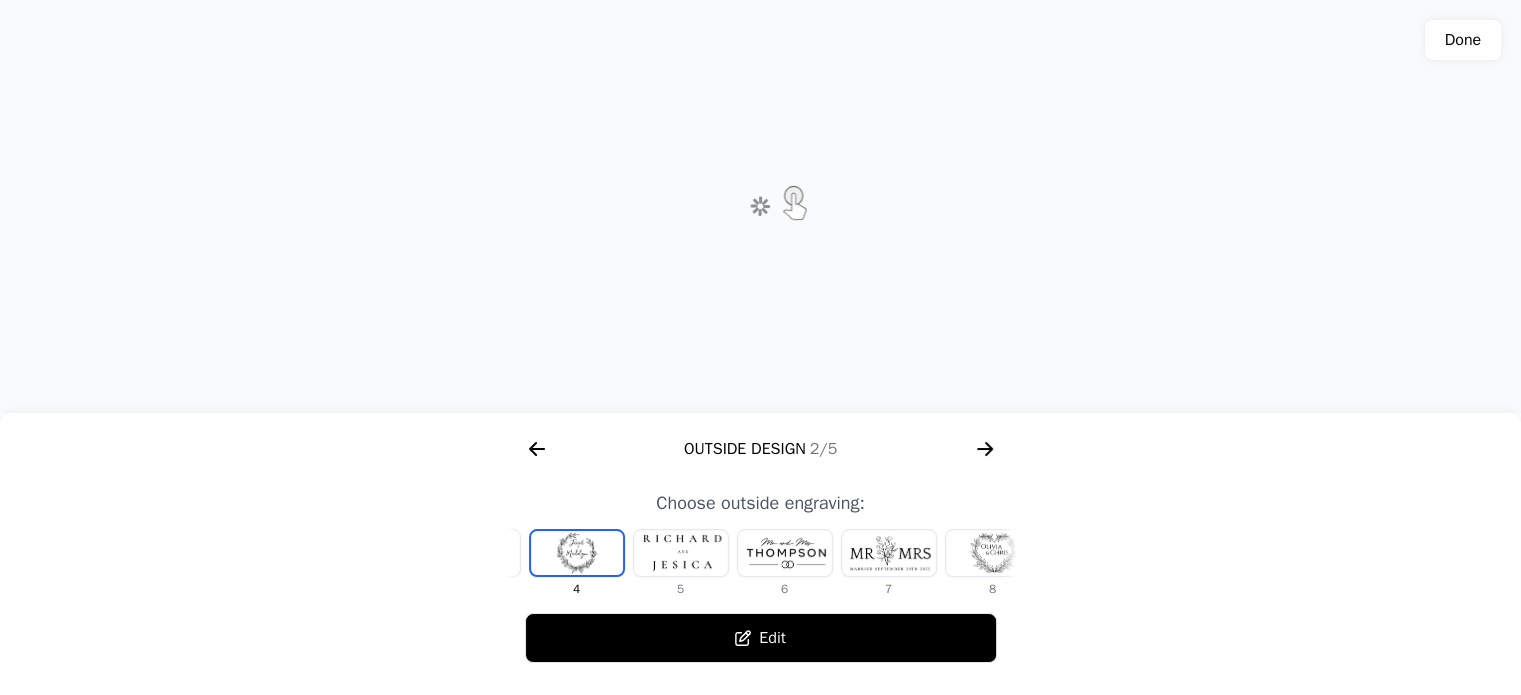 scroll, scrollTop: 0, scrollLeft: 128, axis: horizontal 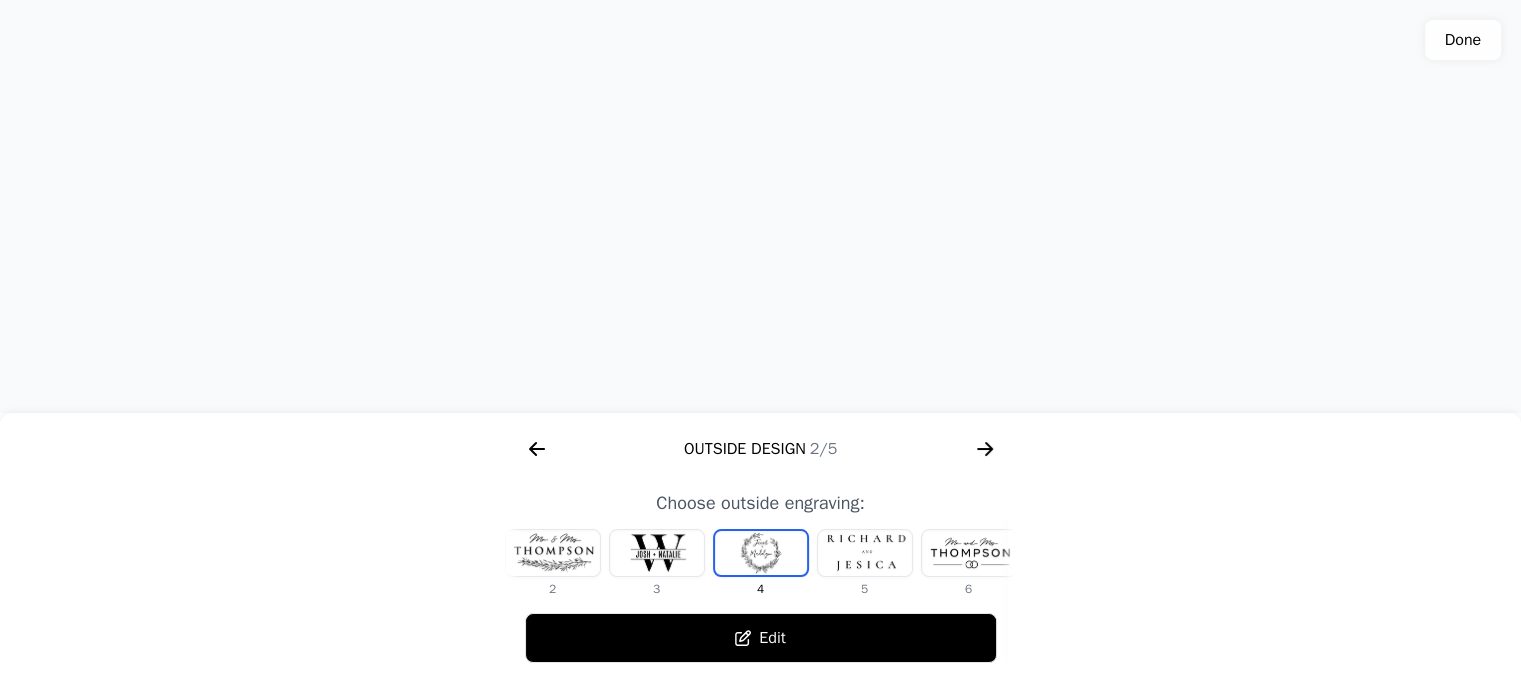 click on "Edit" at bounding box center (761, 638) 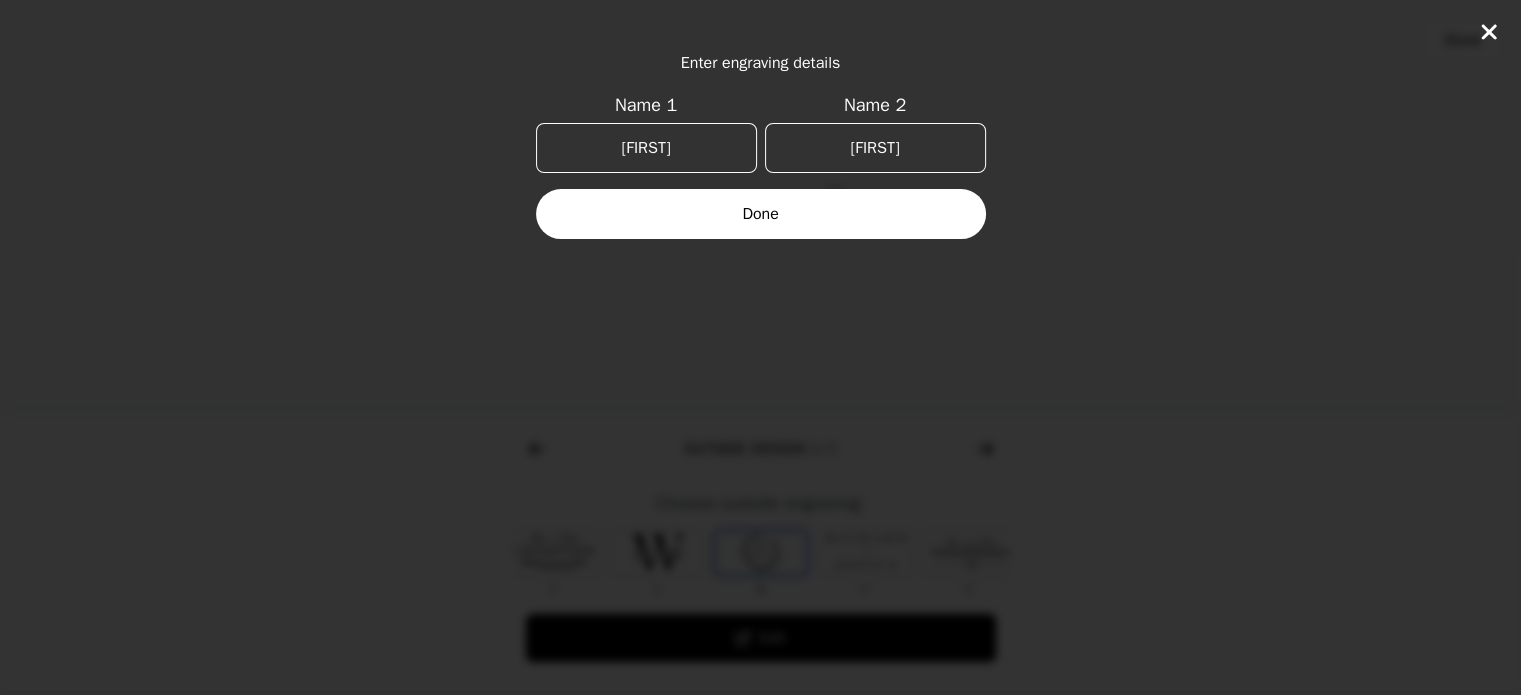 click on "[FIRST]" at bounding box center [646, 148] 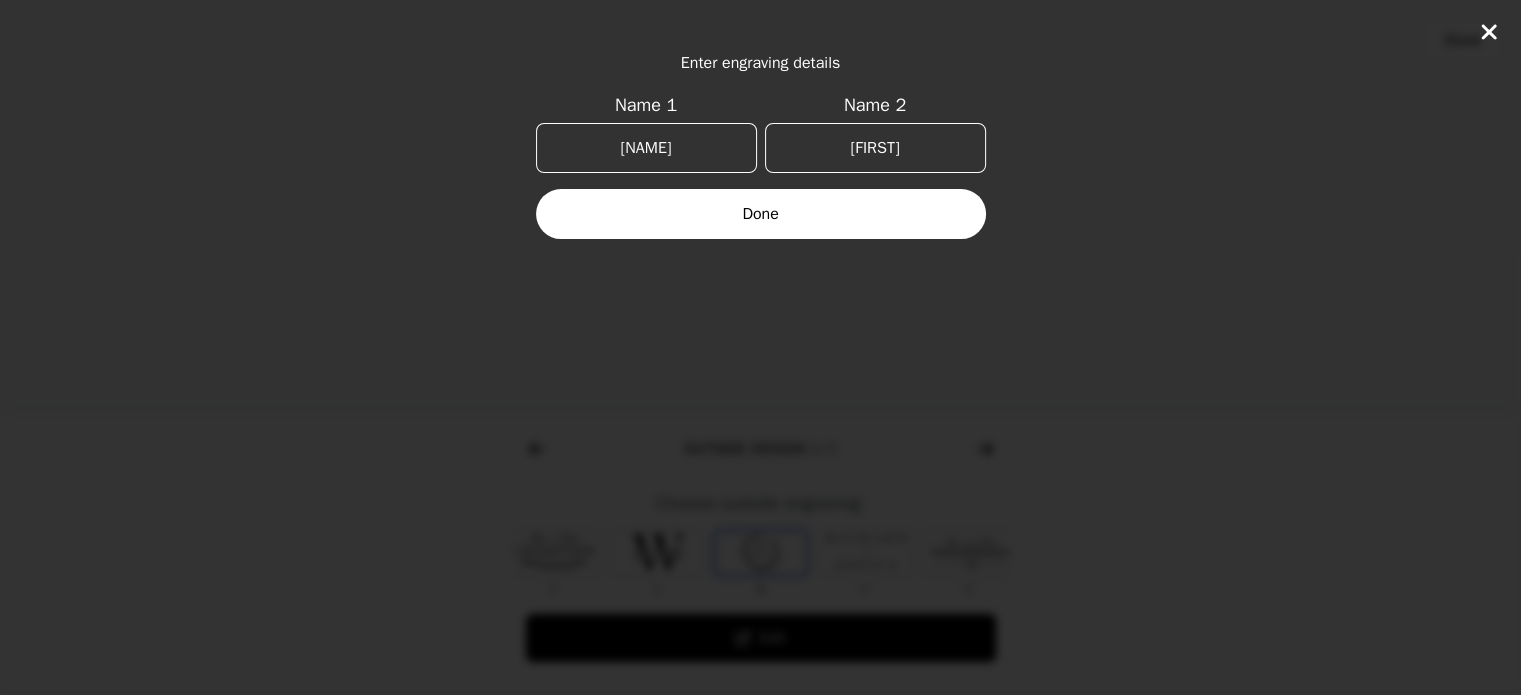 type on "A" 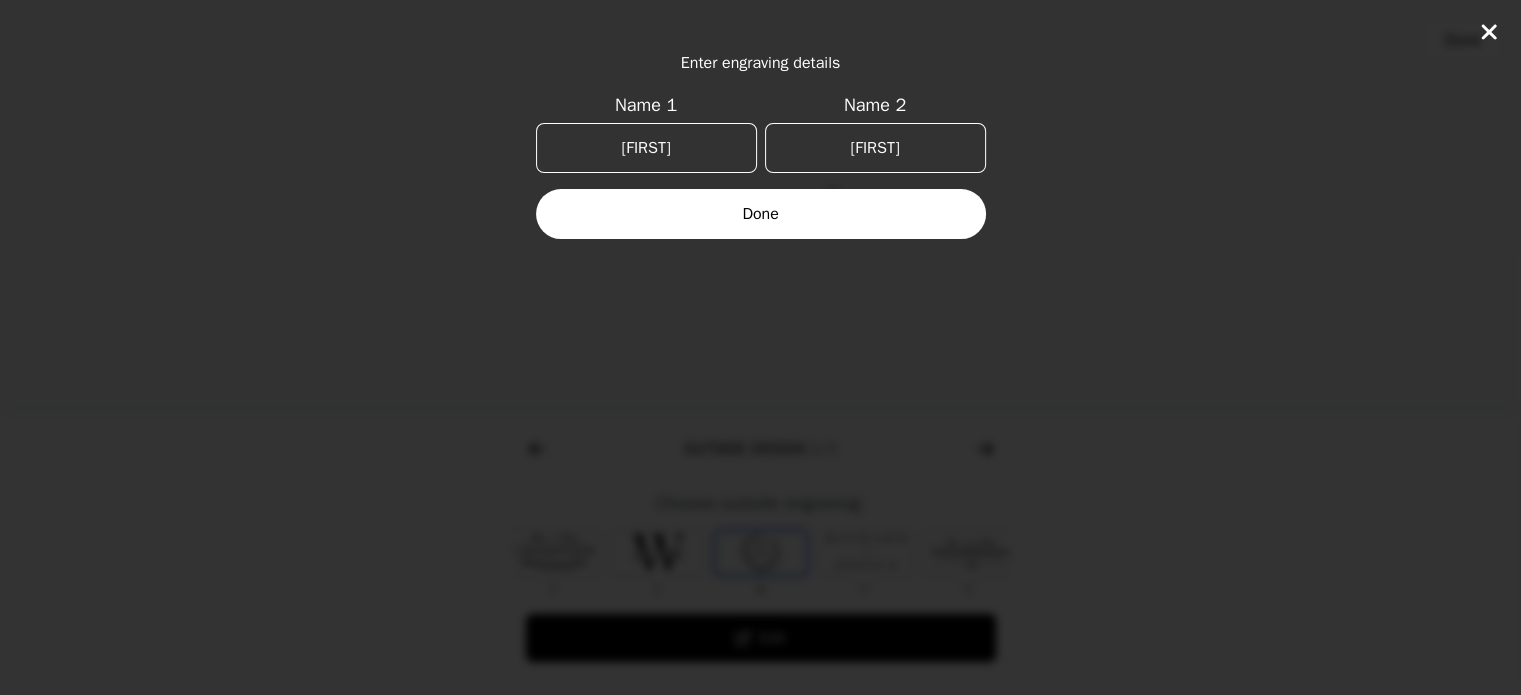 type on "[FIRST]" 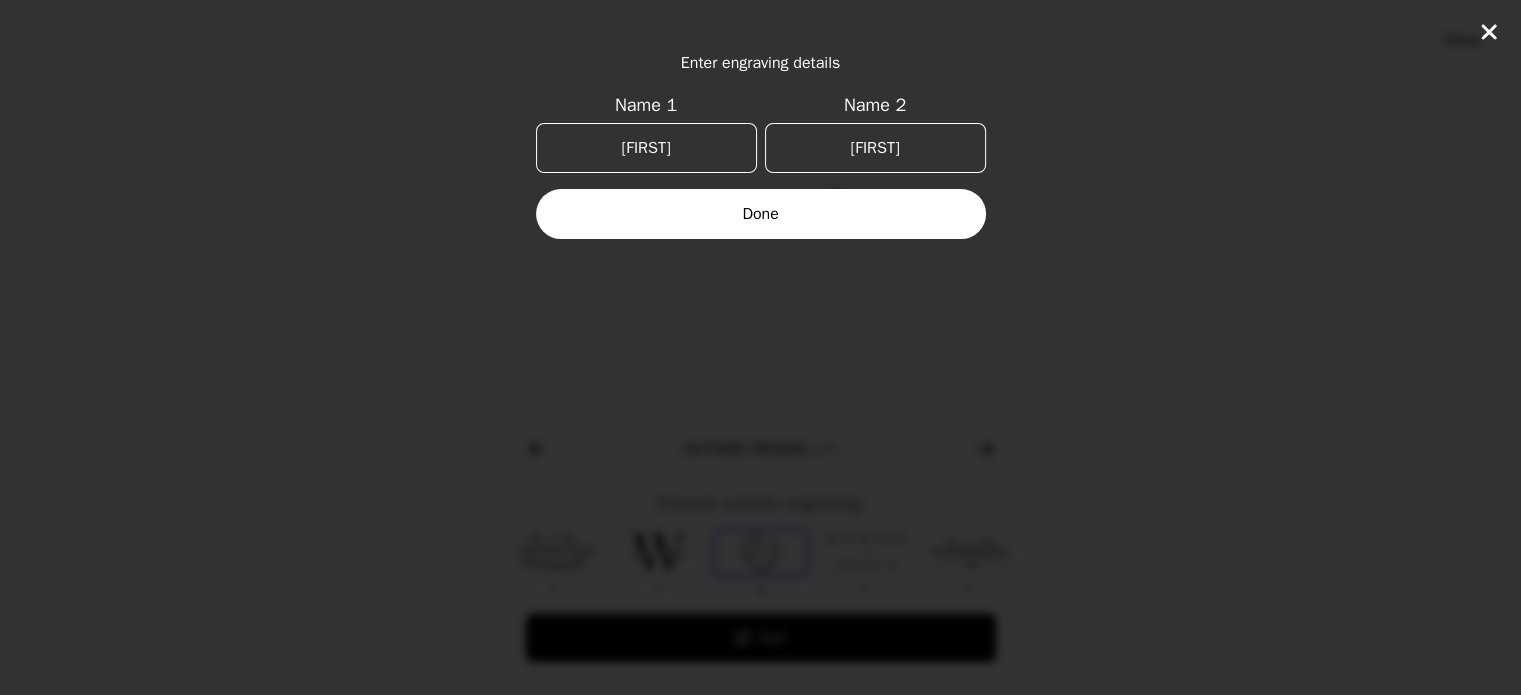 click on "[FIRST]" at bounding box center [875, 148] 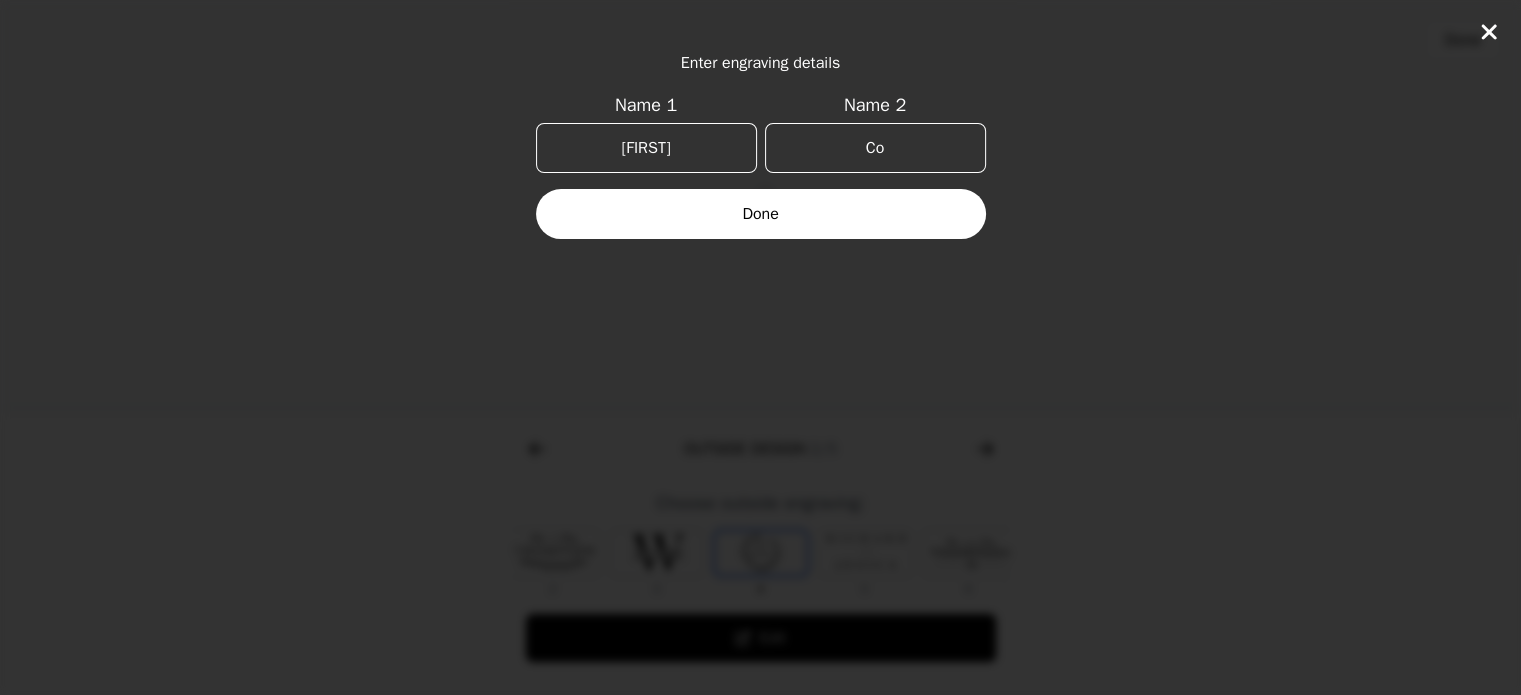 type on "C" 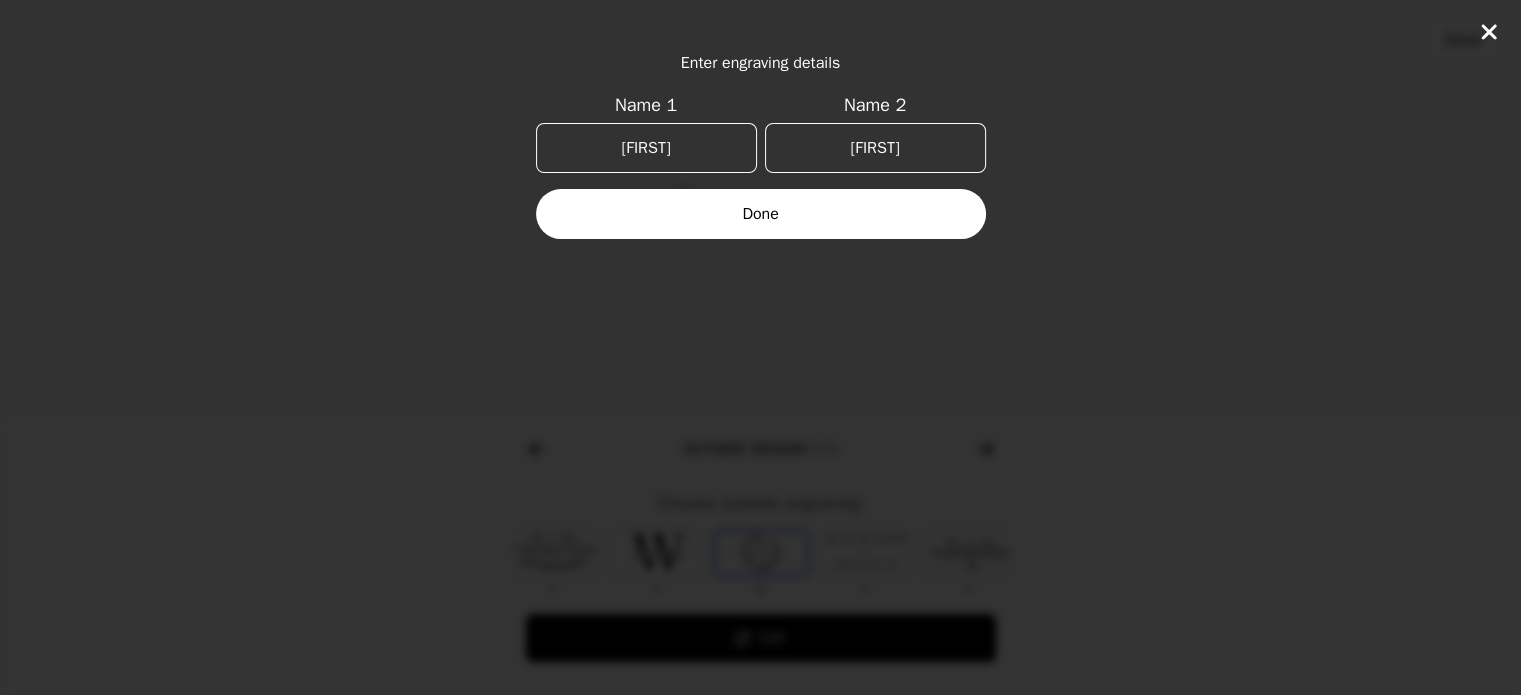 type on "[FIRST]" 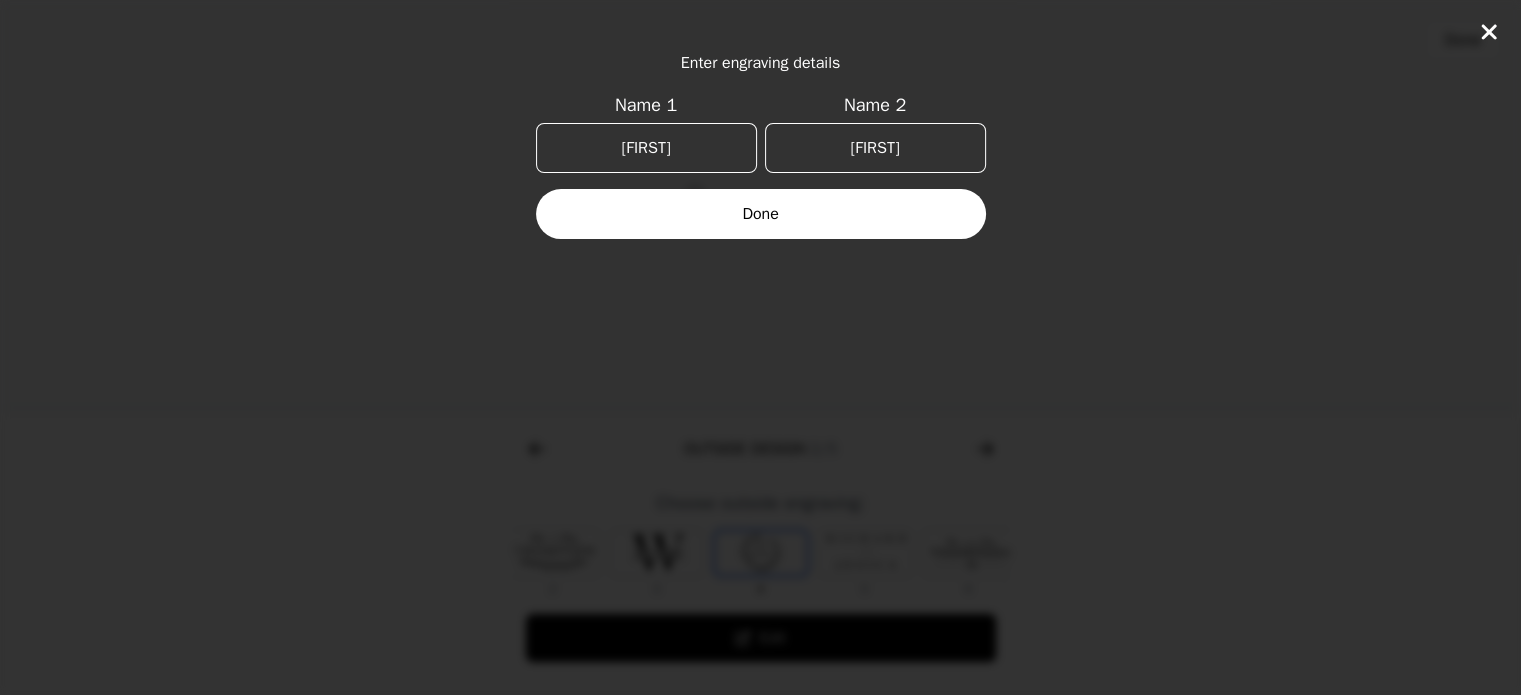 click on "Done" at bounding box center (761, 214) 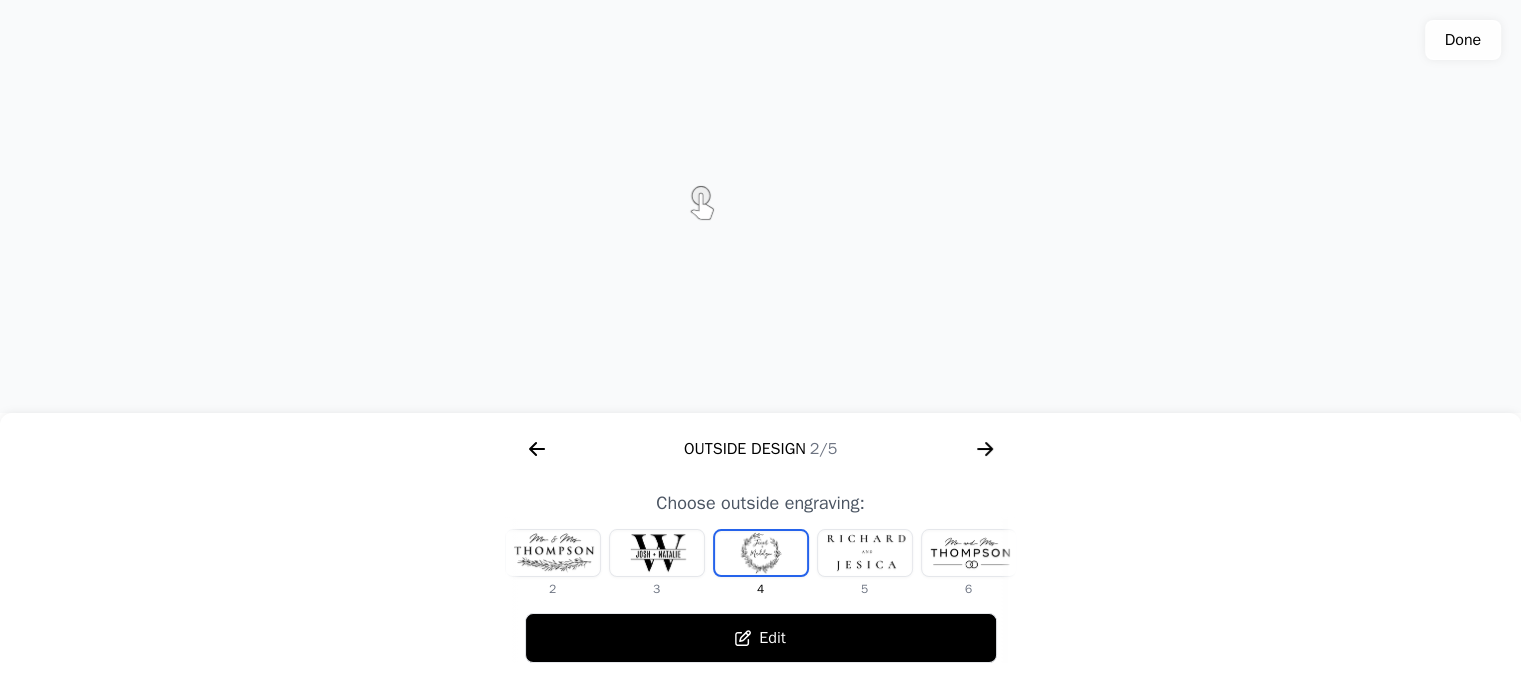 click on "Edit" at bounding box center [761, 638] 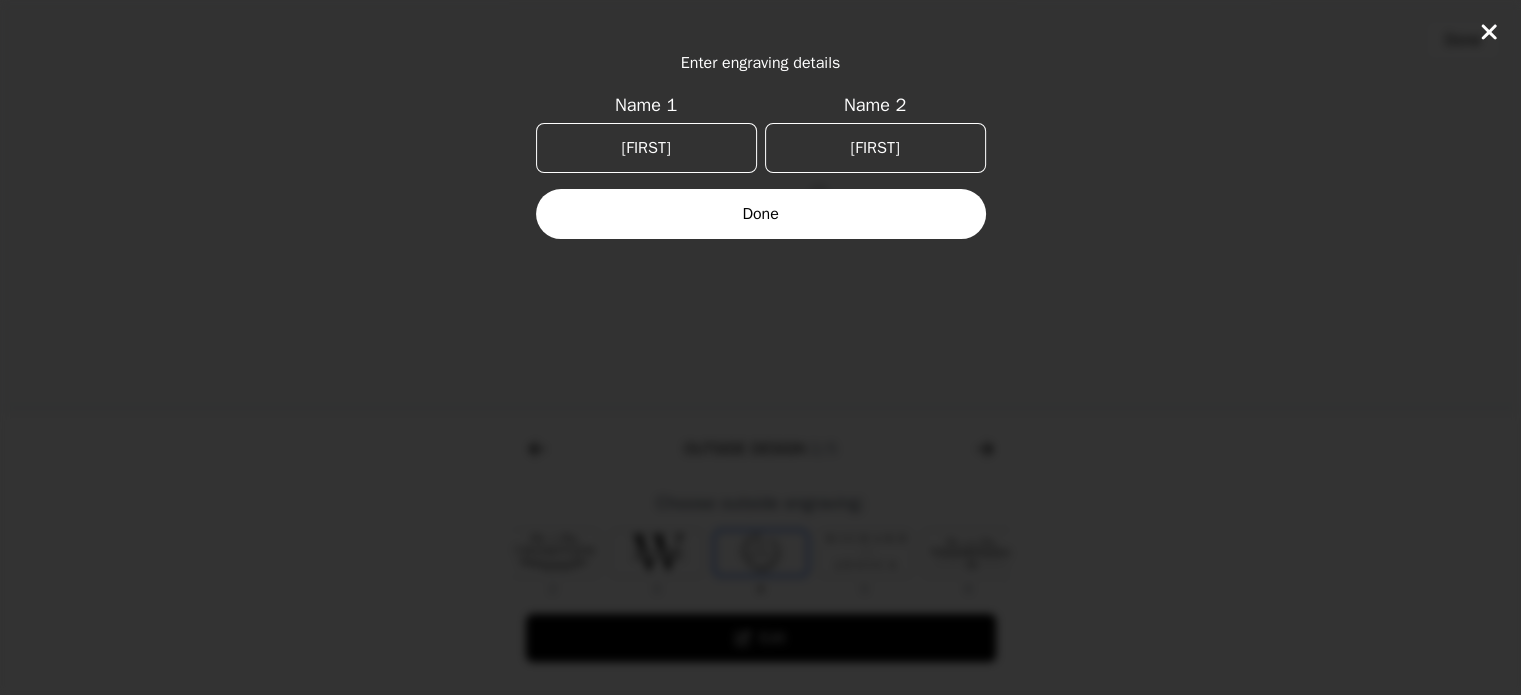 click on "[FIRST]" at bounding box center [646, 148] 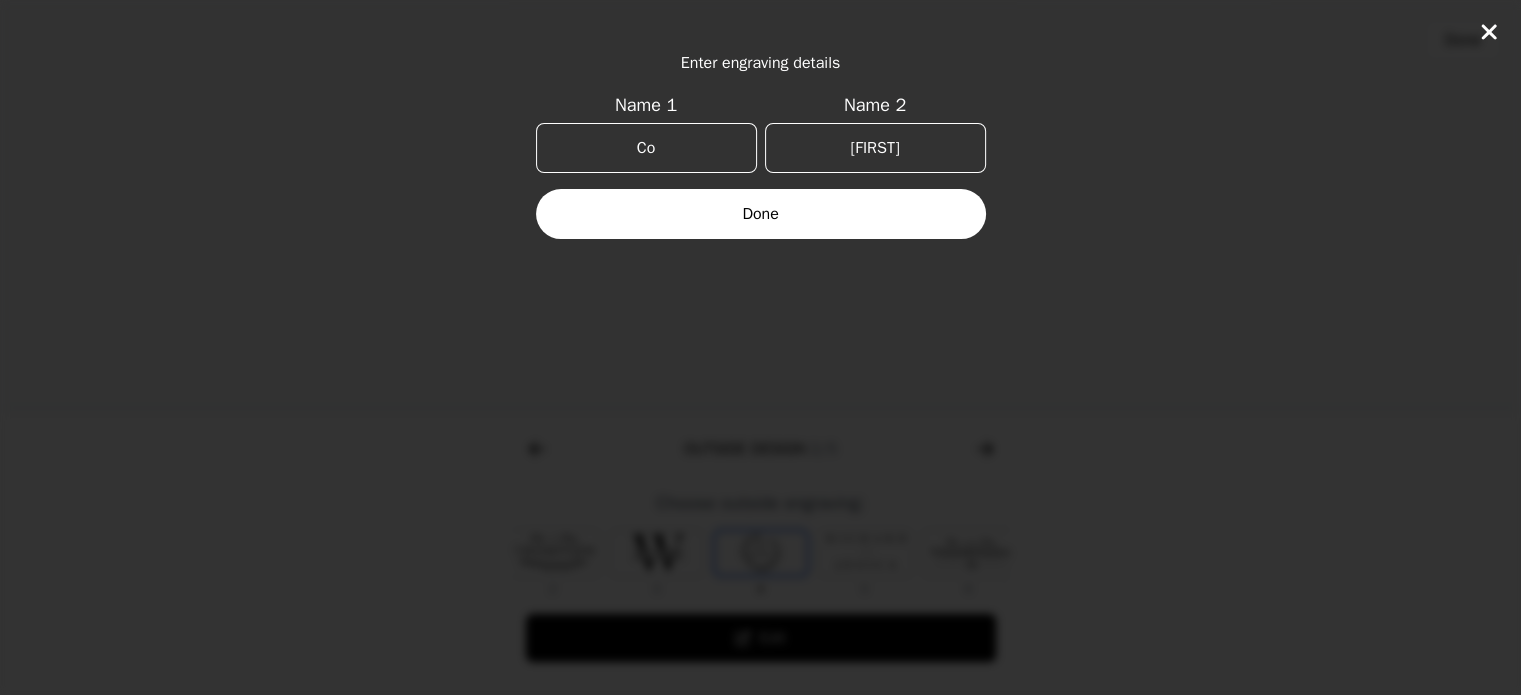 type on "C" 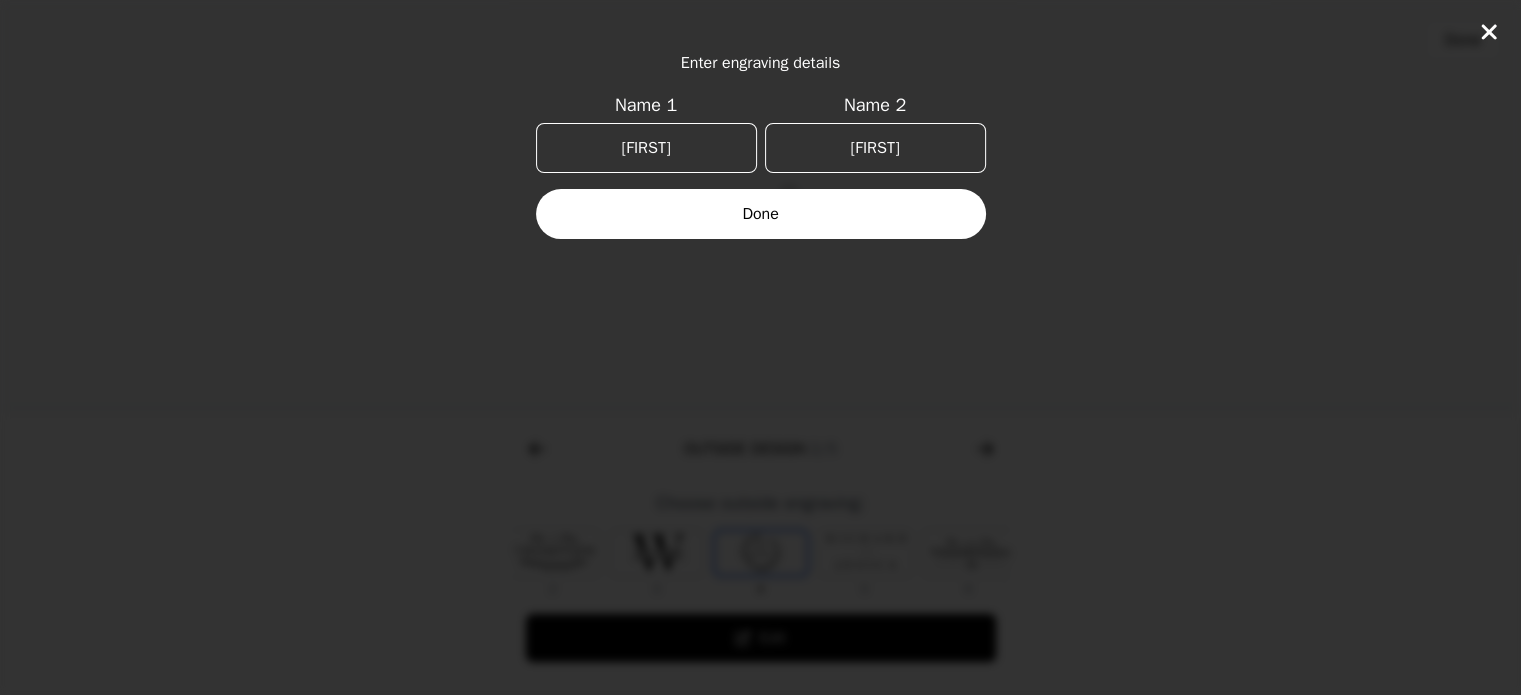 type on "[FIRST]" 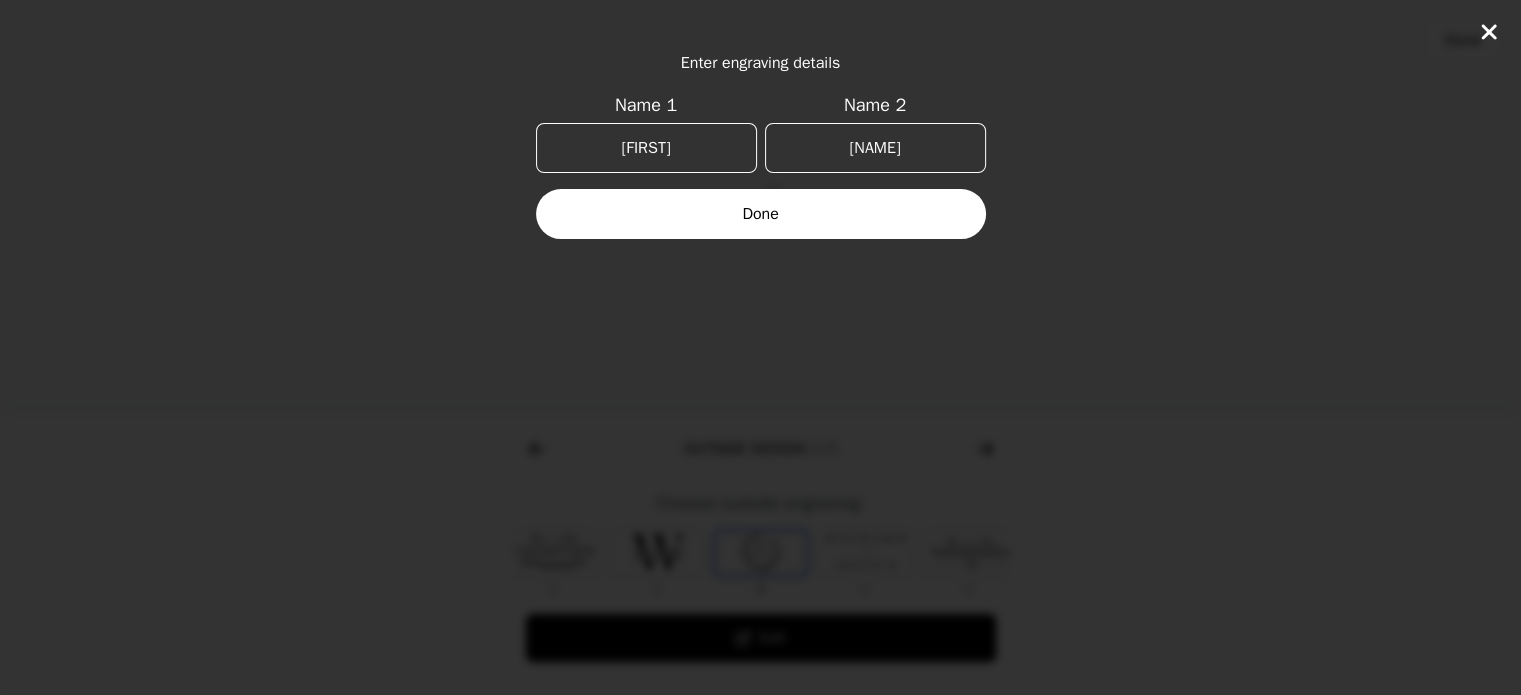 type on "A" 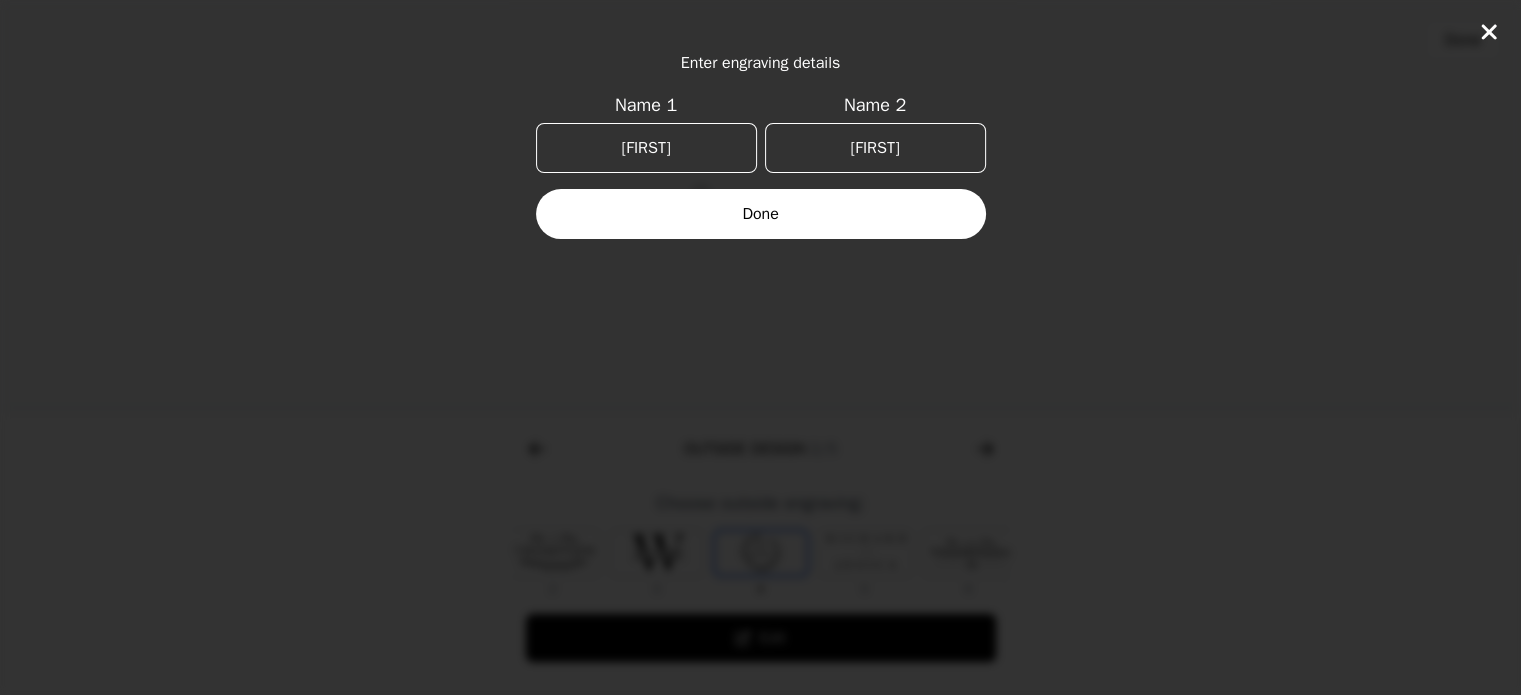 type on "[FIRST]" 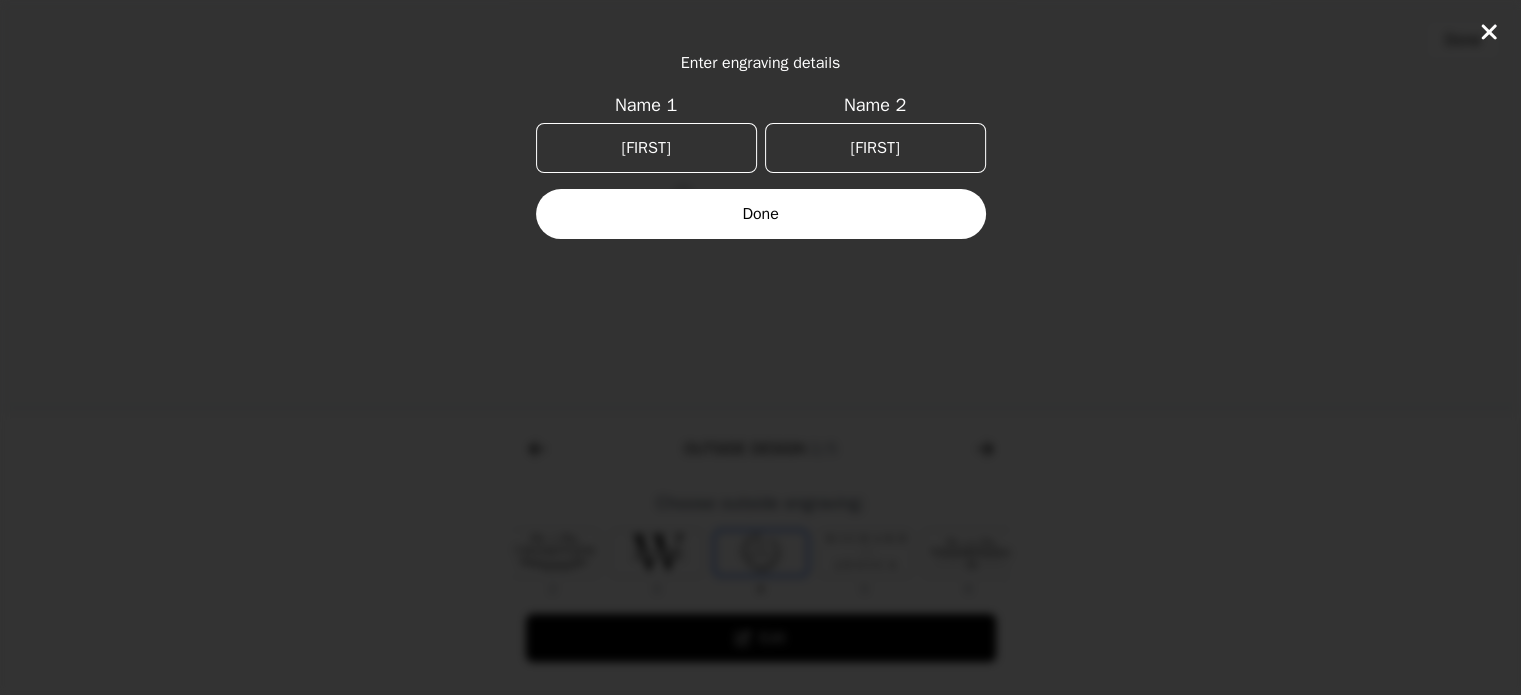 click on "Done" at bounding box center (761, 214) 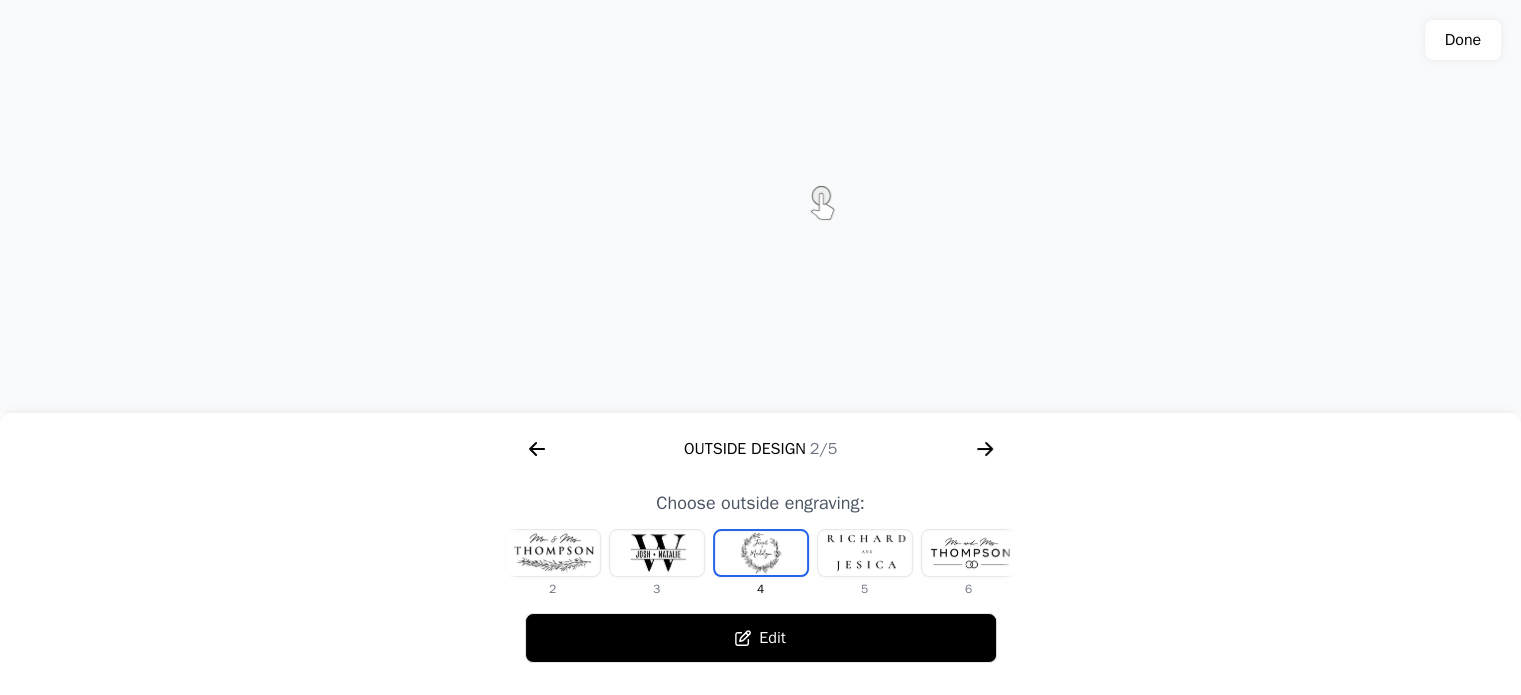click 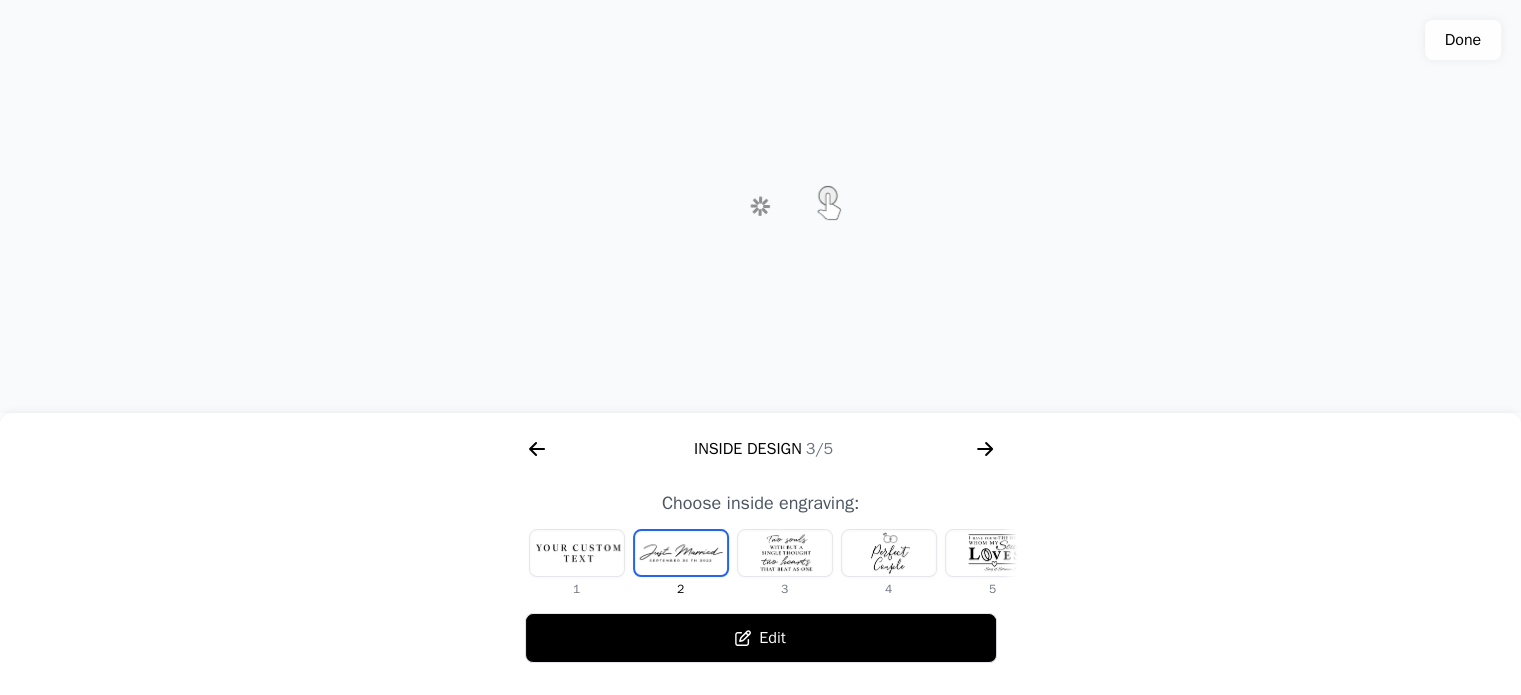 scroll, scrollTop: 0, scrollLeft: 1280, axis: horizontal 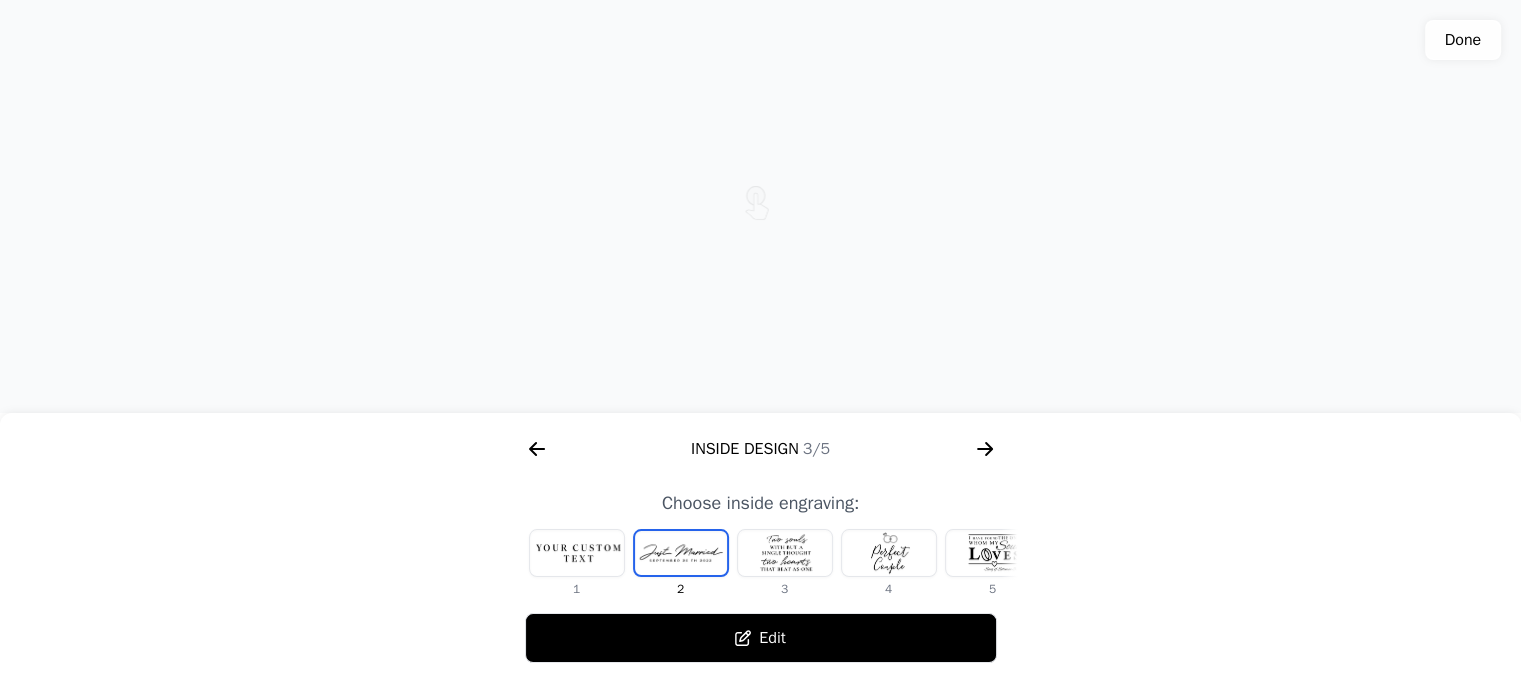 click on "Edit" at bounding box center [761, 638] 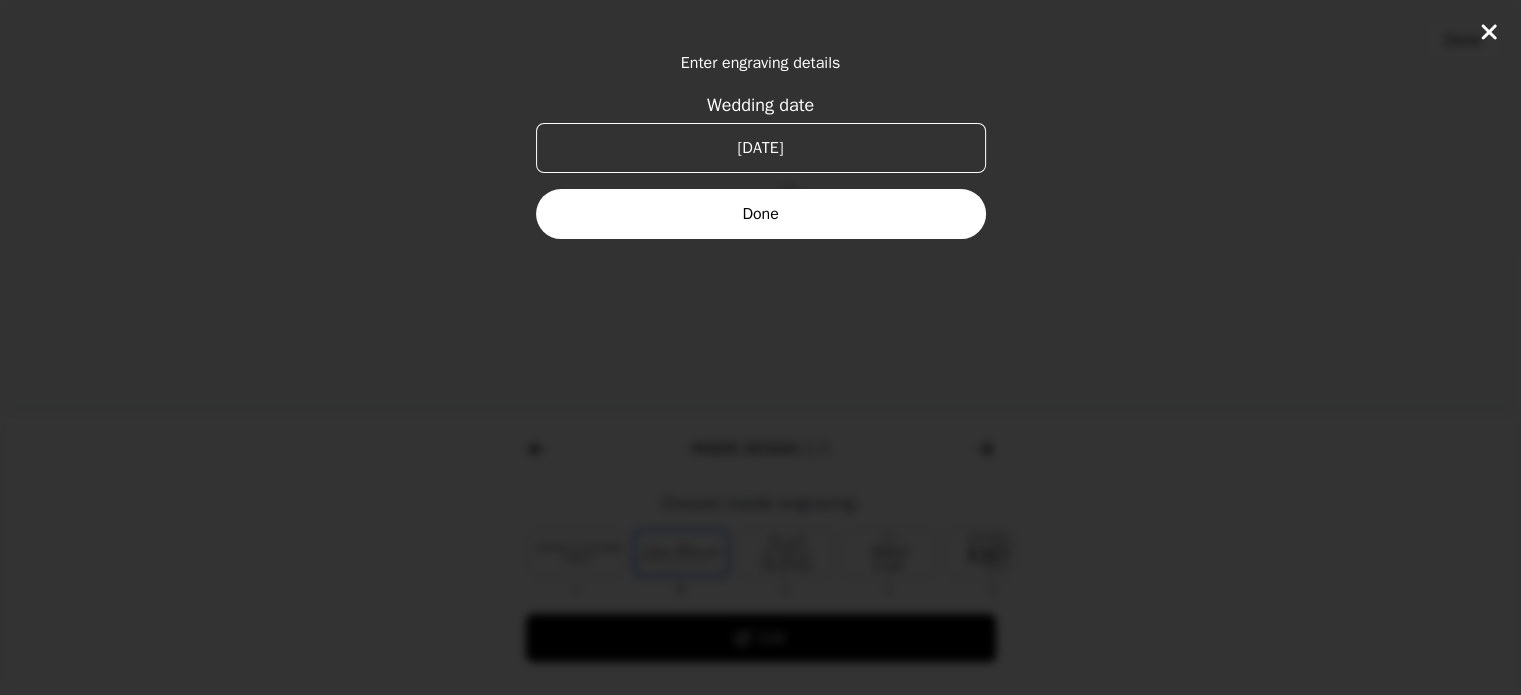 click on "Done" at bounding box center [761, 214] 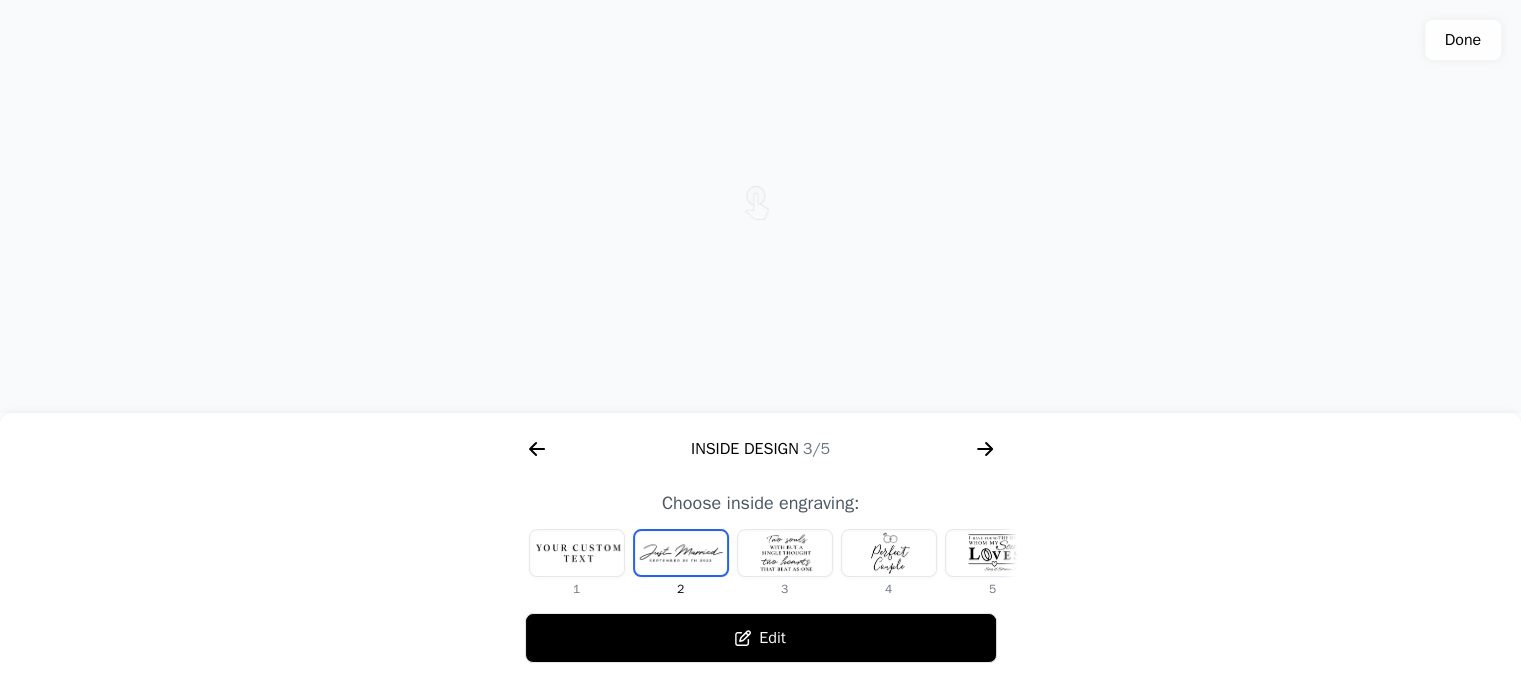 click at bounding box center (785, 553) 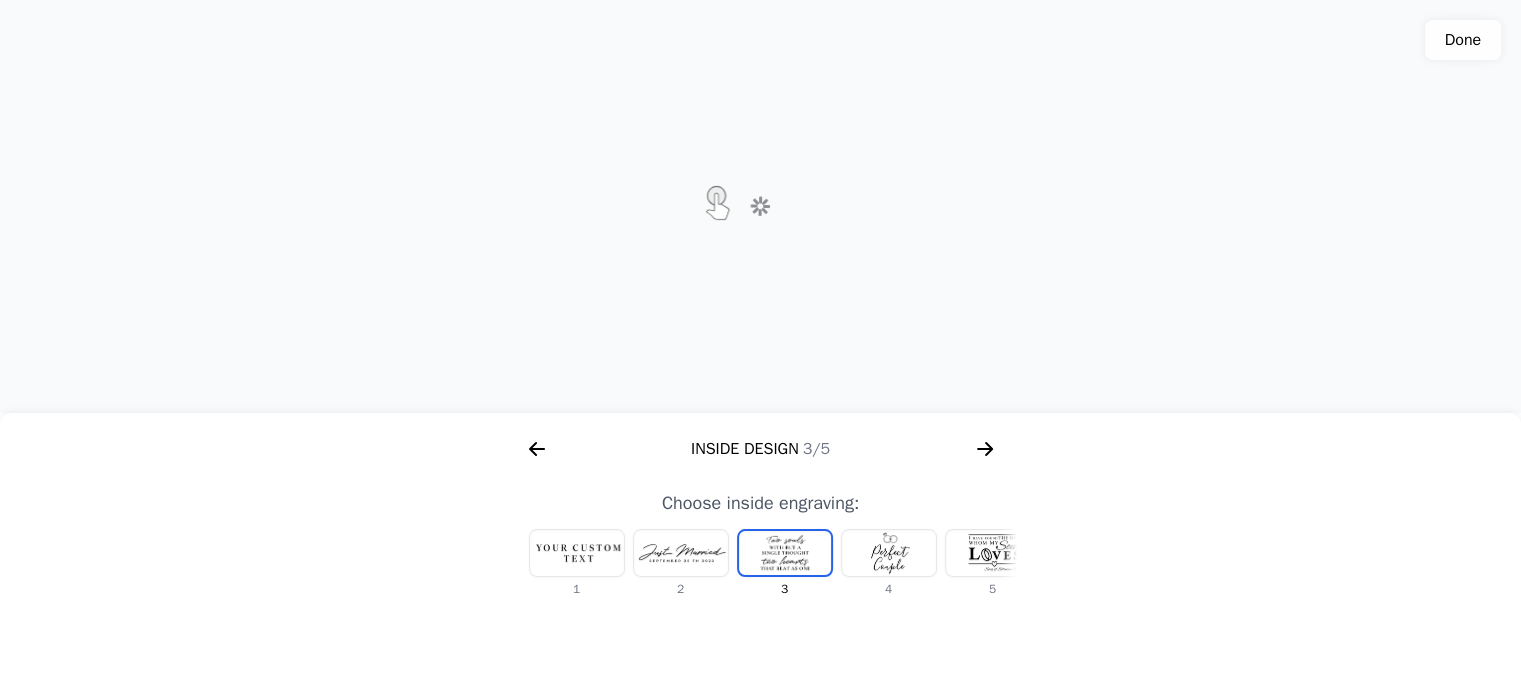 scroll, scrollTop: 0, scrollLeft: 24, axis: horizontal 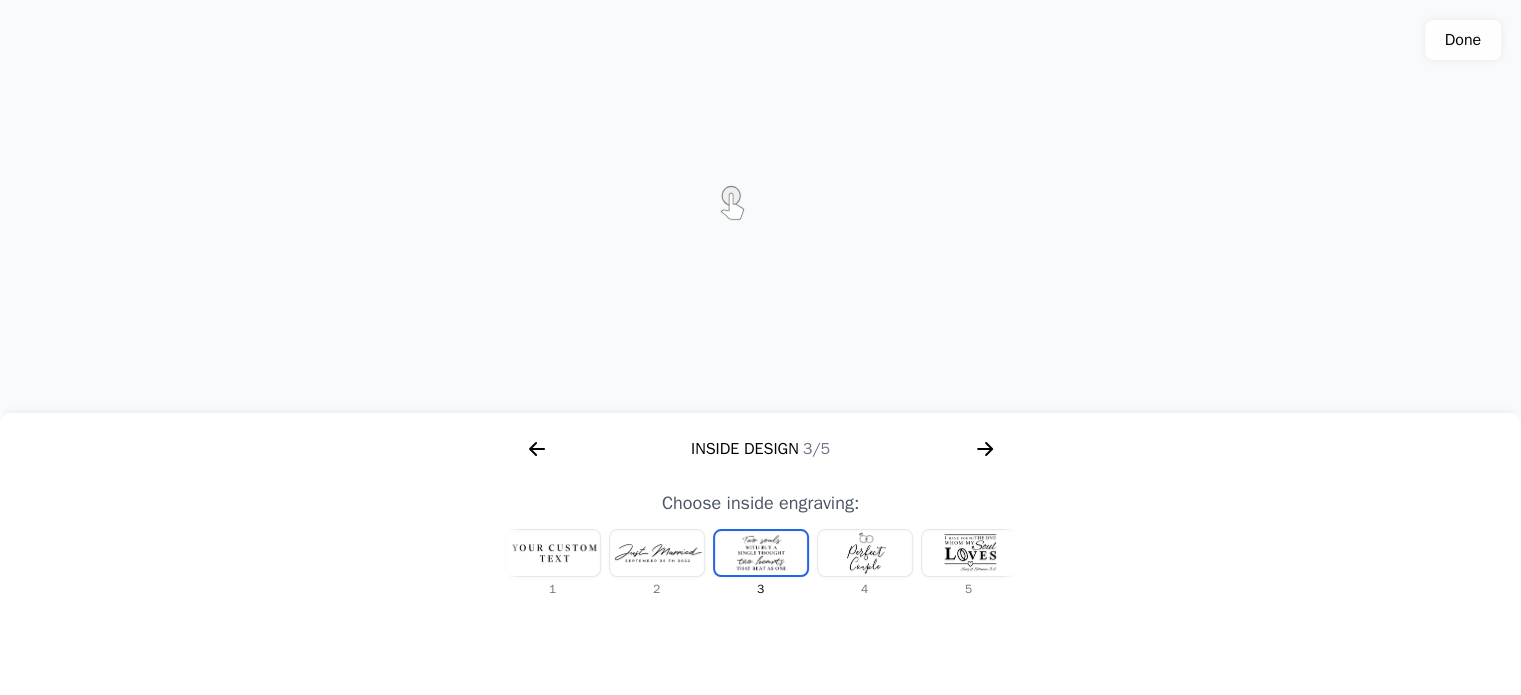 click at bounding box center (969, 553) 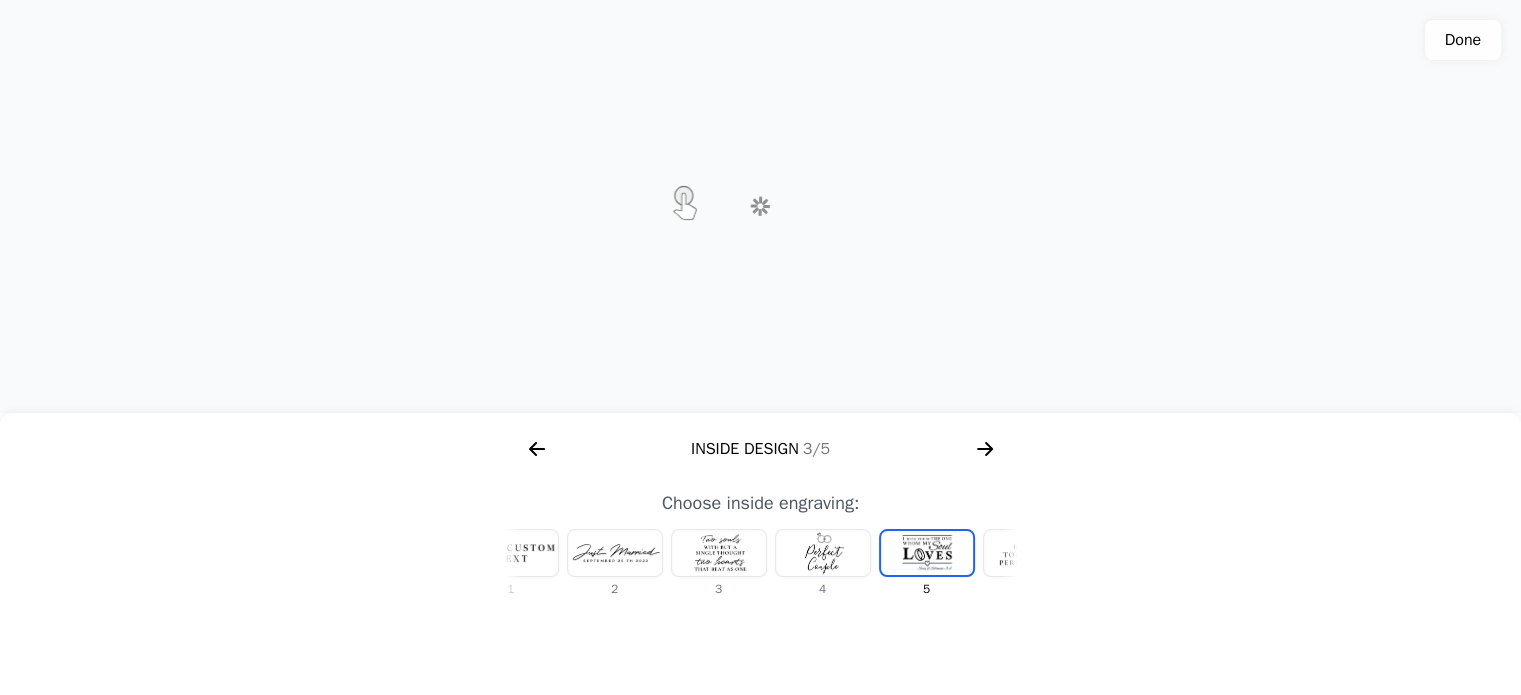 scroll, scrollTop: 0, scrollLeft: 232, axis: horizontal 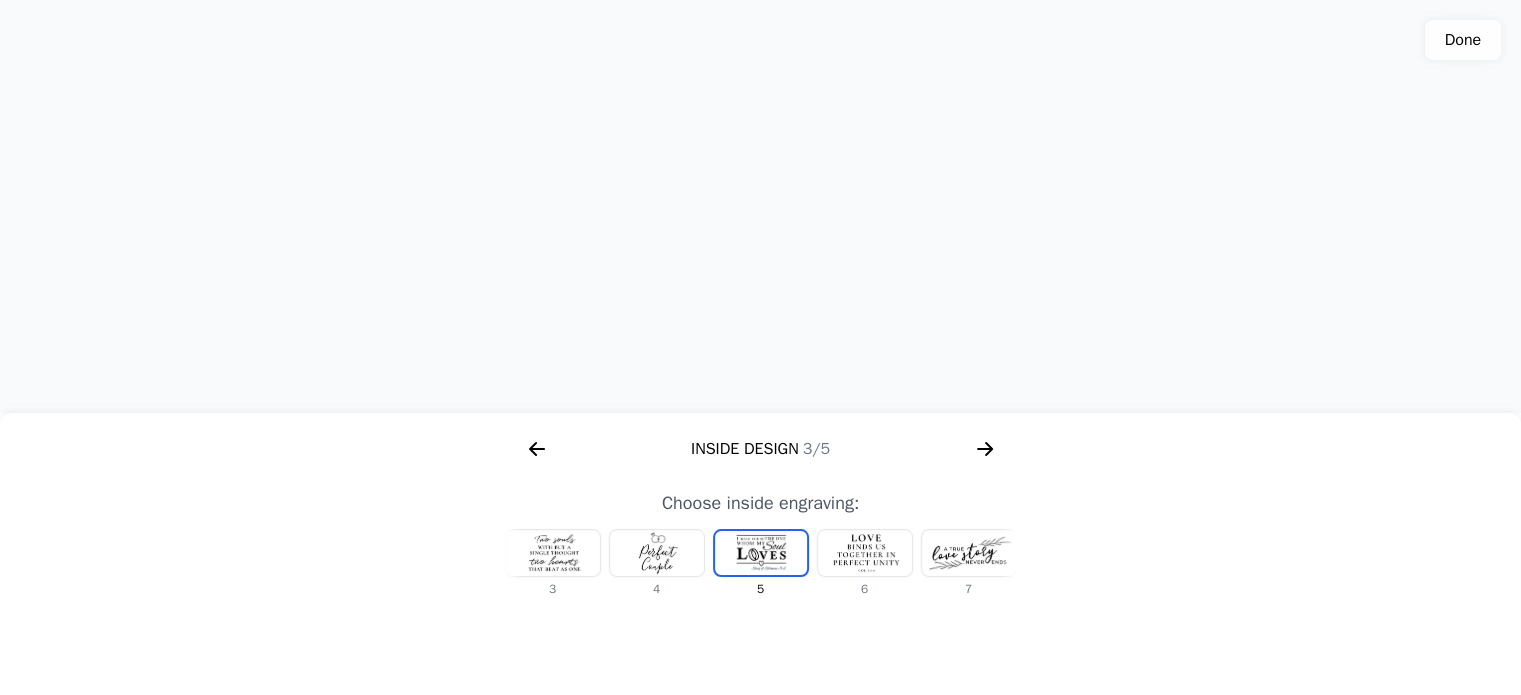 click at bounding box center (969, 553) 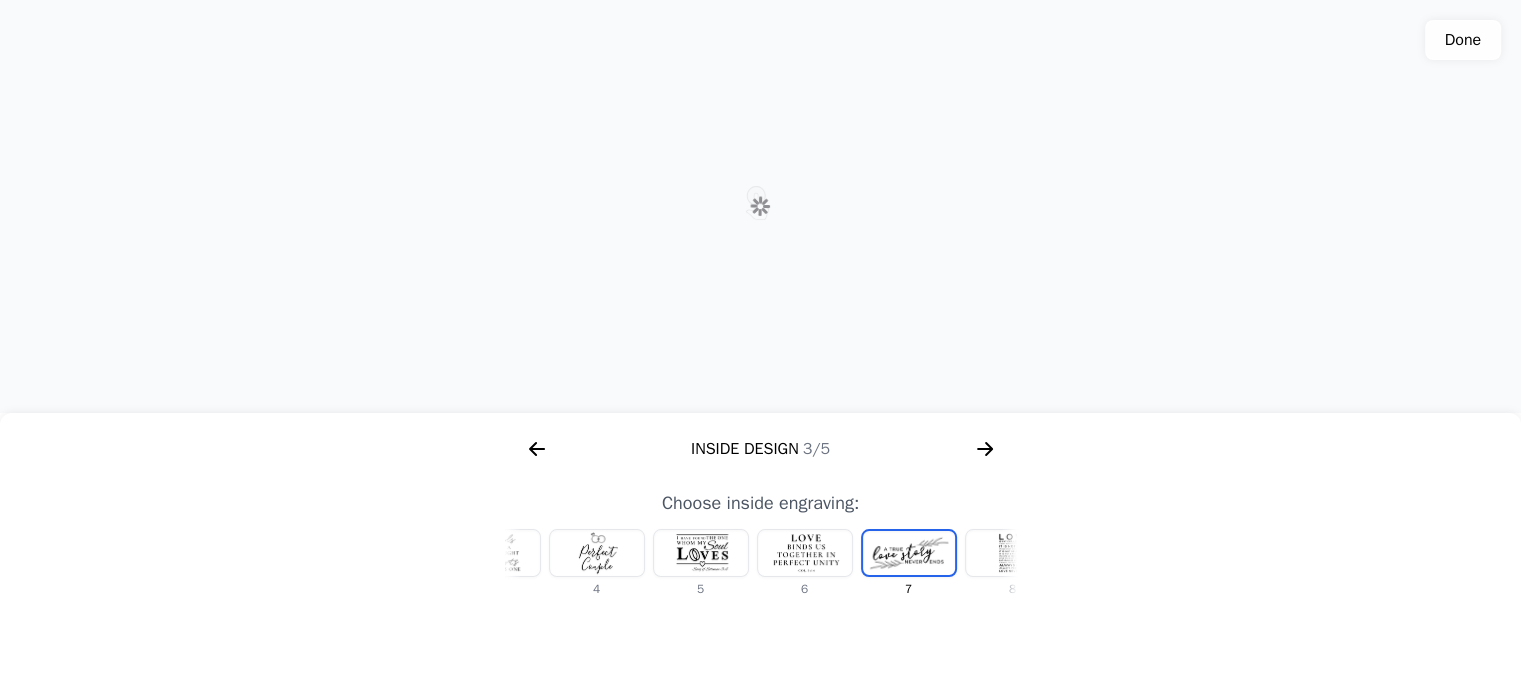 scroll, scrollTop: 0, scrollLeft: 440, axis: horizontal 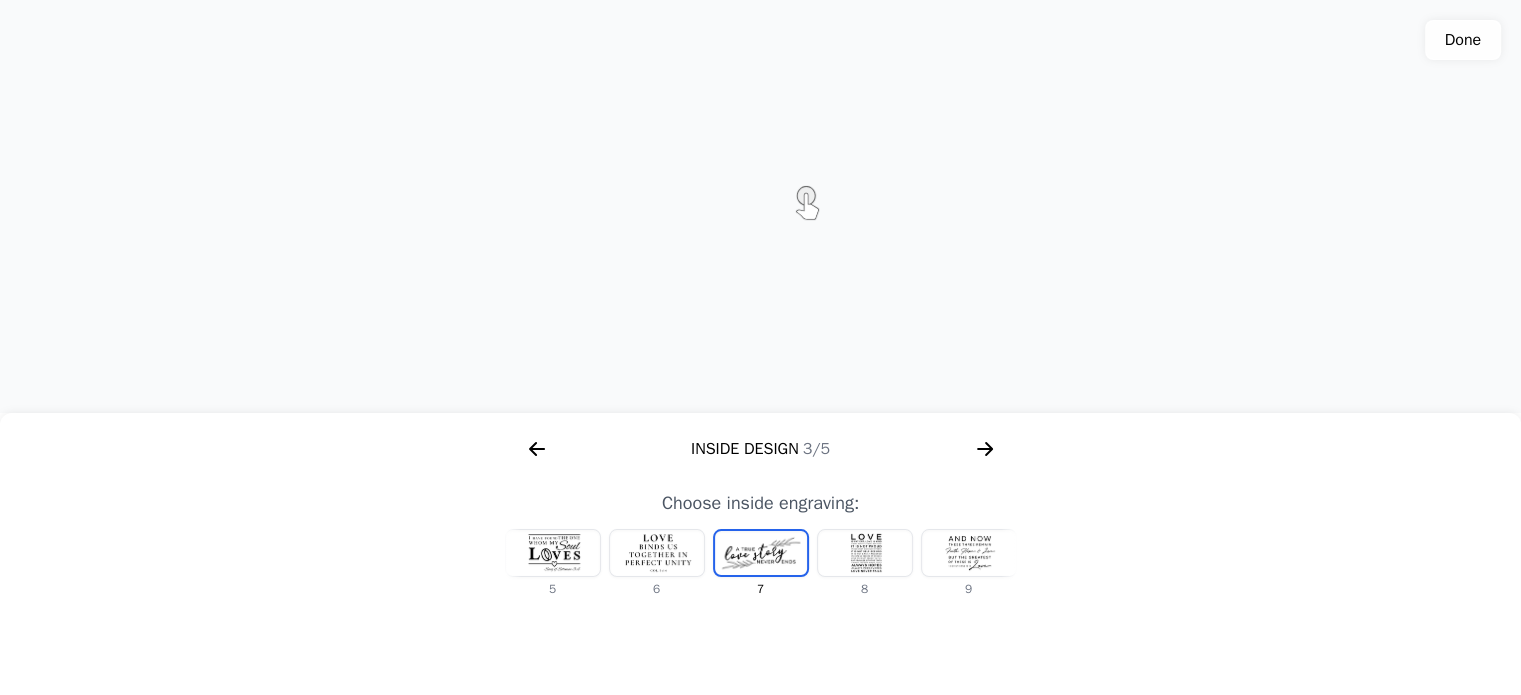 click at bounding box center (553, 553) 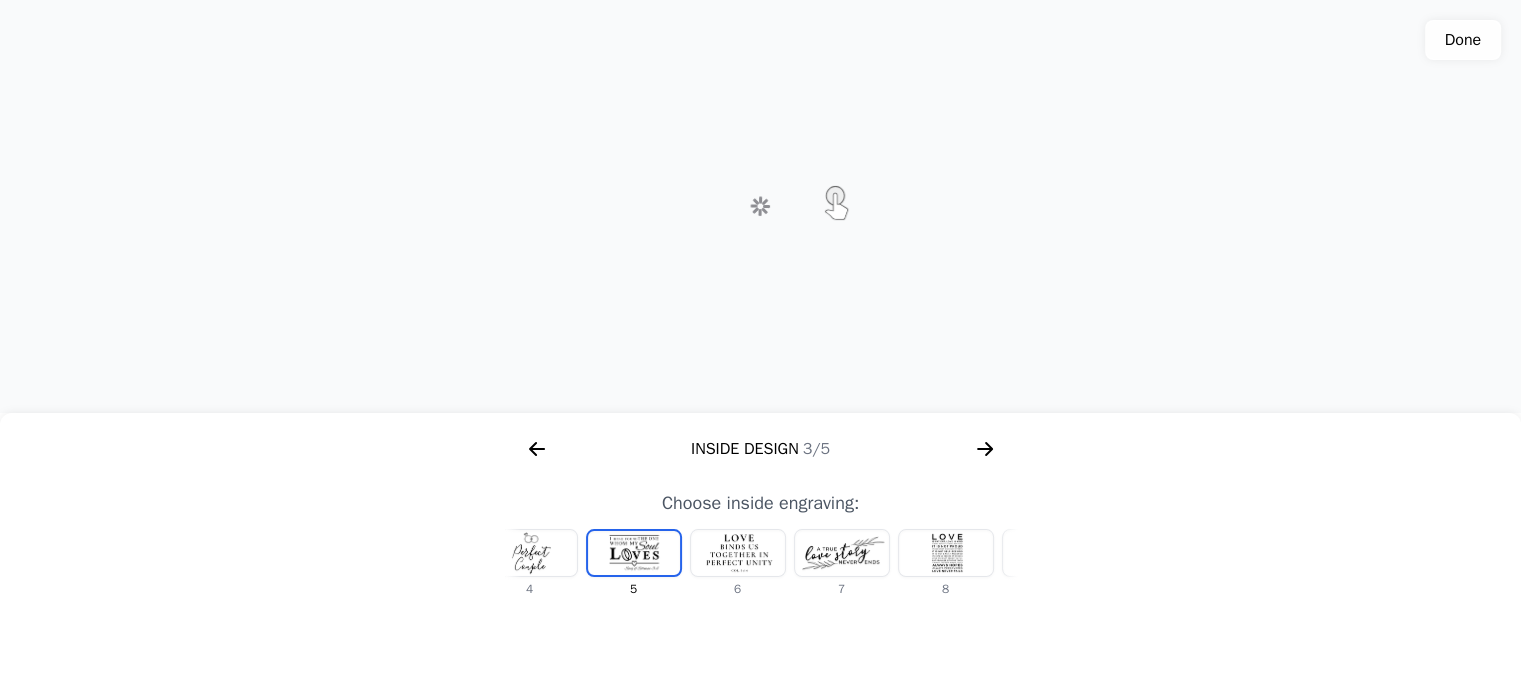 scroll, scrollTop: 0, scrollLeft: 232, axis: horizontal 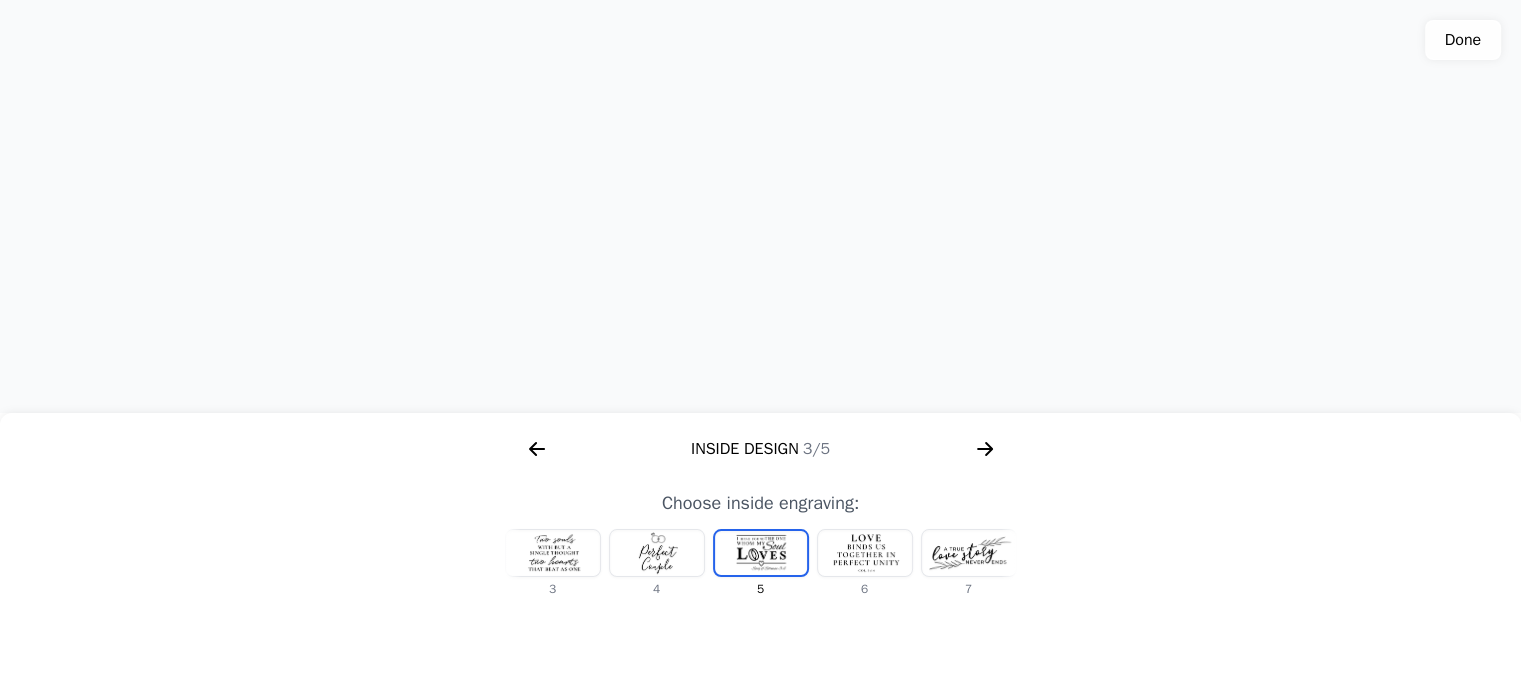 click at bounding box center (553, 553) 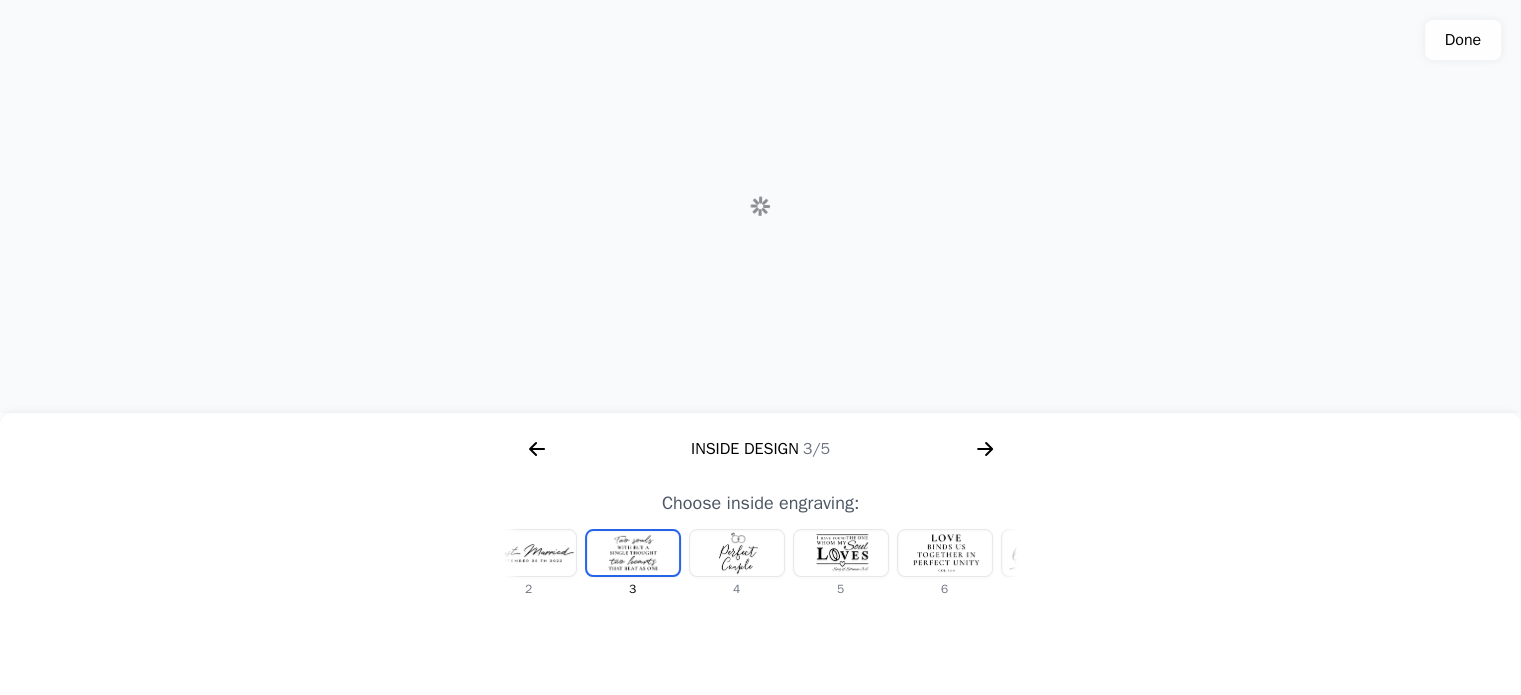 scroll, scrollTop: 0, scrollLeft: 24, axis: horizontal 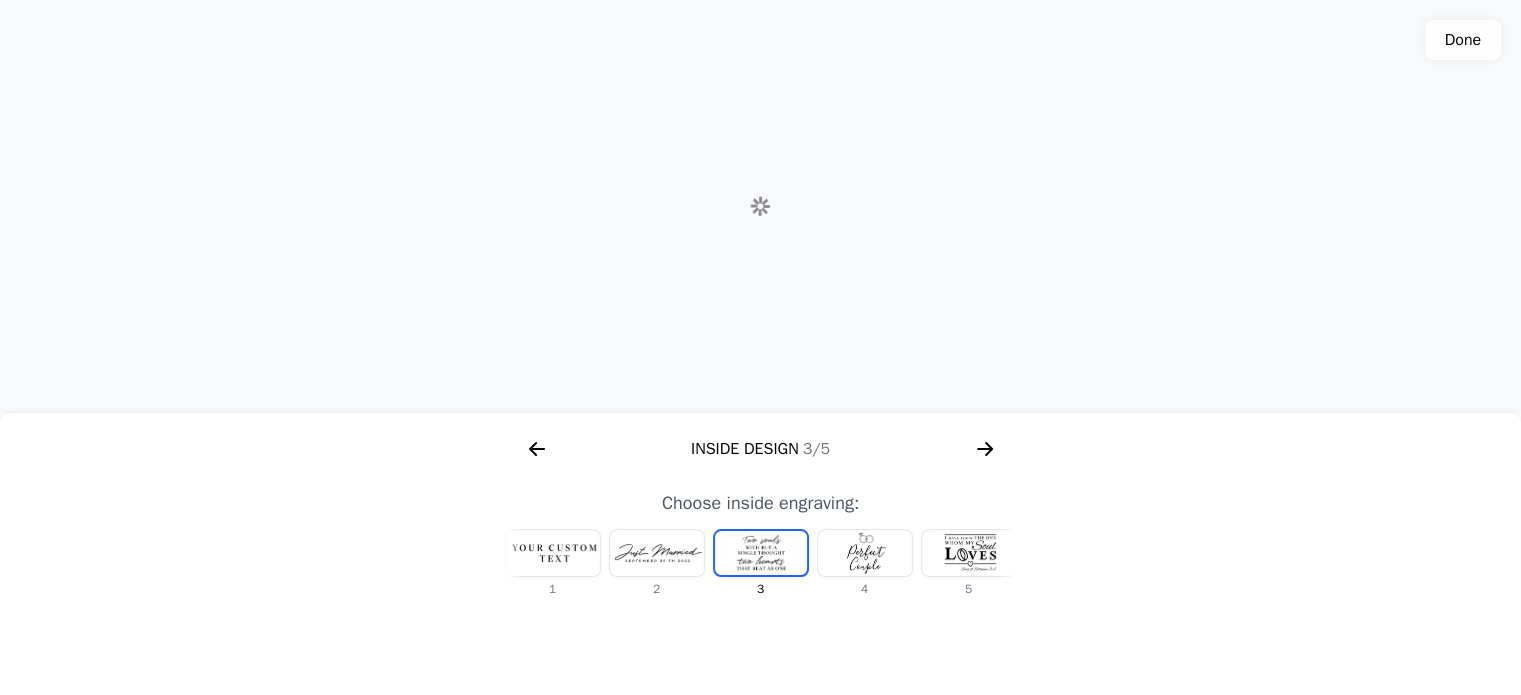click at bounding box center (657, 553) 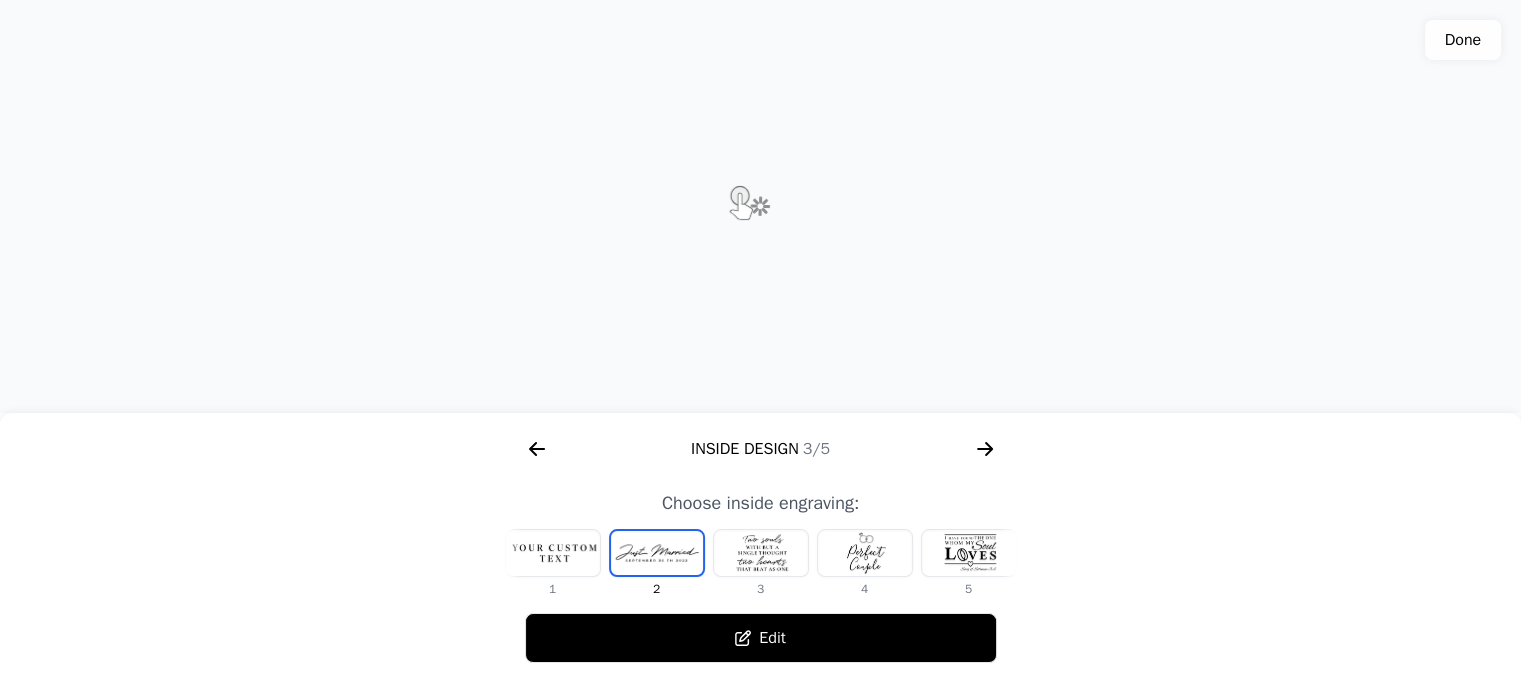 scroll, scrollTop: 0, scrollLeft: 0, axis: both 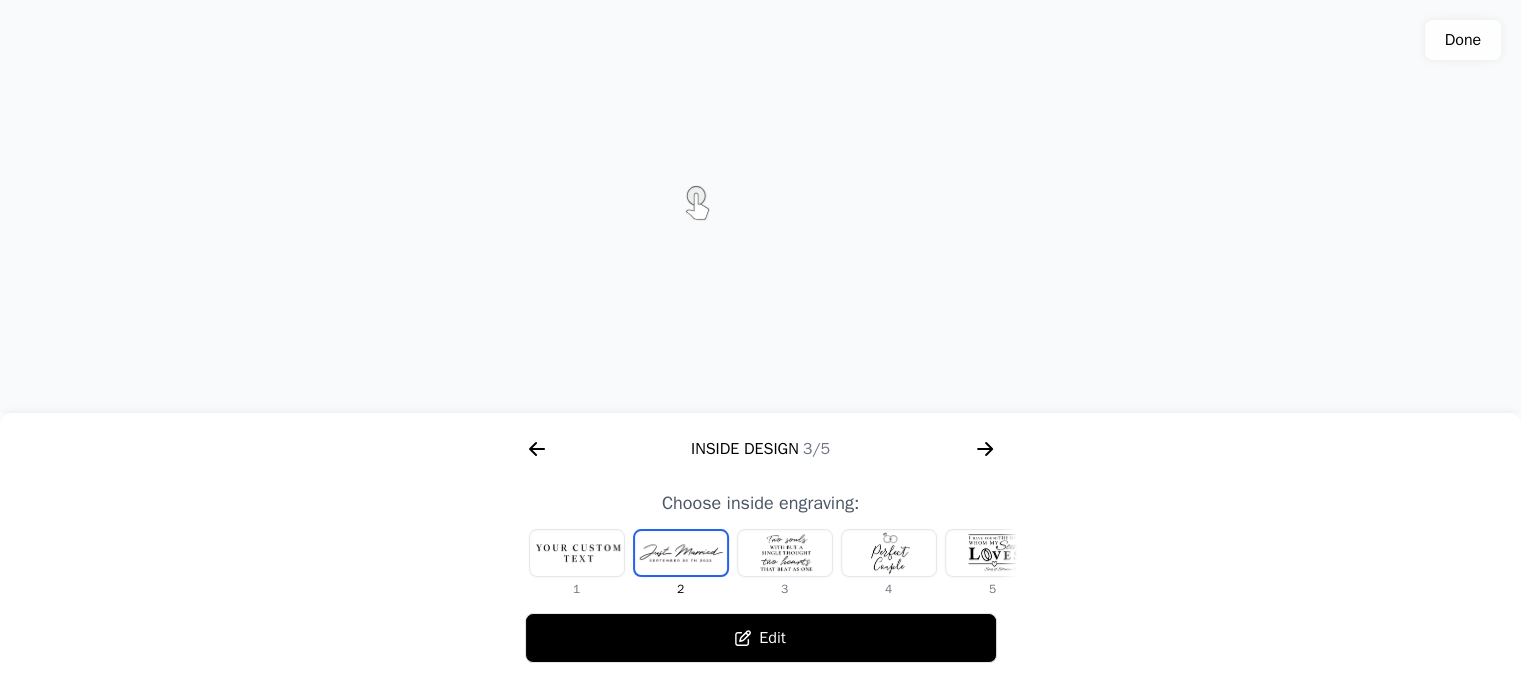 click 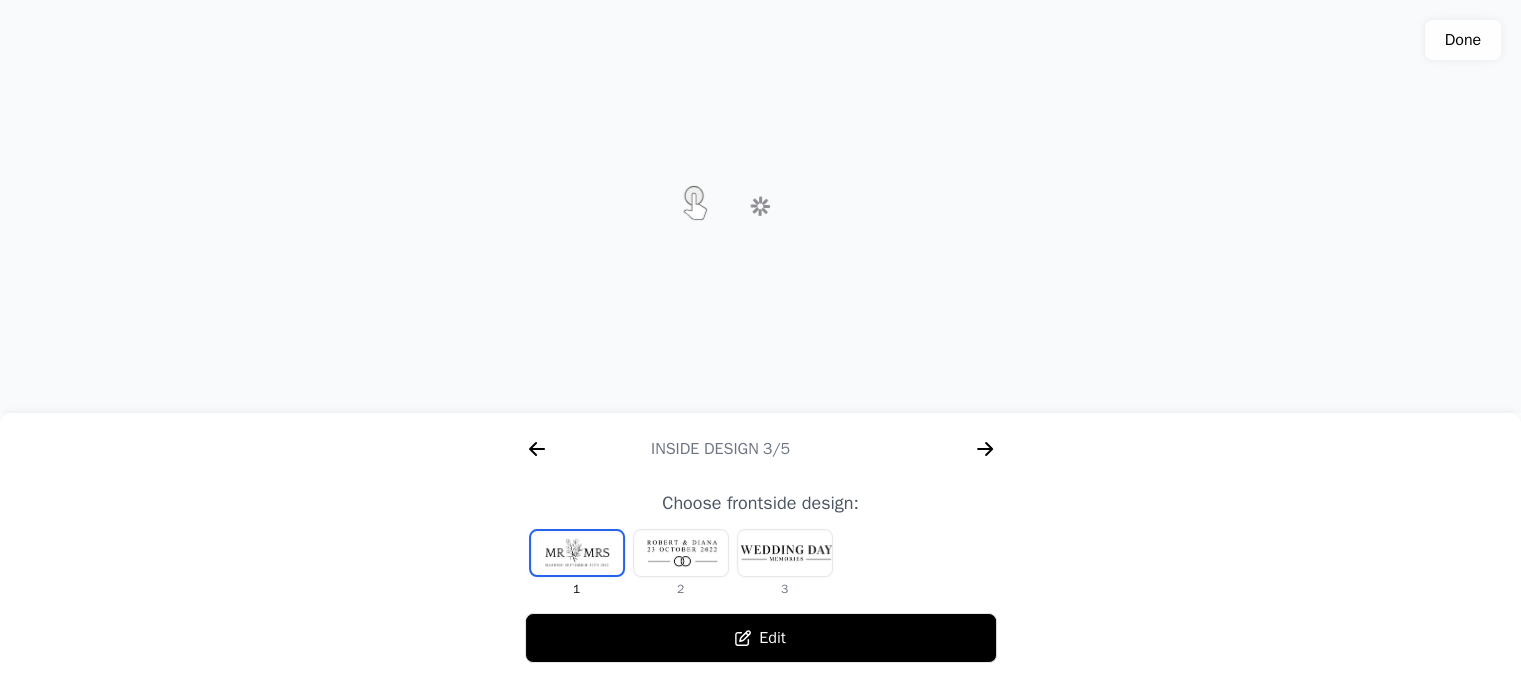scroll, scrollTop: 0, scrollLeft: 1792, axis: horizontal 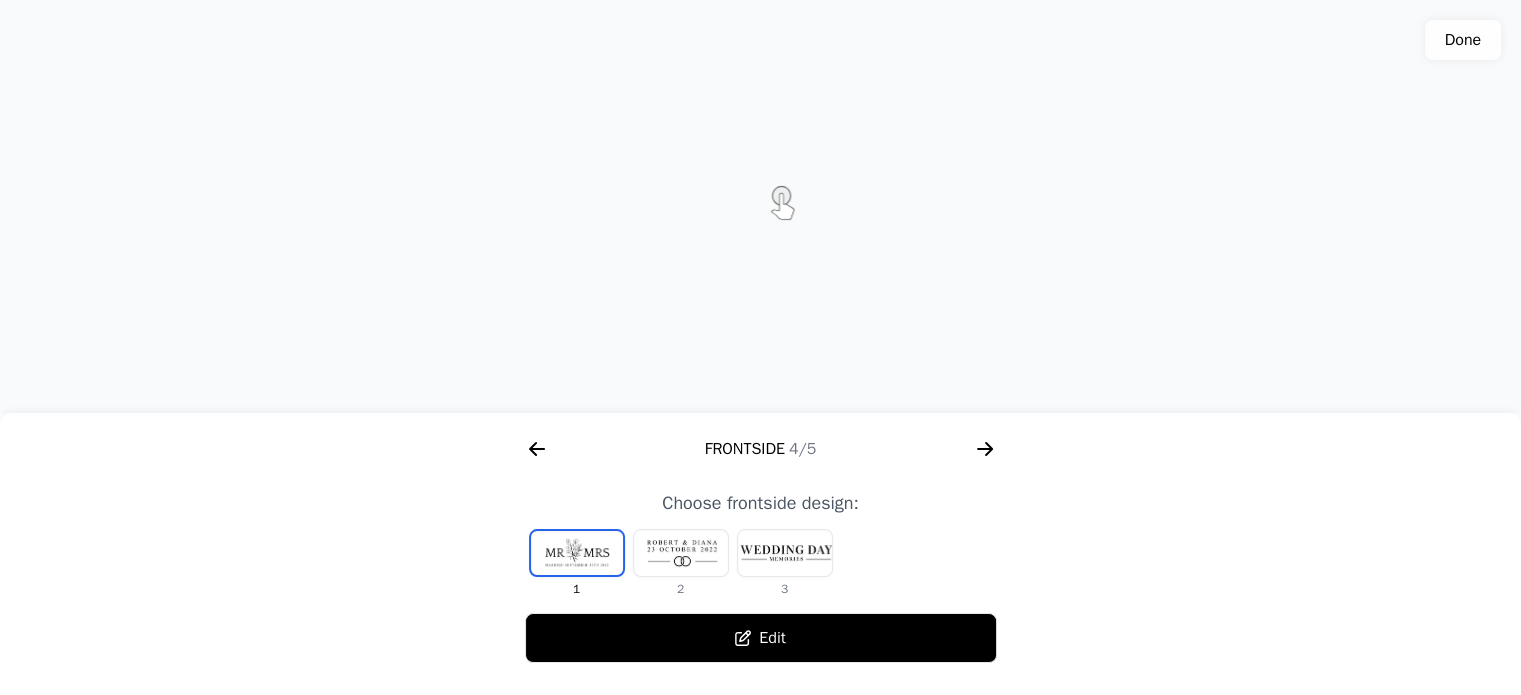 click at bounding box center [681, 553] 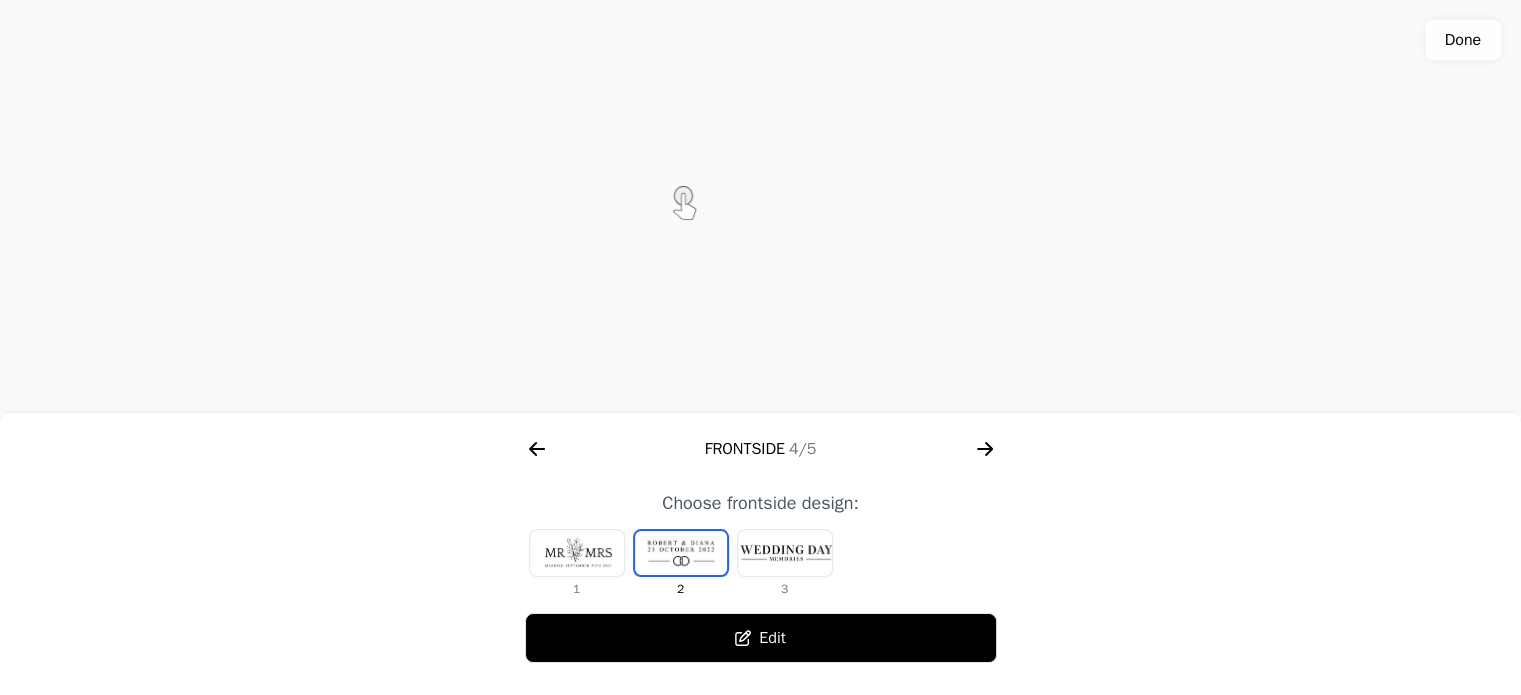 click 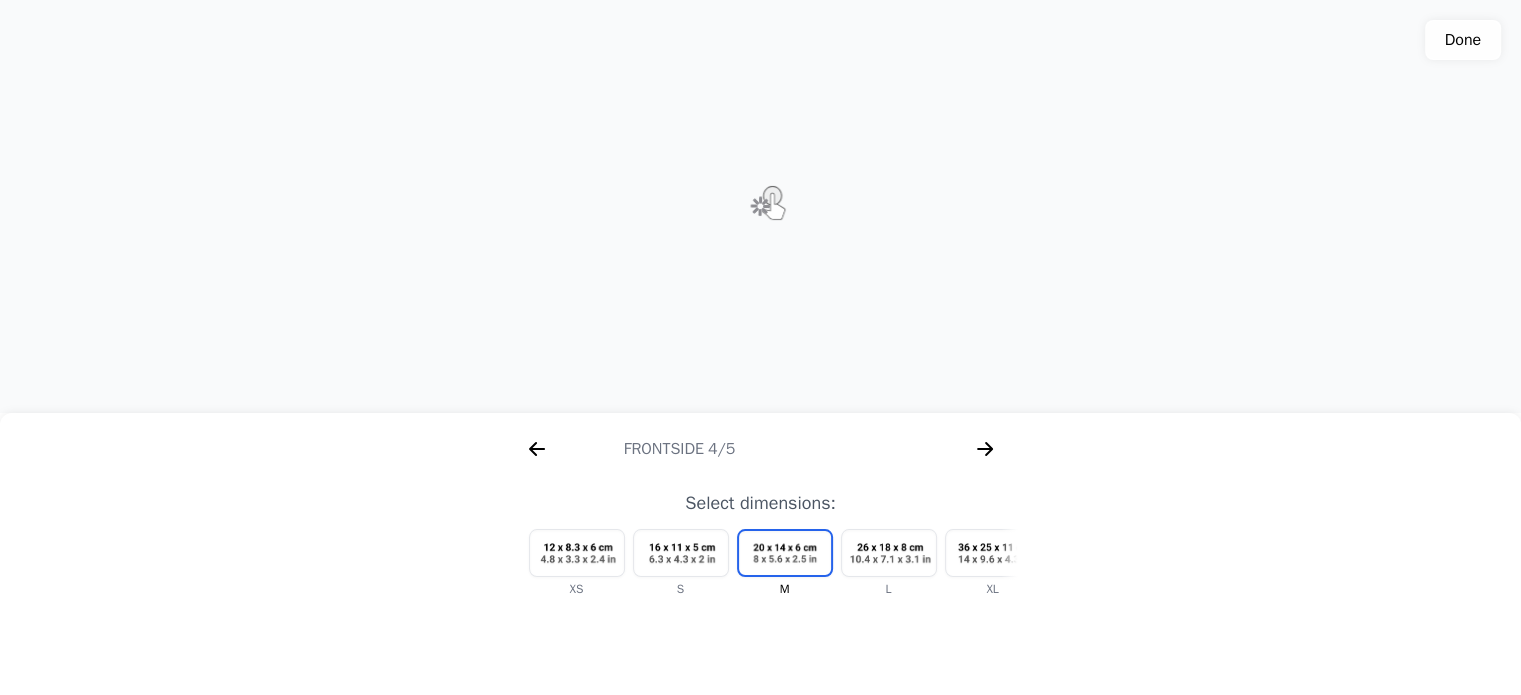 scroll, scrollTop: 0, scrollLeft: 2304, axis: horizontal 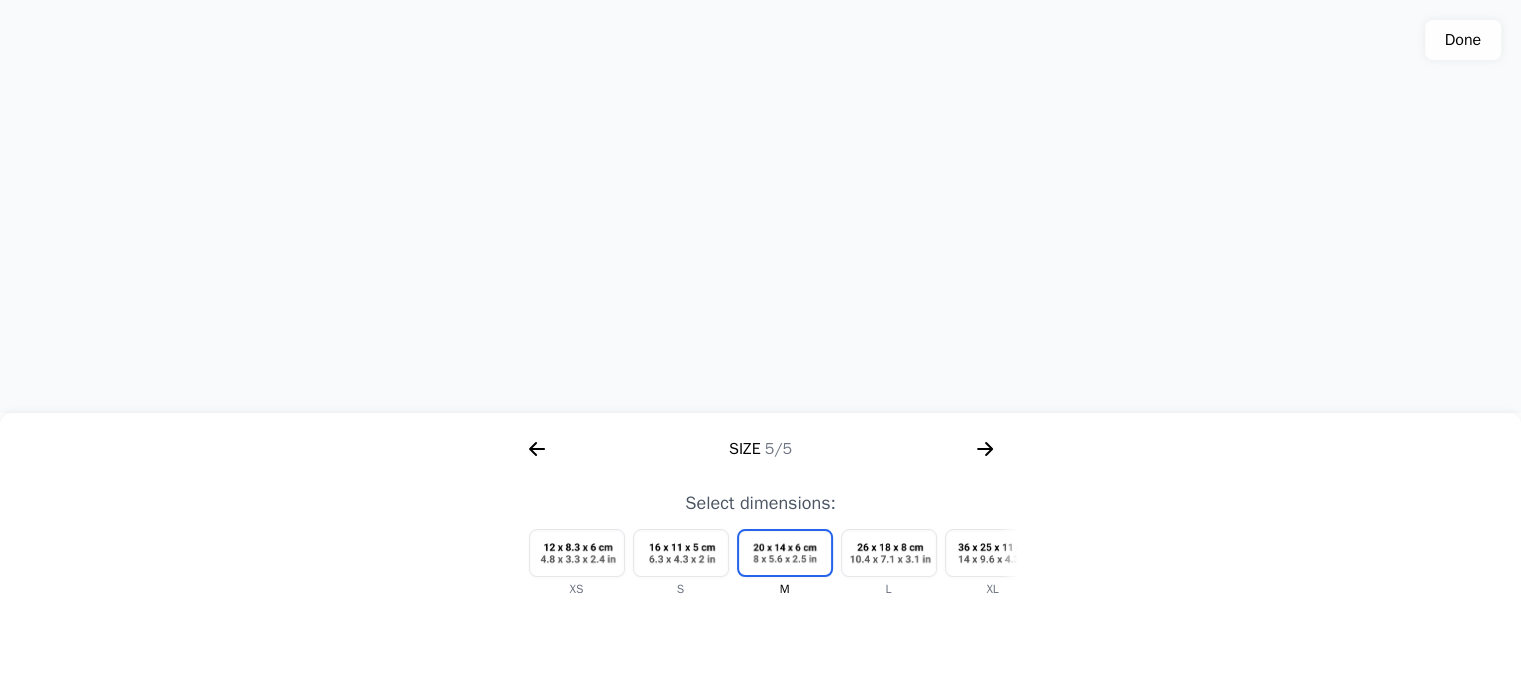 click at bounding box center (681, 553) 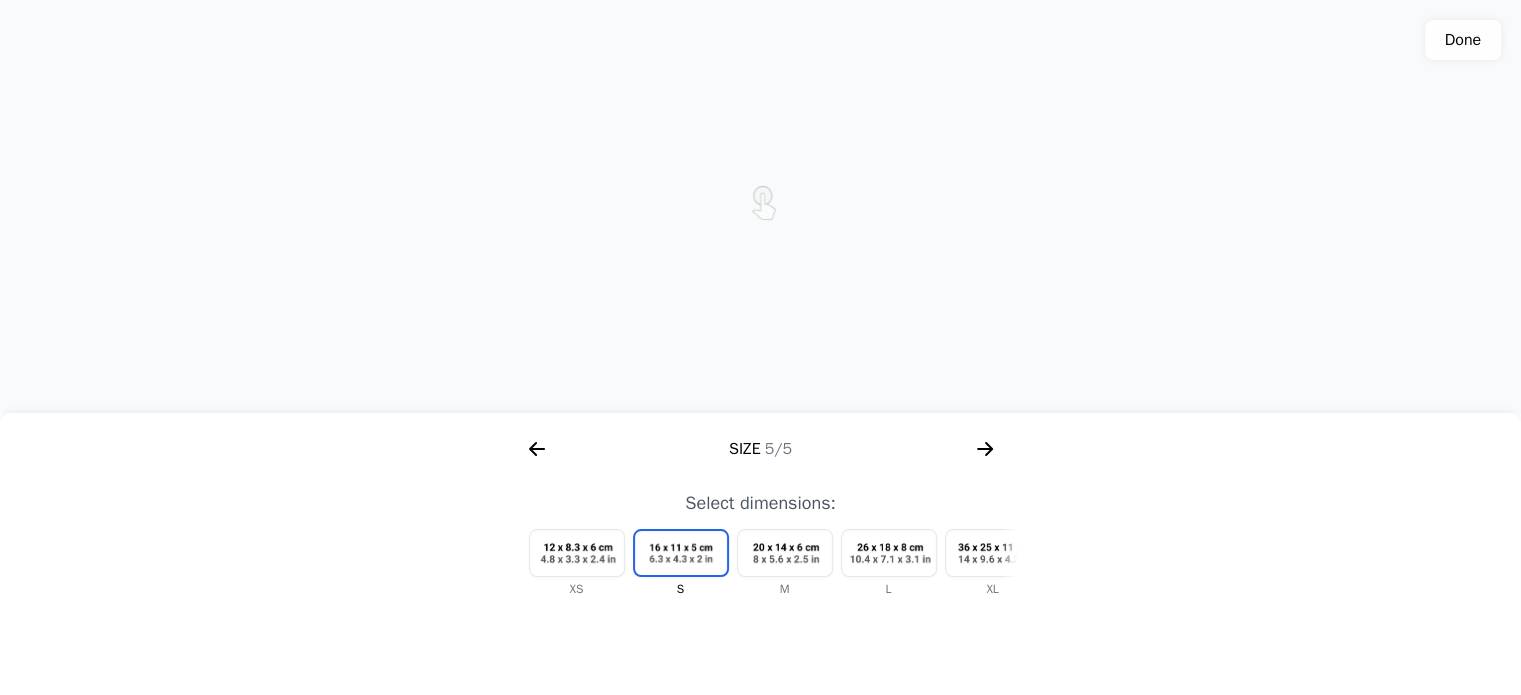 click at bounding box center (889, 553) 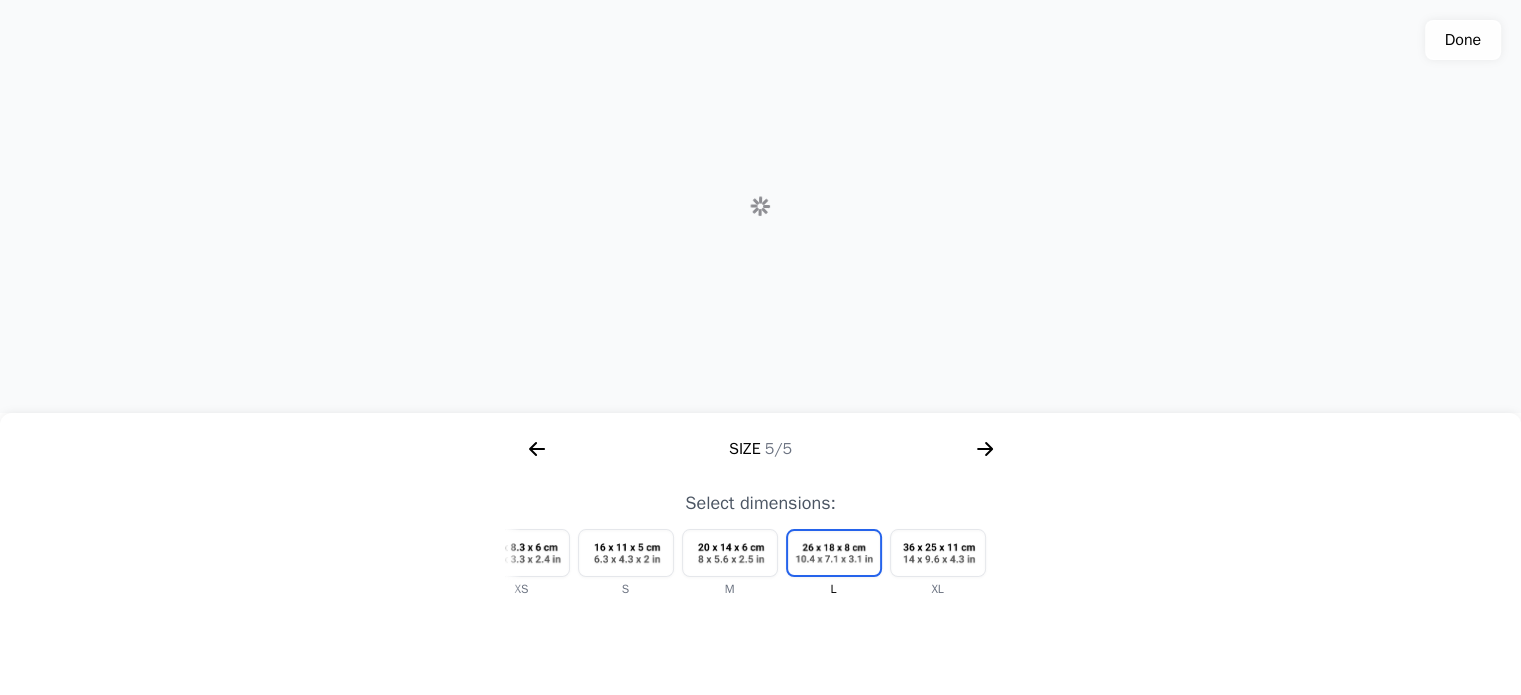 scroll, scrollTop: 0, scrollLeft: 60, axis: horizontal 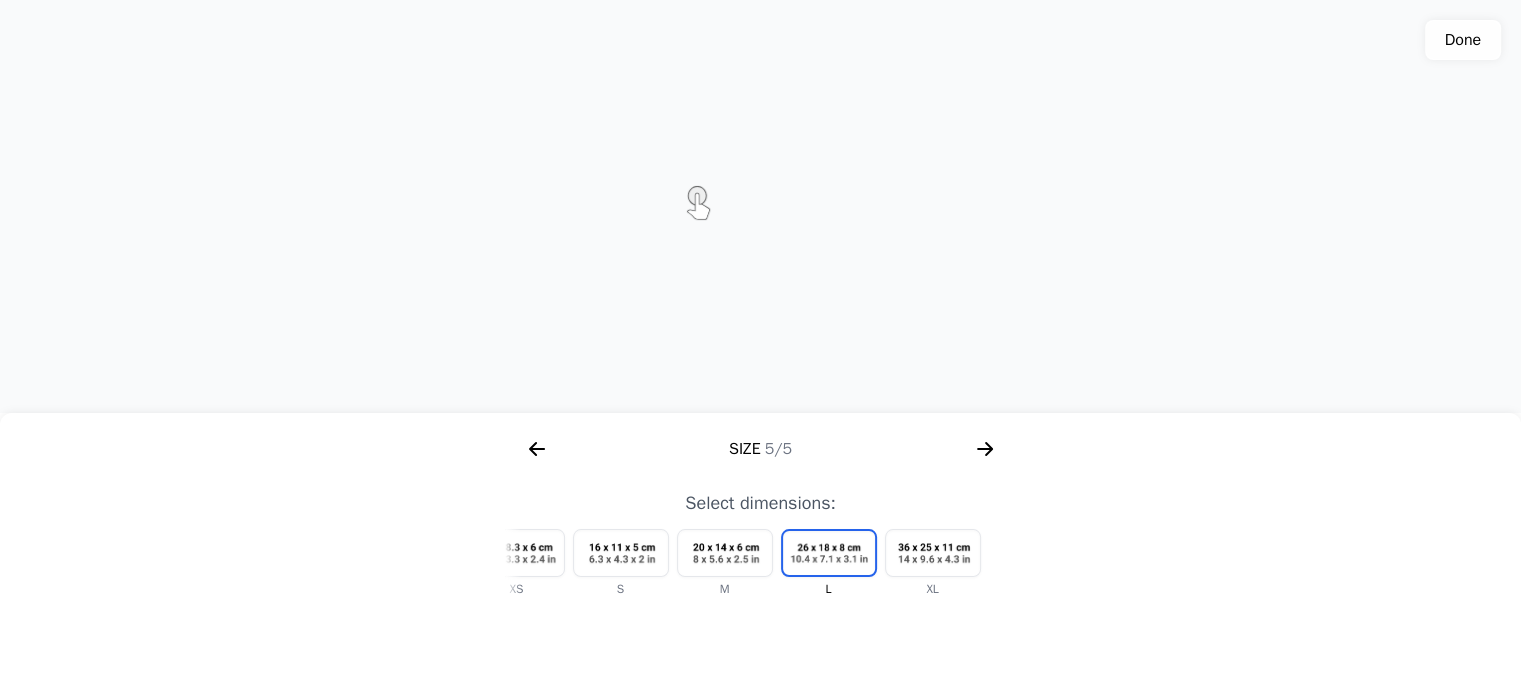 click at bounding box center [621, 553] 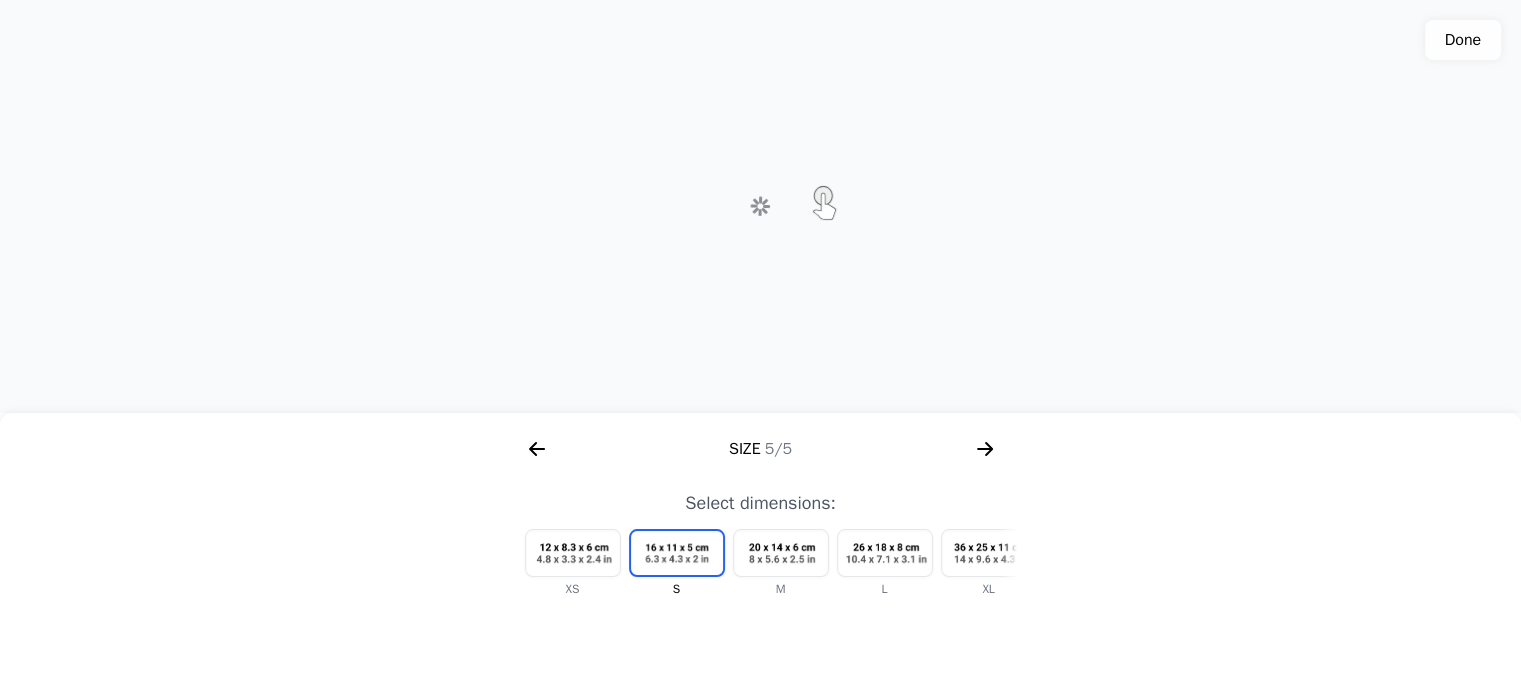 scroll, scrollTop: 0, scrollLeft: 0, axis: both 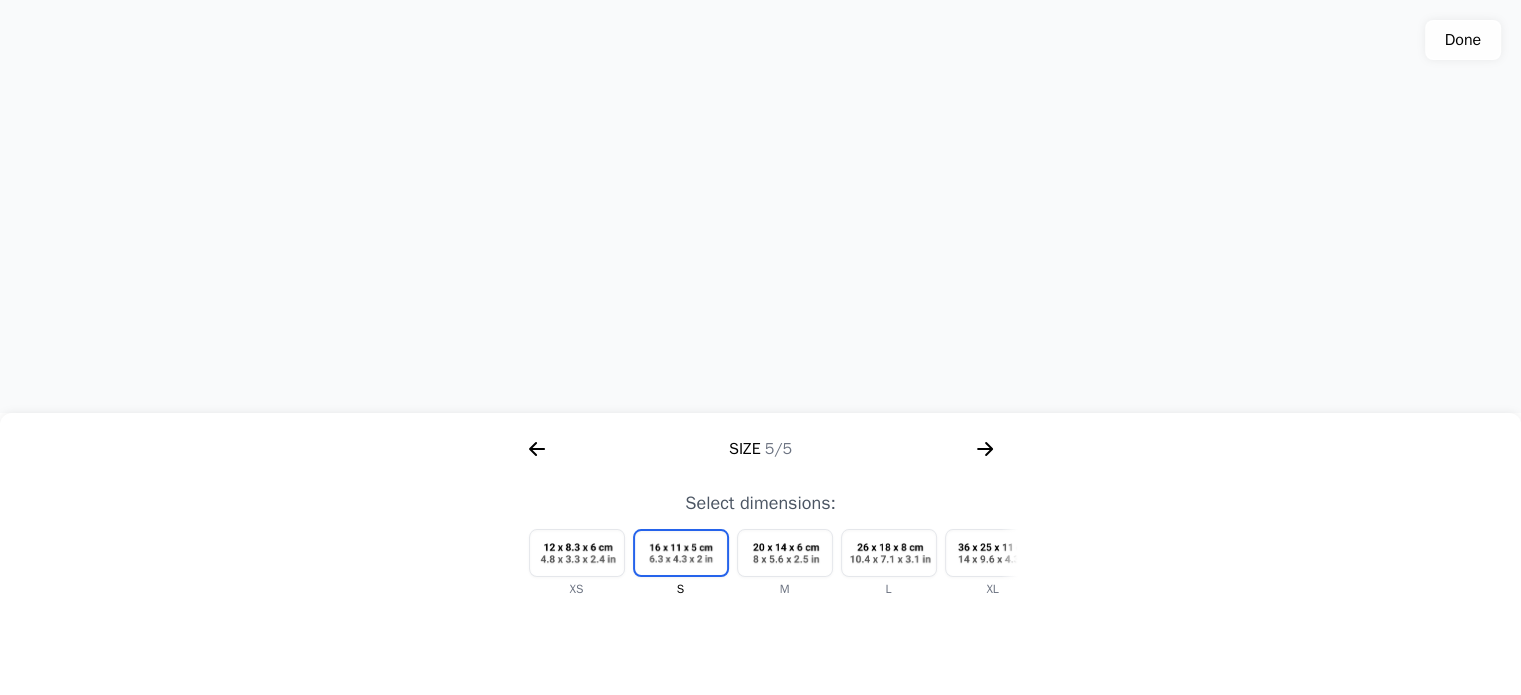 click at bounding box center [889, 553] 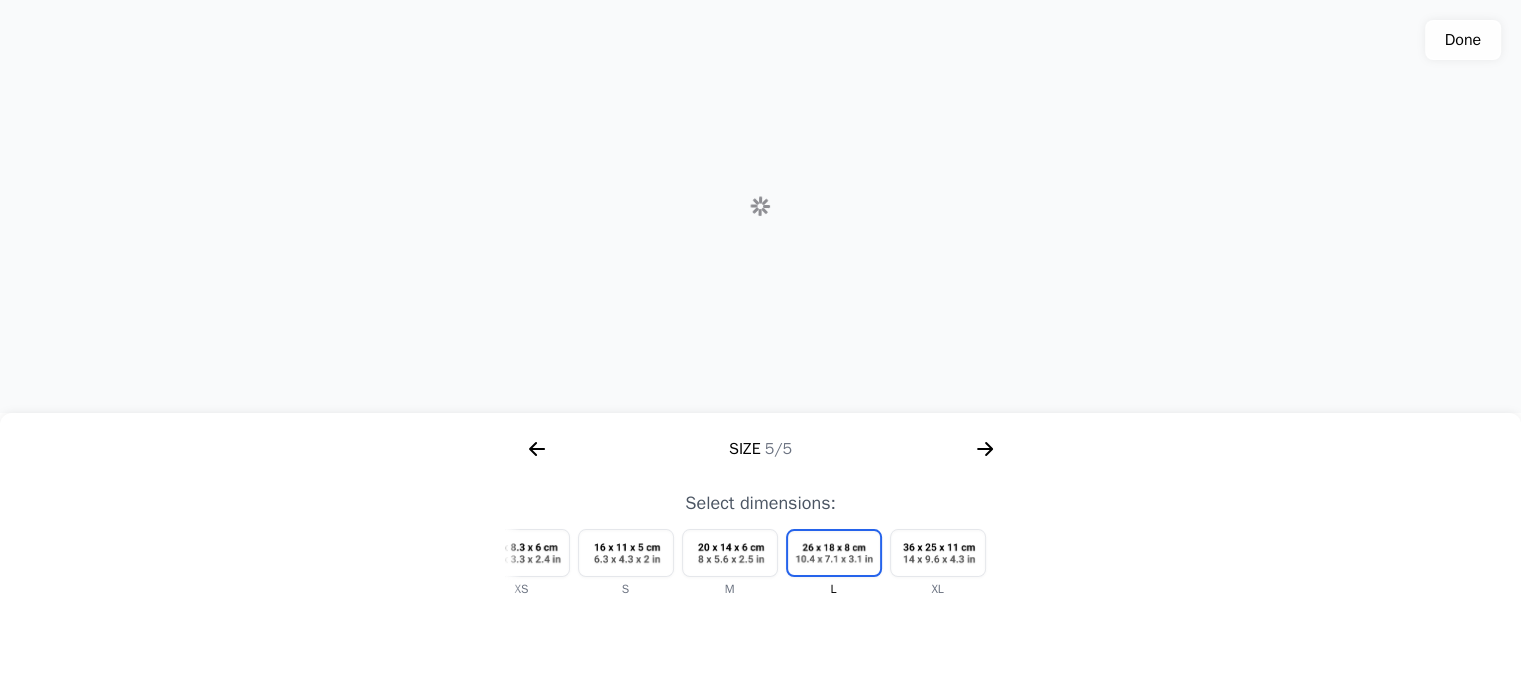 scroll, scrollTop: 0, scrollLeft: 60, axis: horizontal 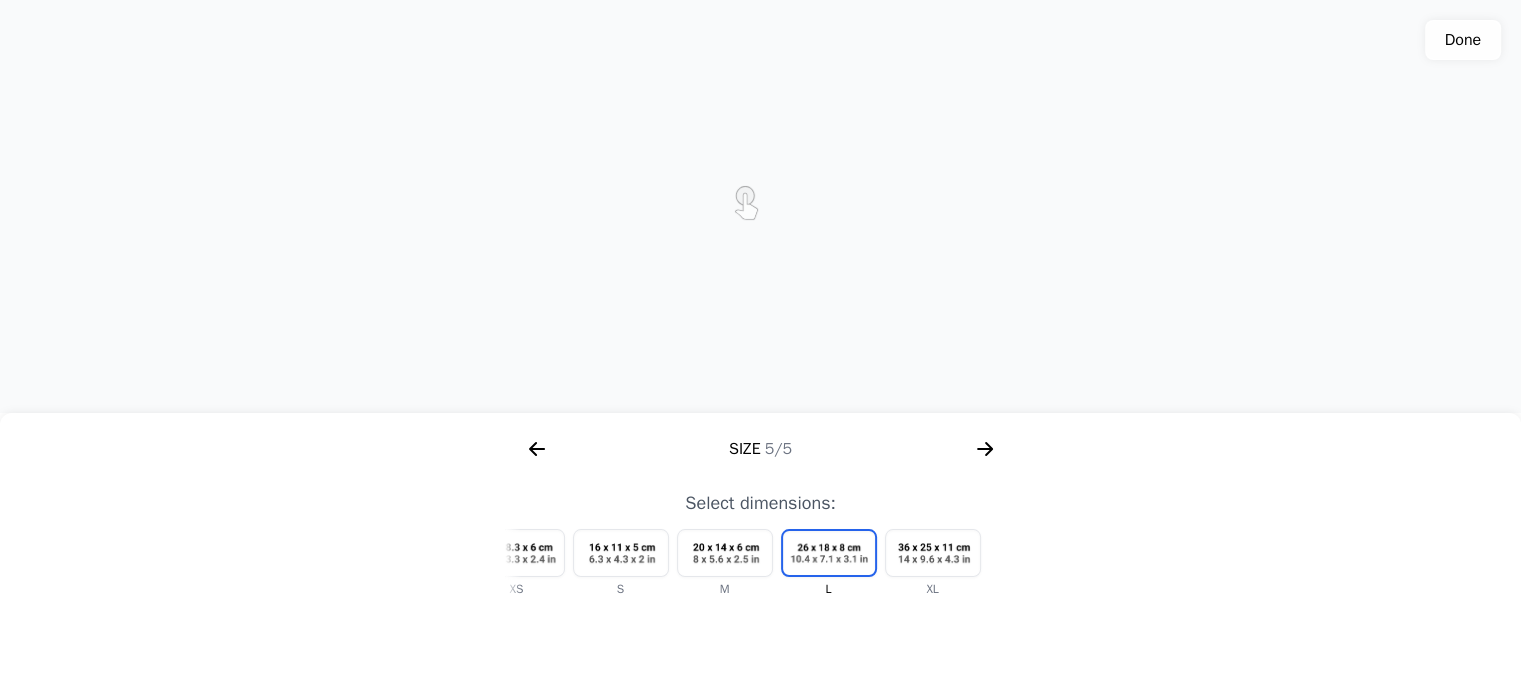 click 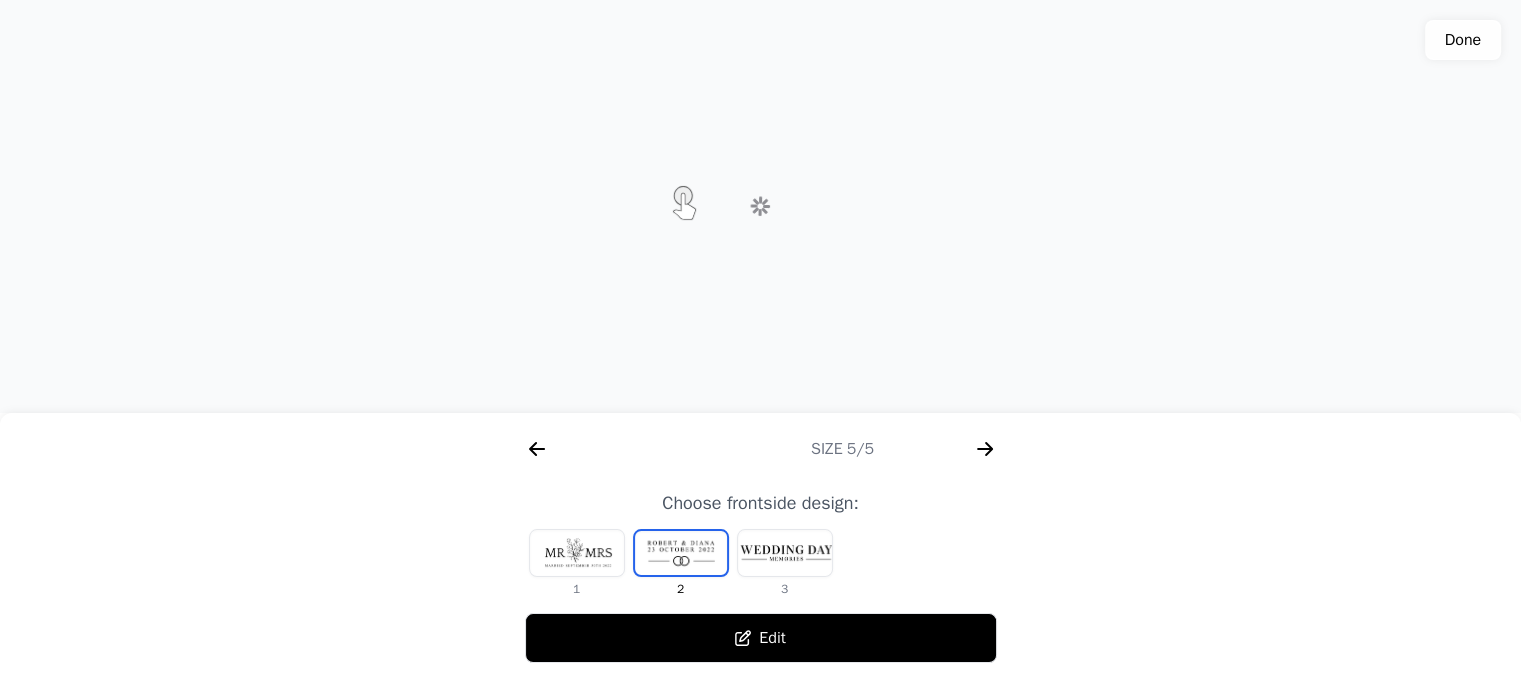 scroll, scrollTop: 0, scrollLeft: 1792, axis: horizontal 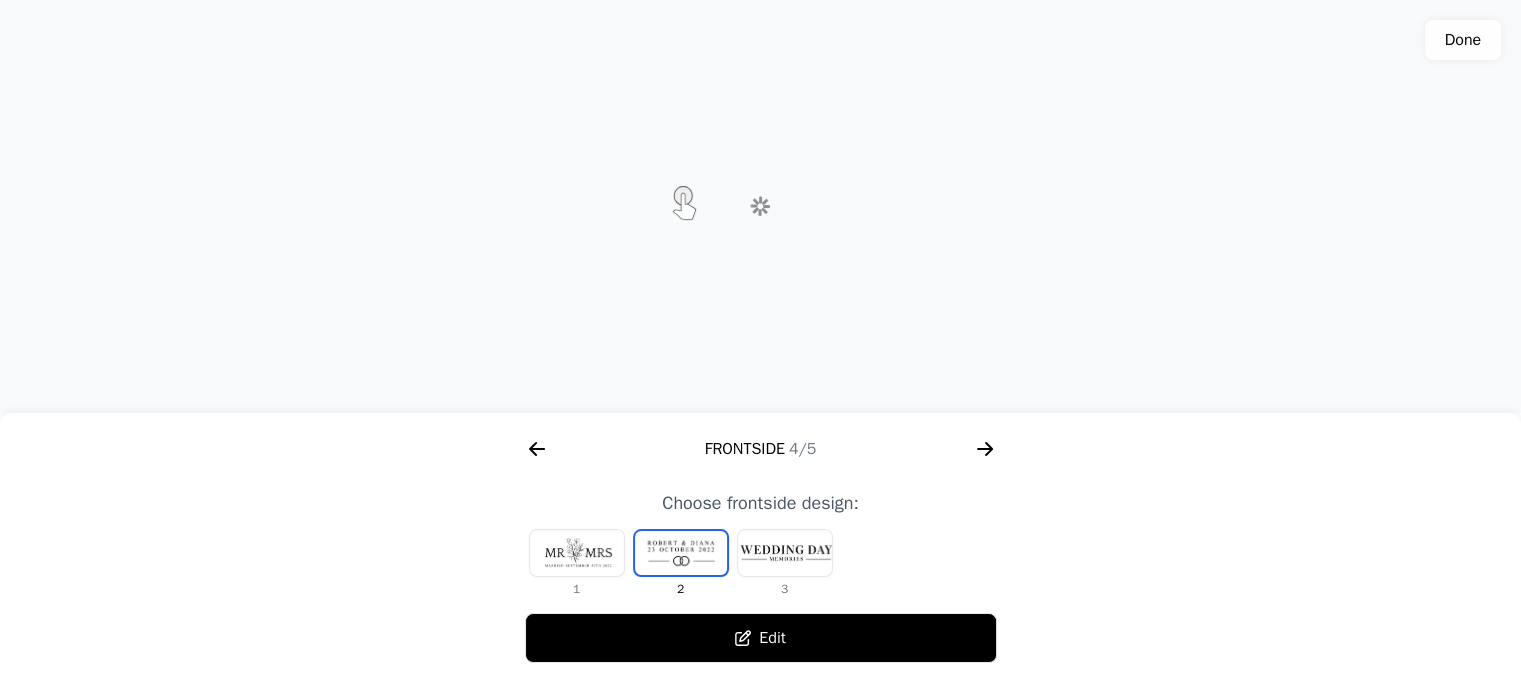 click 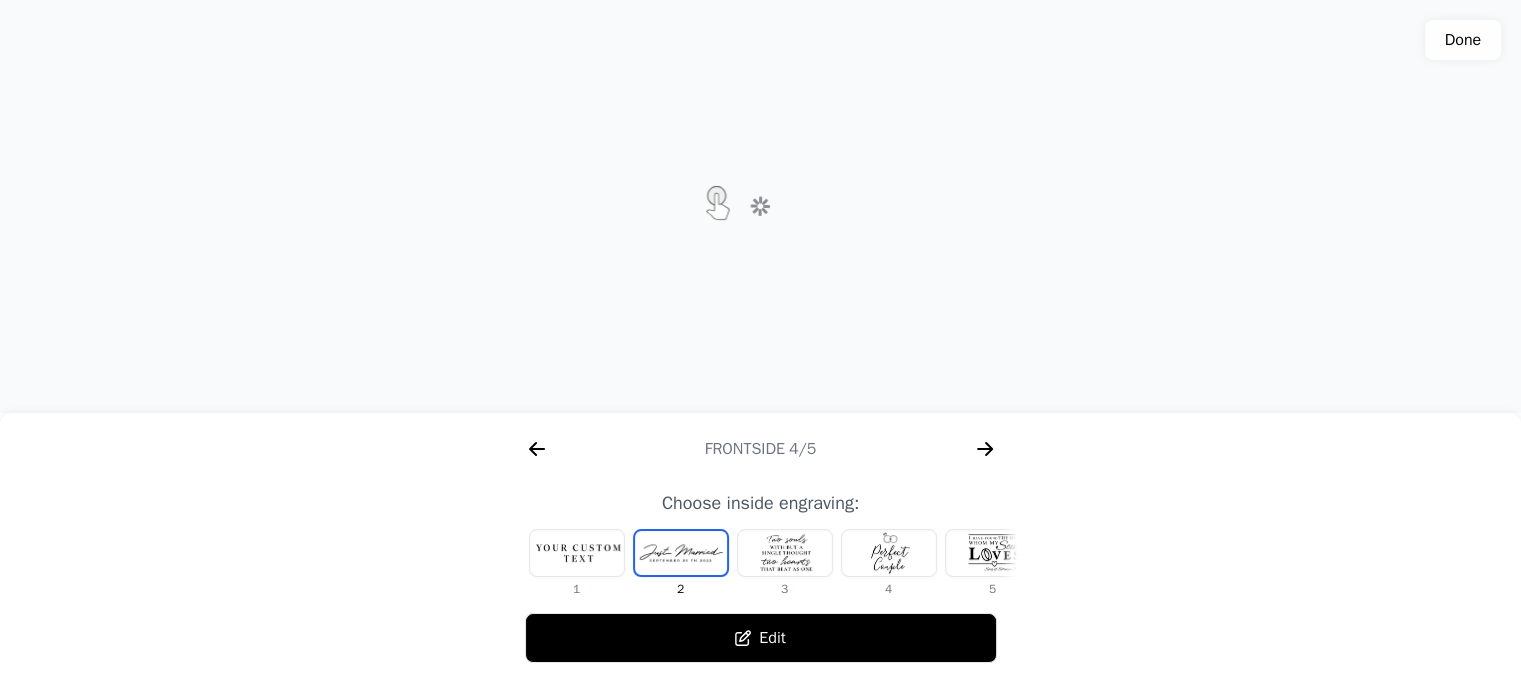 click 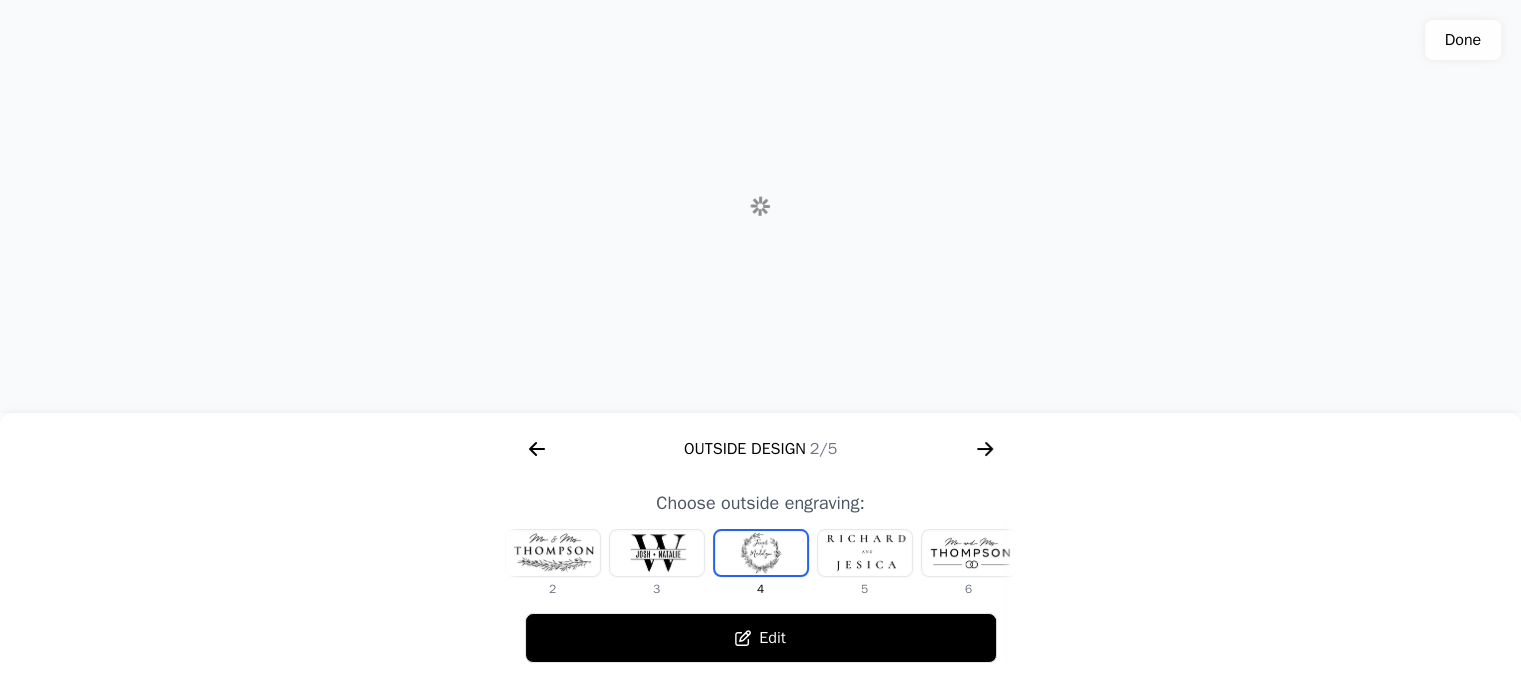 click 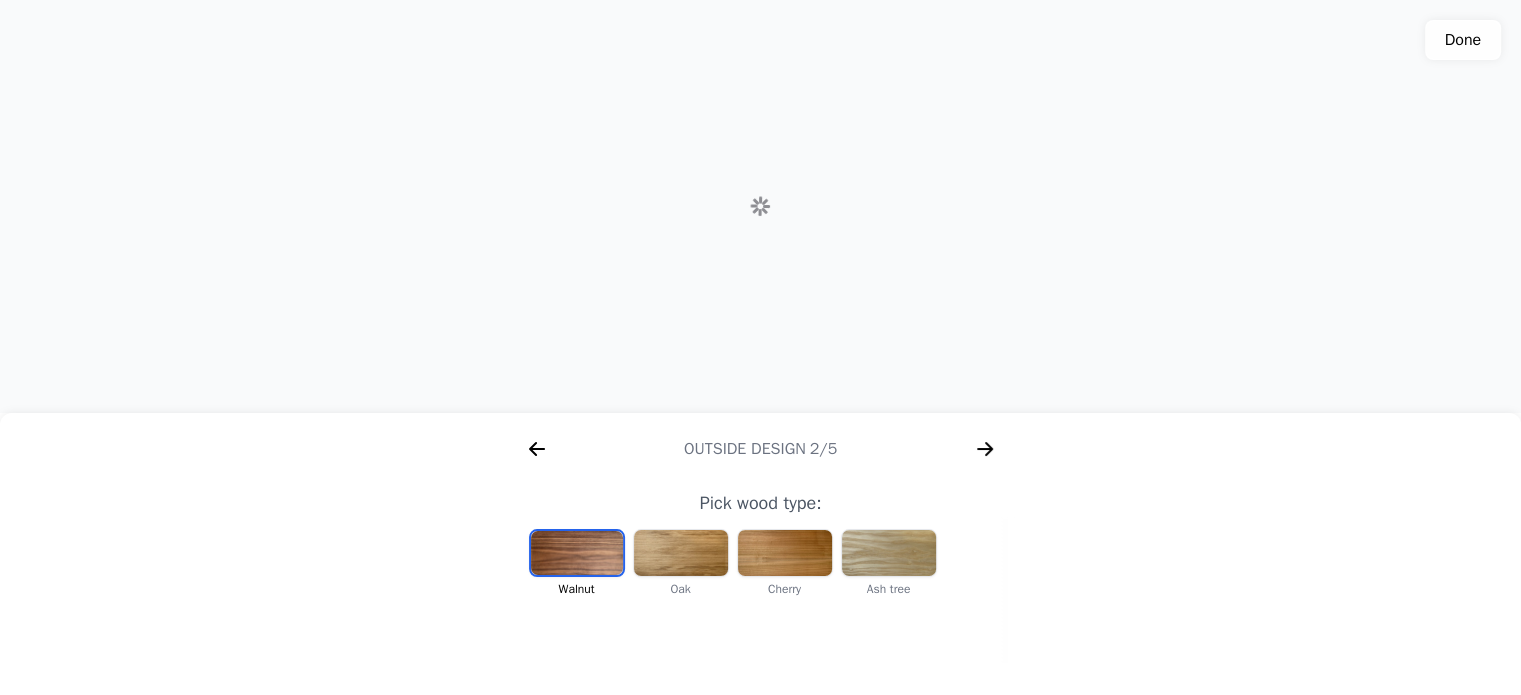 scroll, scrollTop: 0, scrollLeft: 256, axis: horizontal 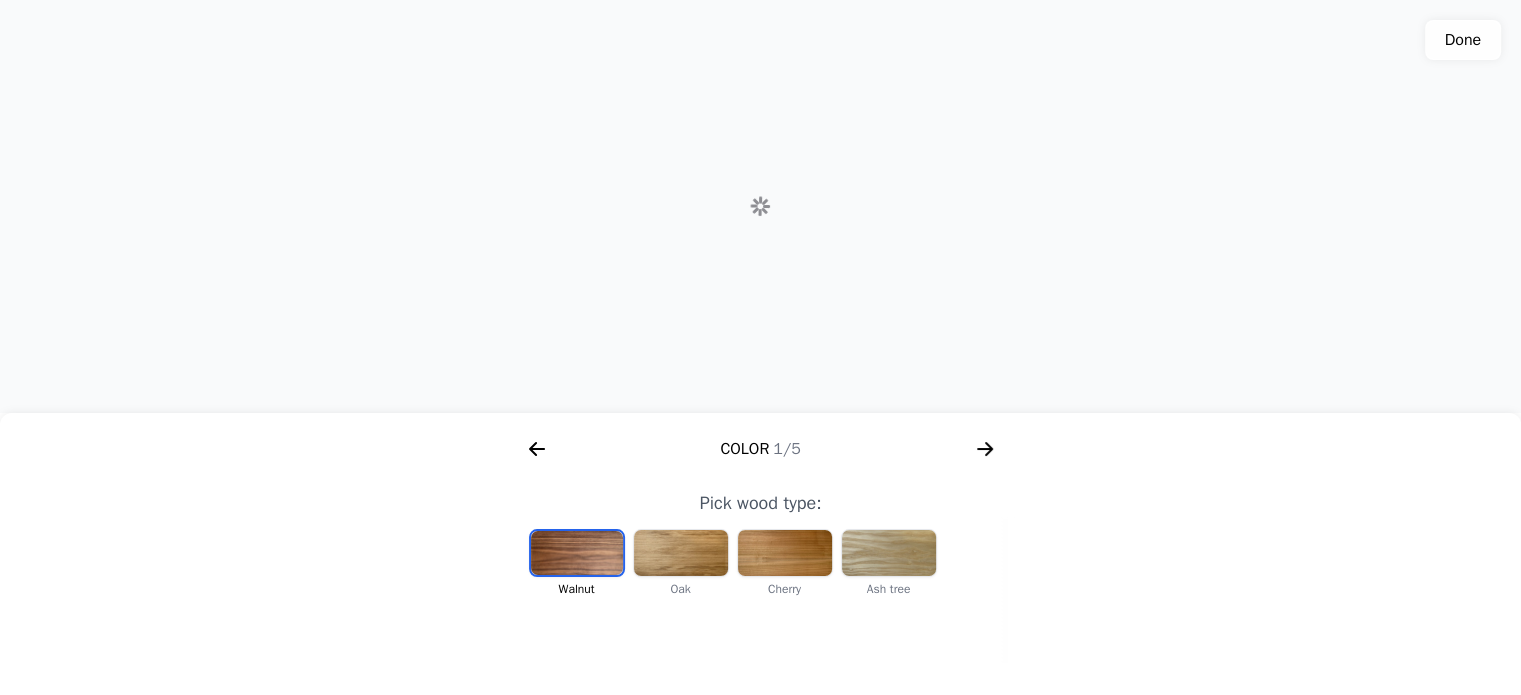 click at bounding box center (681, 553) 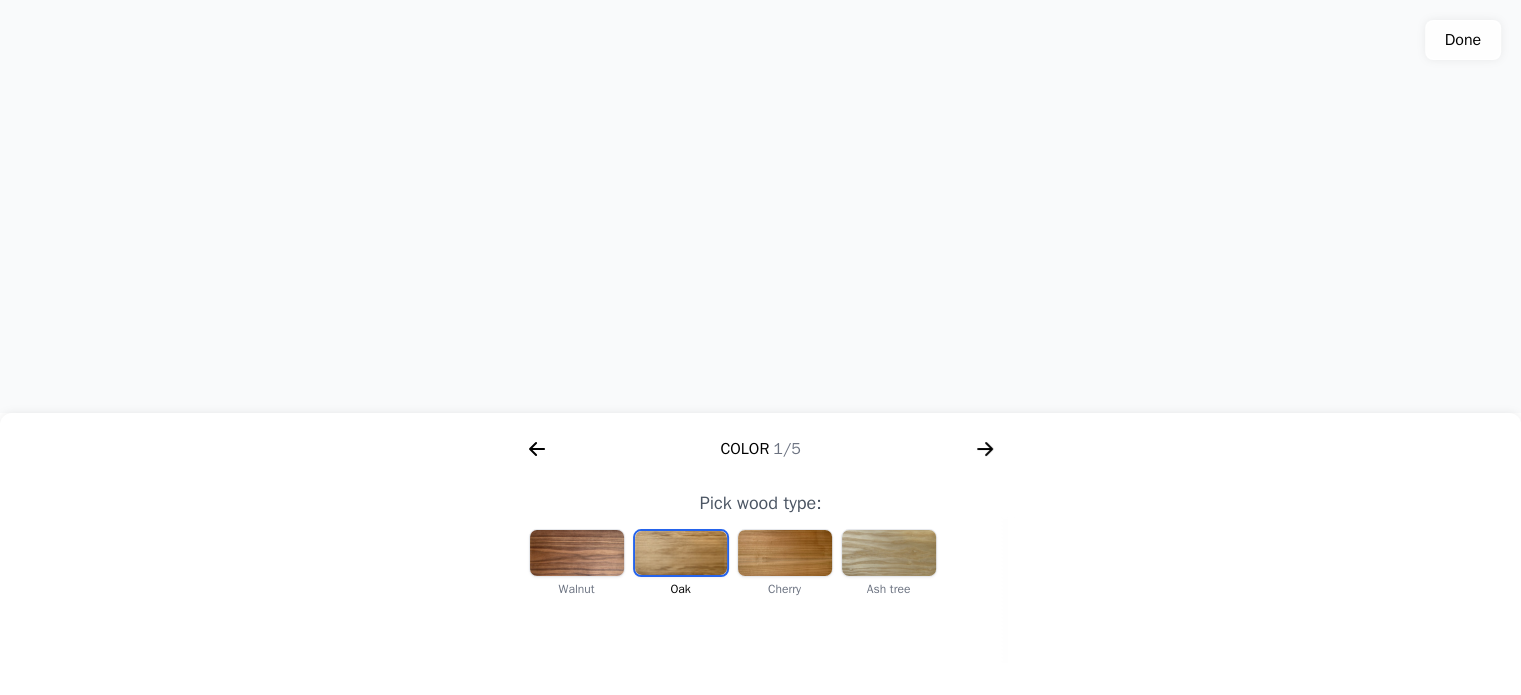 click at bounding box center [785, 553] 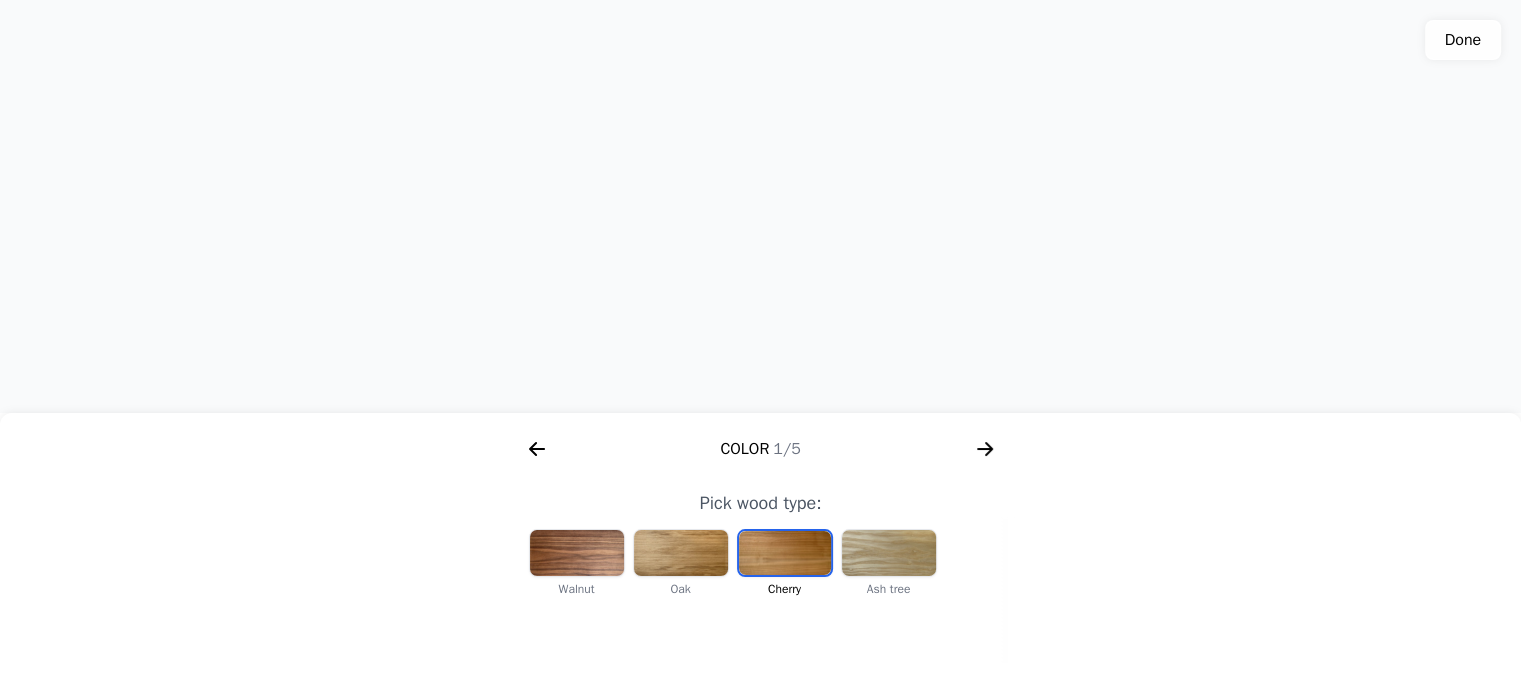 click at bounding box center (681, 553) 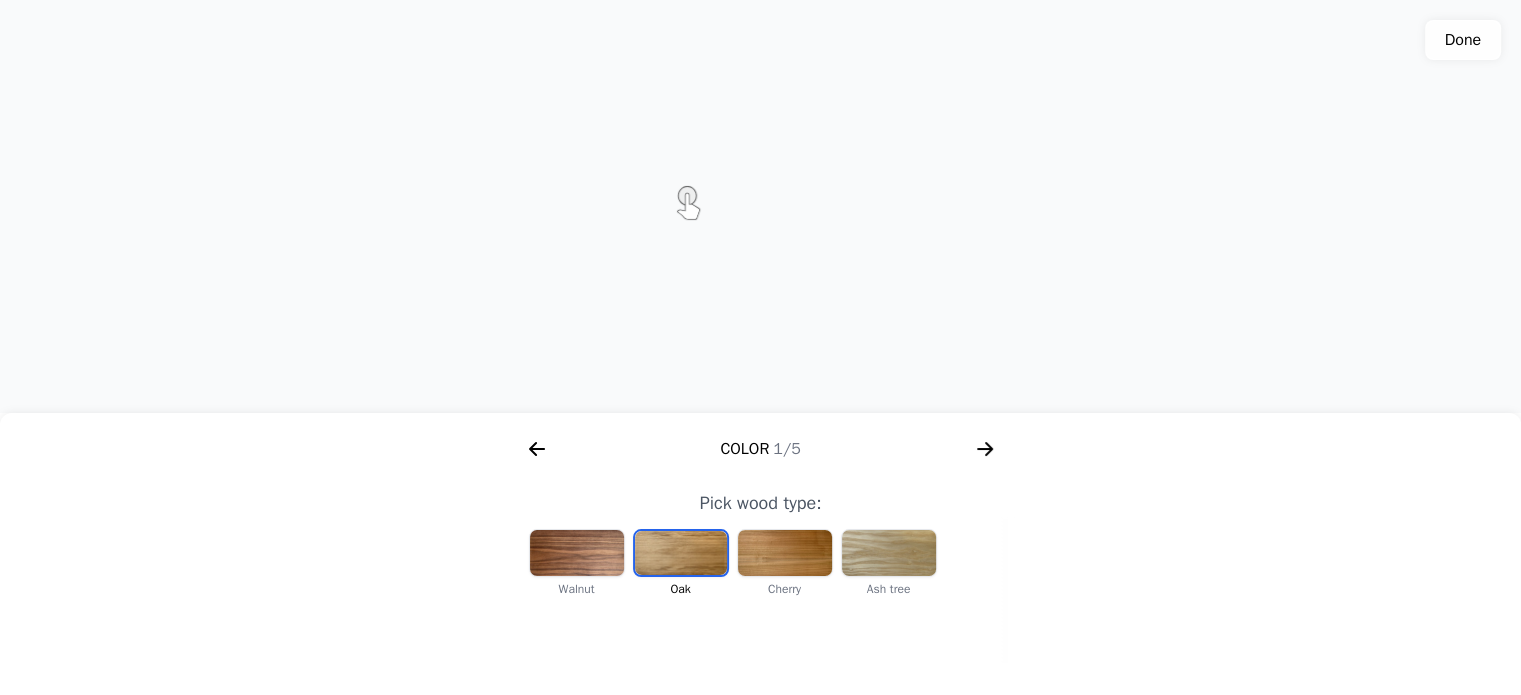 click at bounding box center (577, 553) 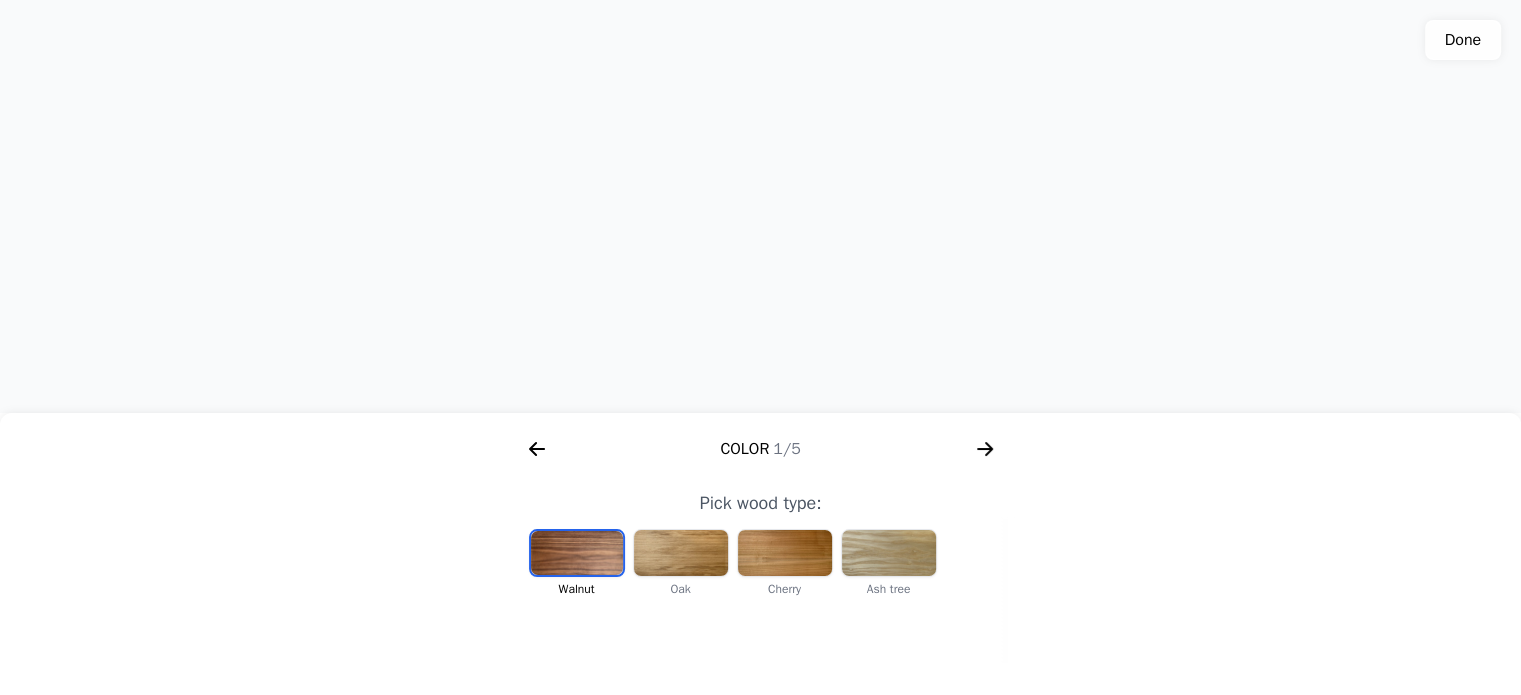 click at bounding box center (681, 553) 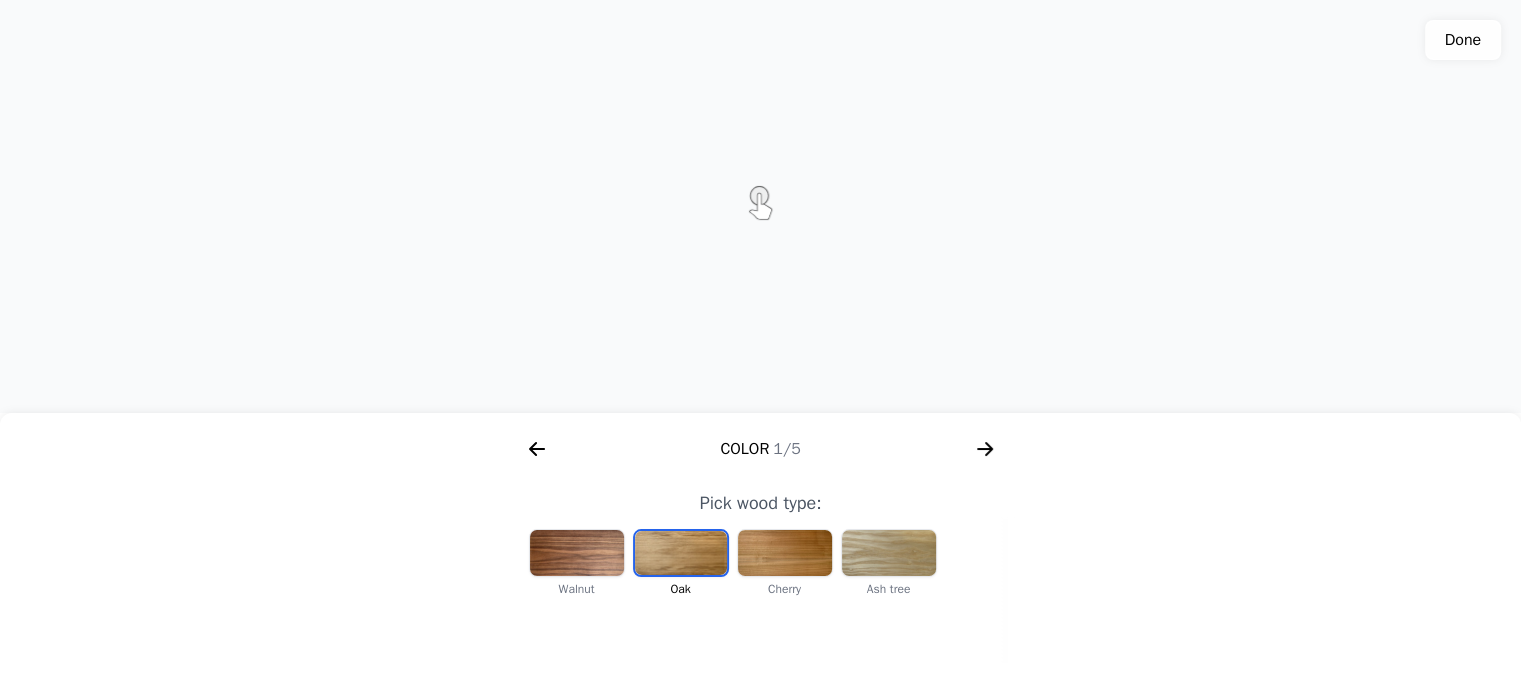 click on "Done" 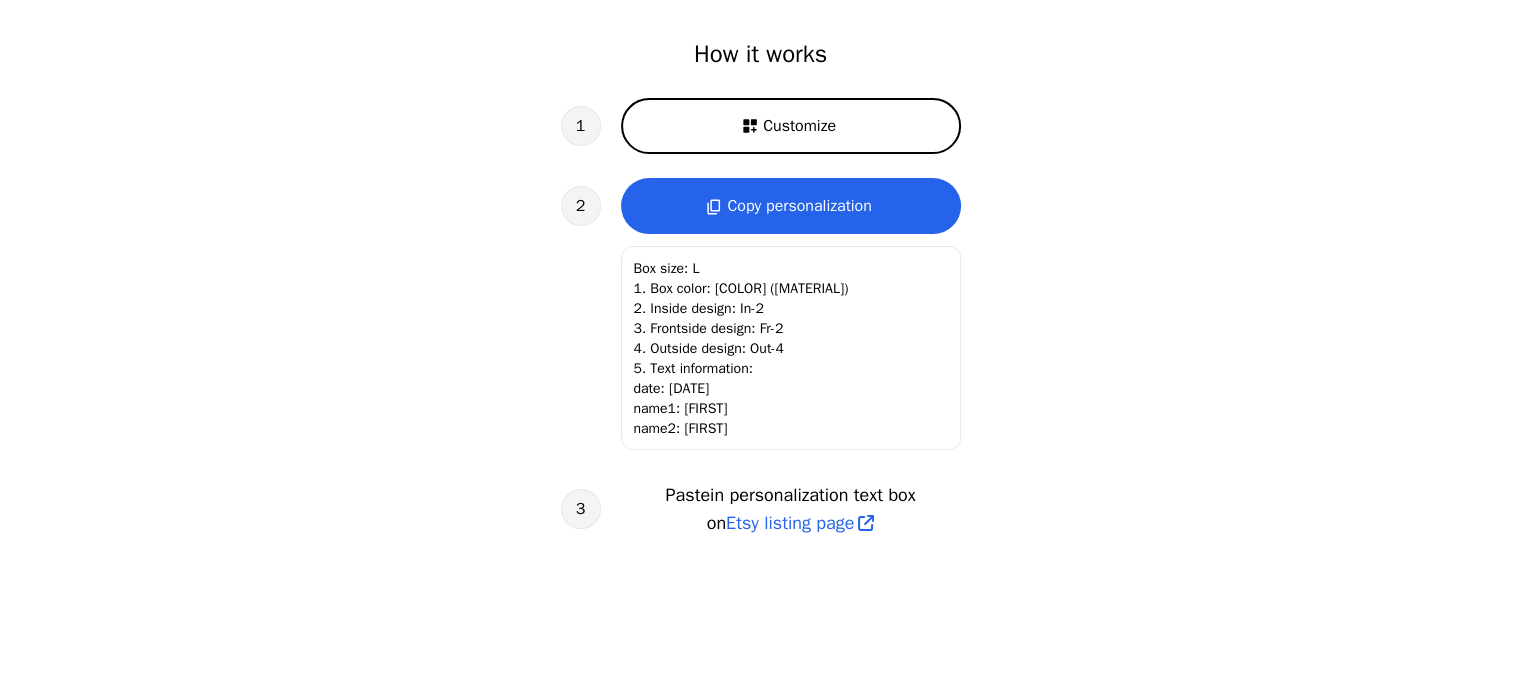 scroll, scrollTop: 0, scrollLeft: 0, axis: both 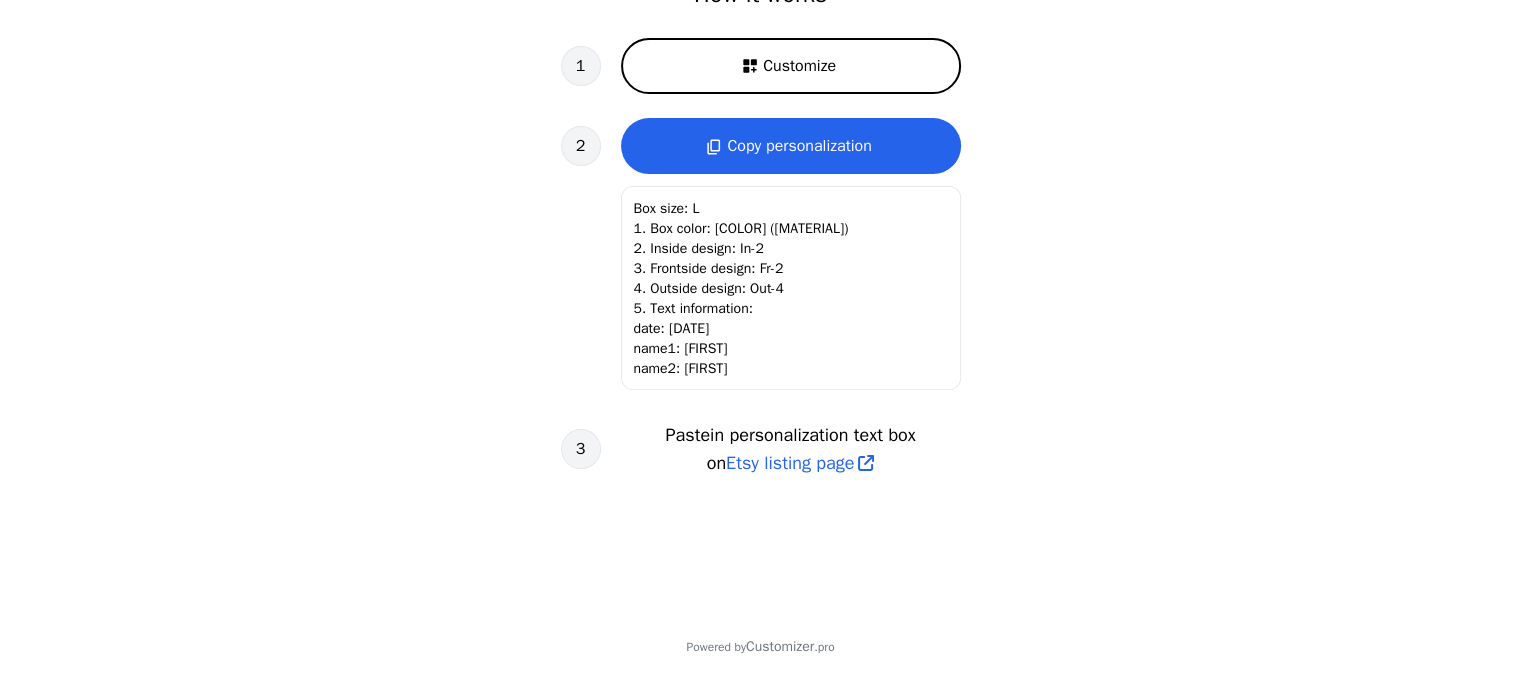 click on "Copy personalization" 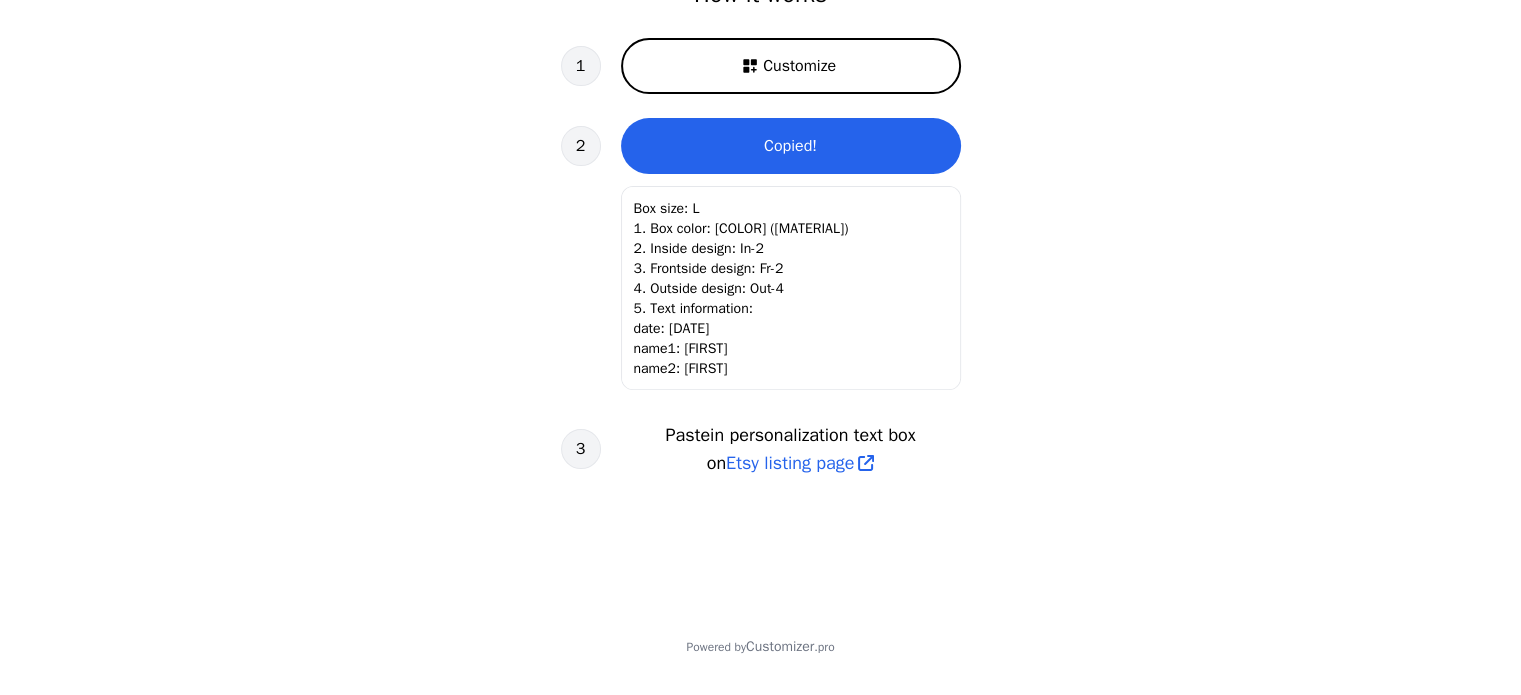 click on "Box size: L
1. Box color: [COLOR] ([MATERIAL])
2. Inside design: In-2
3. Frontside design: Fr-2
4. Outside design: Out-4
5. Text information:
date: [DATE]
name1: [FIRST]
name2: [FIRST]" 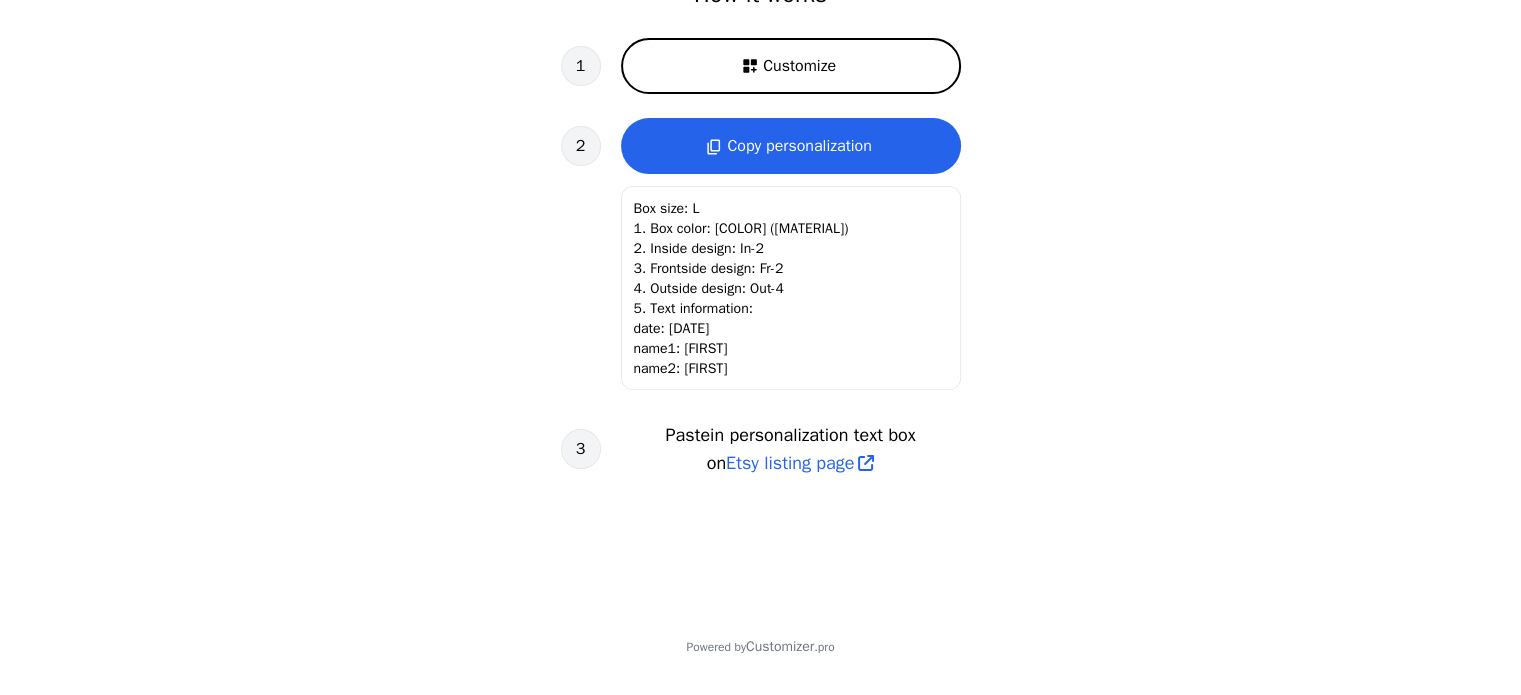 click on "Customize" at bounding box center [791, 66] 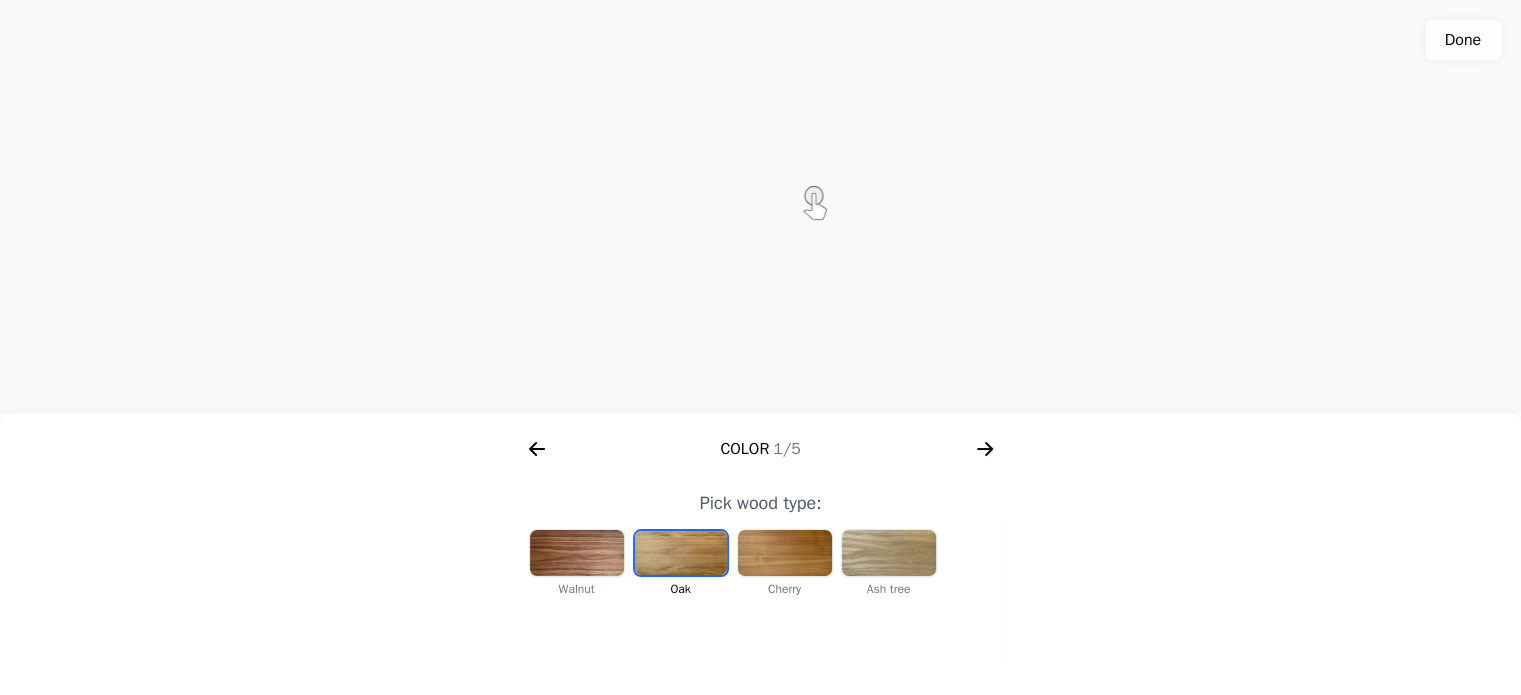 scroll, scrollTop: 662, scrollLeft: 0, axis: vertical 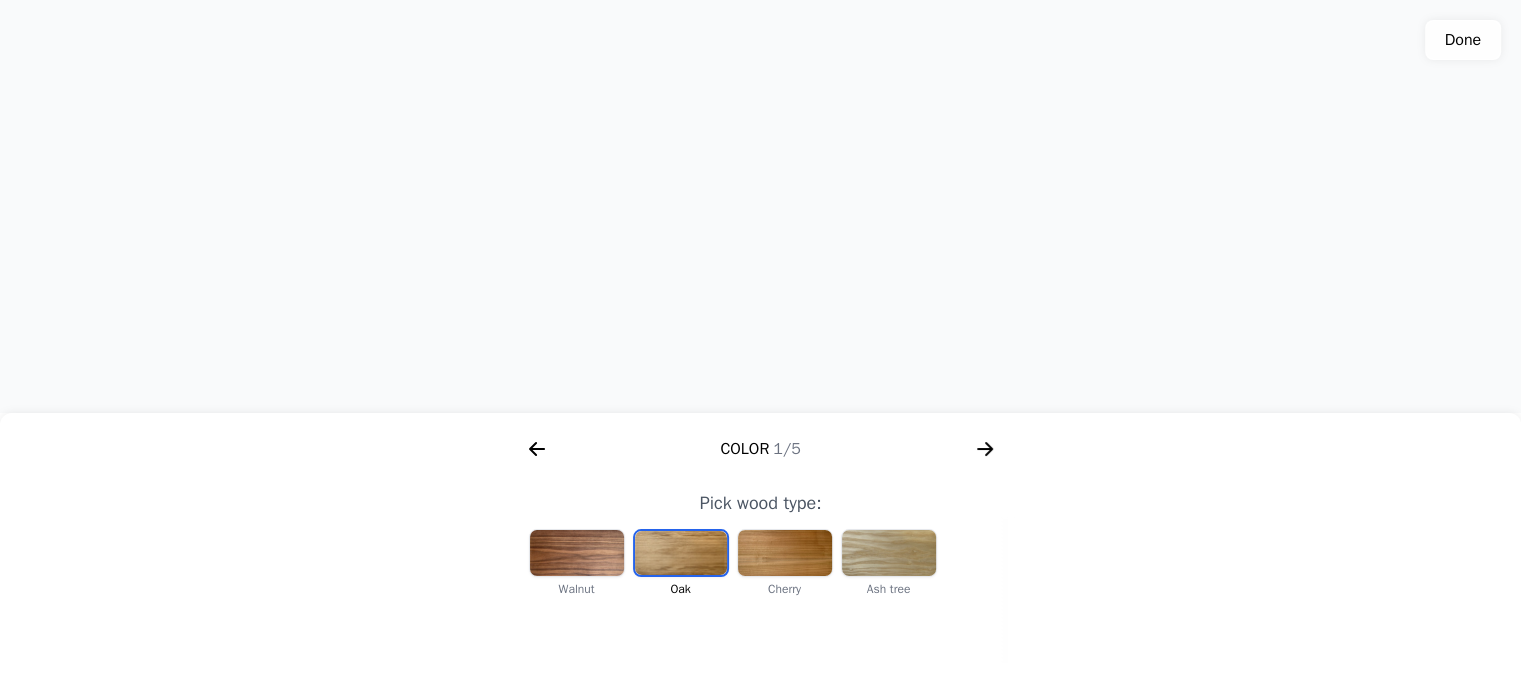 click on "Done" 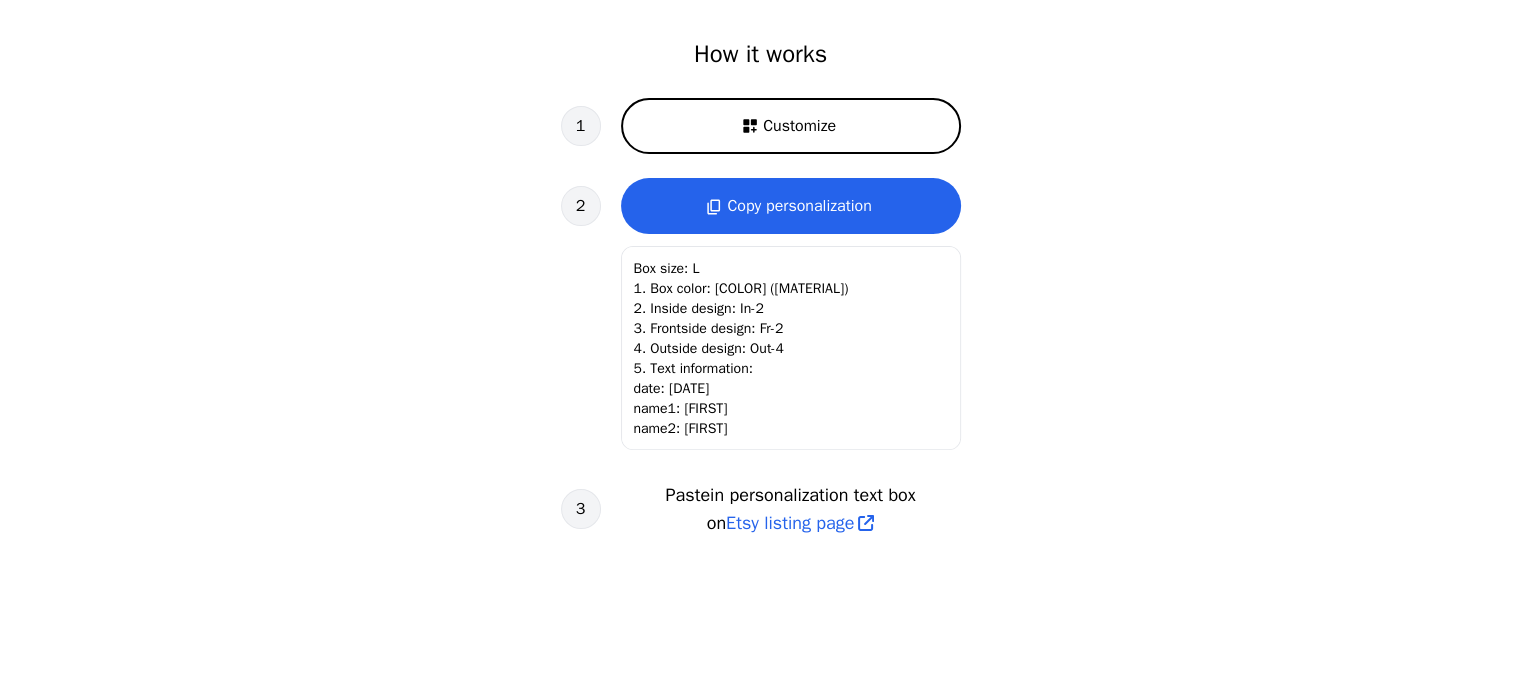 scroll, scrollTop: 722, scrollLeft: 0, axis: vertical 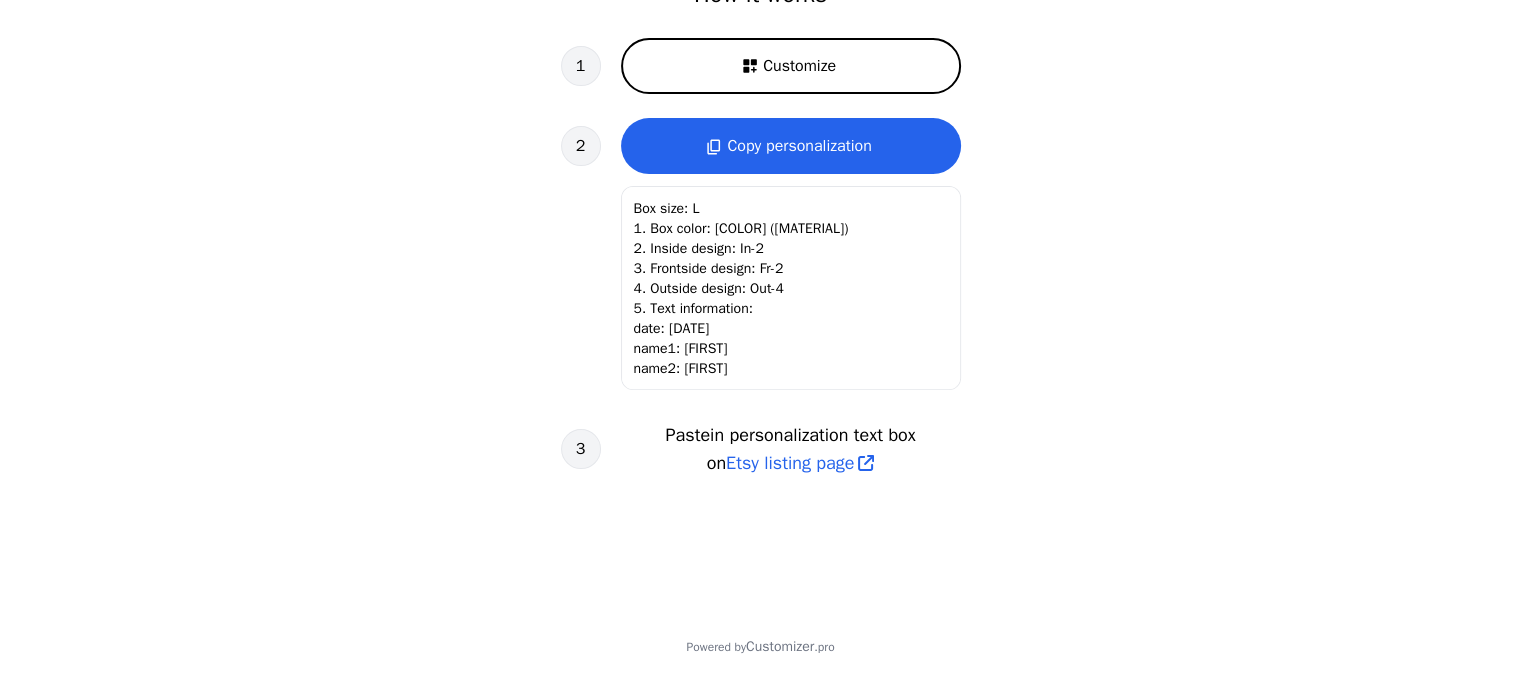 click on "Box size: L
1. Box color: [COLOR] ([MATERIAL])
2. Inside design: In-2
3. Frontside design: Fr-2
4. Outside design: Out-4
5. Text information:
date: [DATE]
name1: [FIRST]
name2: [FIRST]" 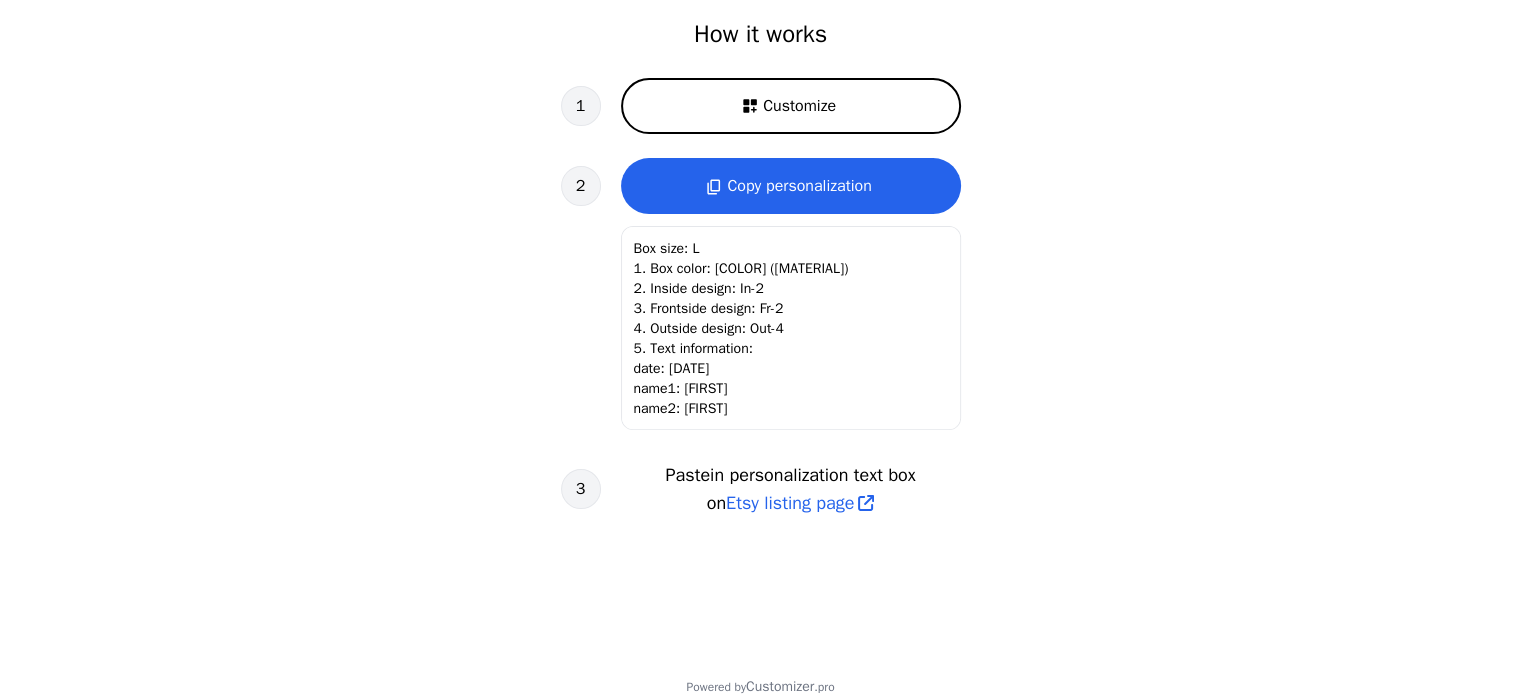 scroll, scrollTop: 644, scrollLeft: 0, axis: vertical 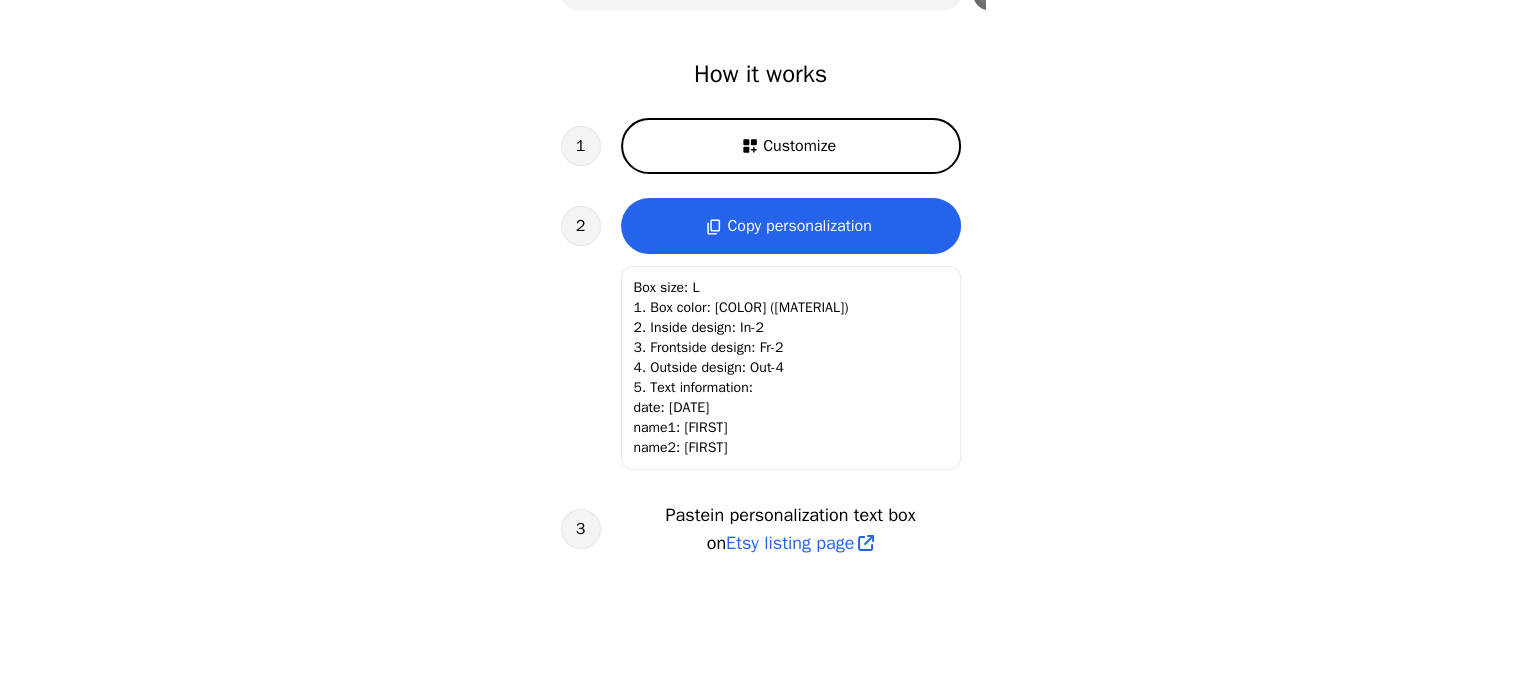 click on "Box size: L
1. Box color: [COLOR] ([MATERIAL])
2. Inside design: In-2
3. Frontside design: Fr-2
4. Outside design: Out-4
5. Text information:
date: [DATE]
name1: [FIRST]
name2: [FIRST]" 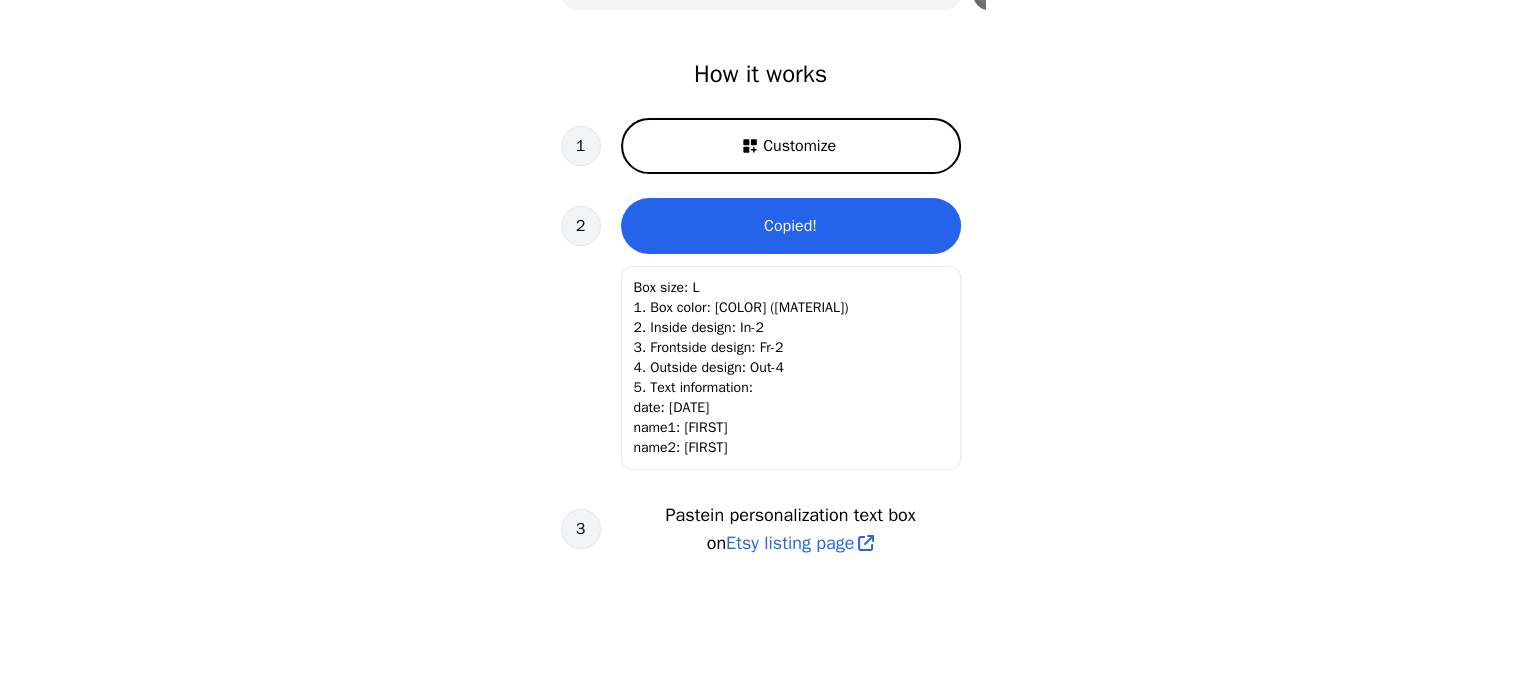 click on "Box size: L
1. Box color: [COLOR] ([MATERIAL])
2. Inside design: In-2
3. Frontside design: Fr-2
4. Outside design: Out-4
5. Text information:
date: [DATE]
name1: [FIRST]
name2: [FIRST]" 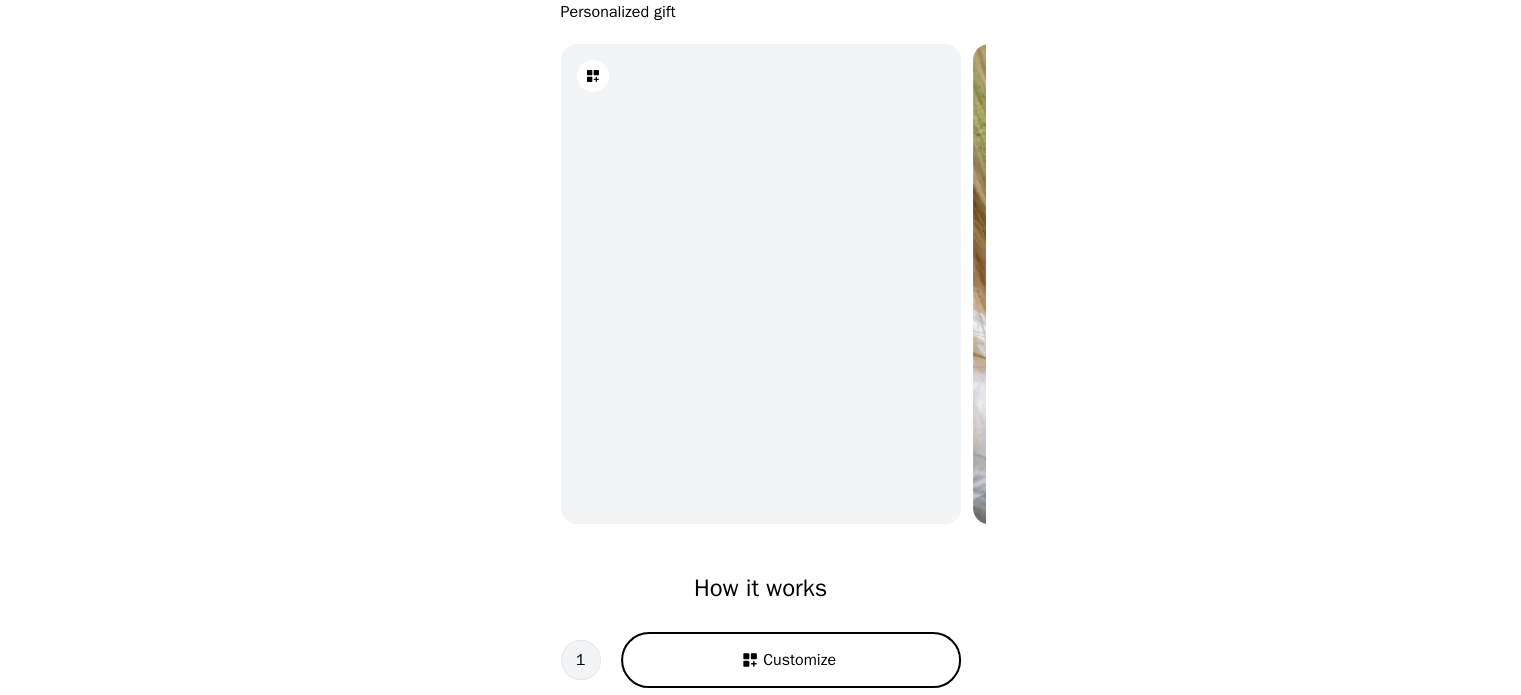 scroll, scrollTop: 500, scrollLeft: 0, axis: vertical 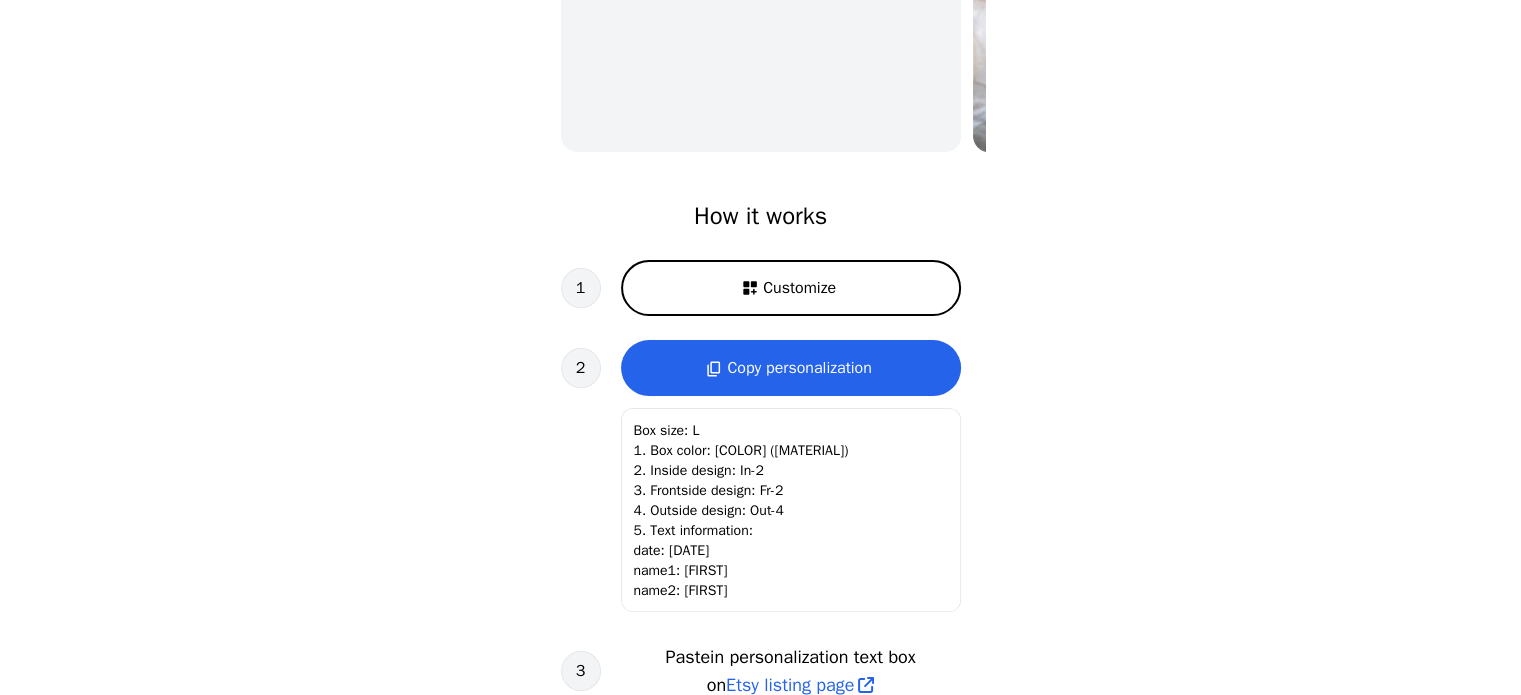 click on "Customize" at bounding box center [799, 288] 